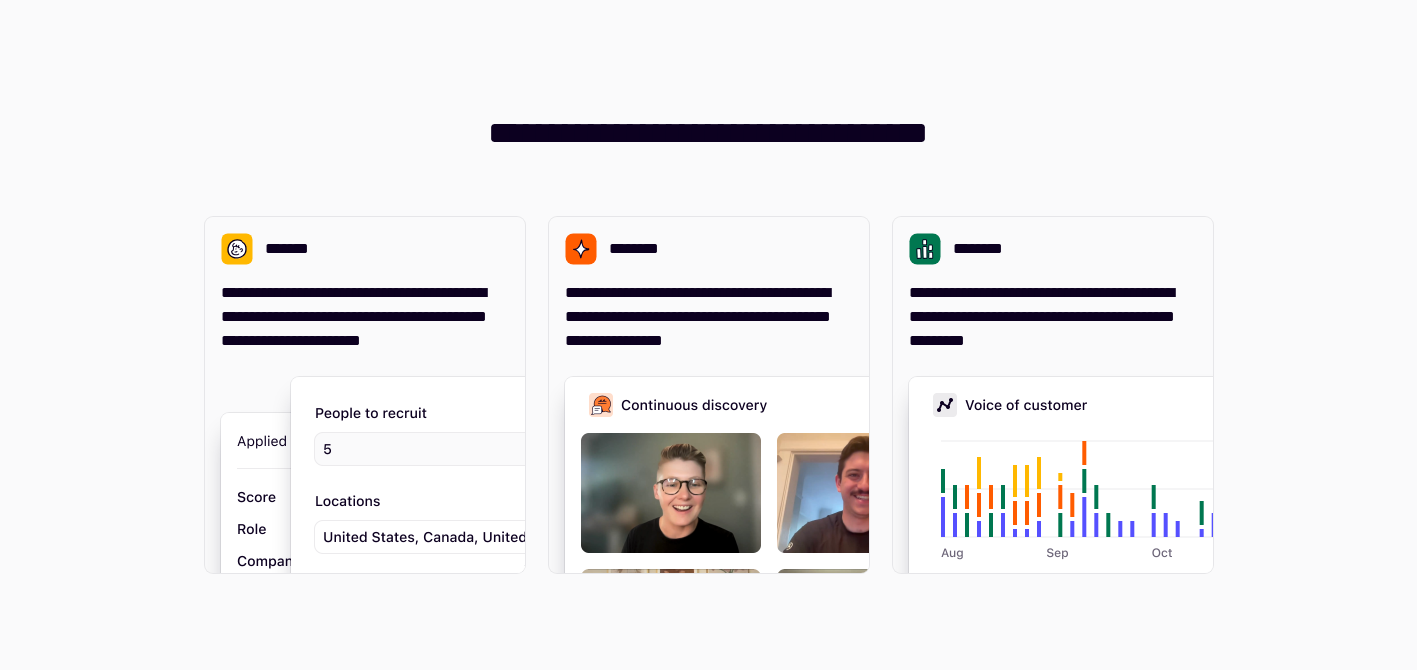 scroll, scrollTop: 0, scrollLeft: 0, axis: both 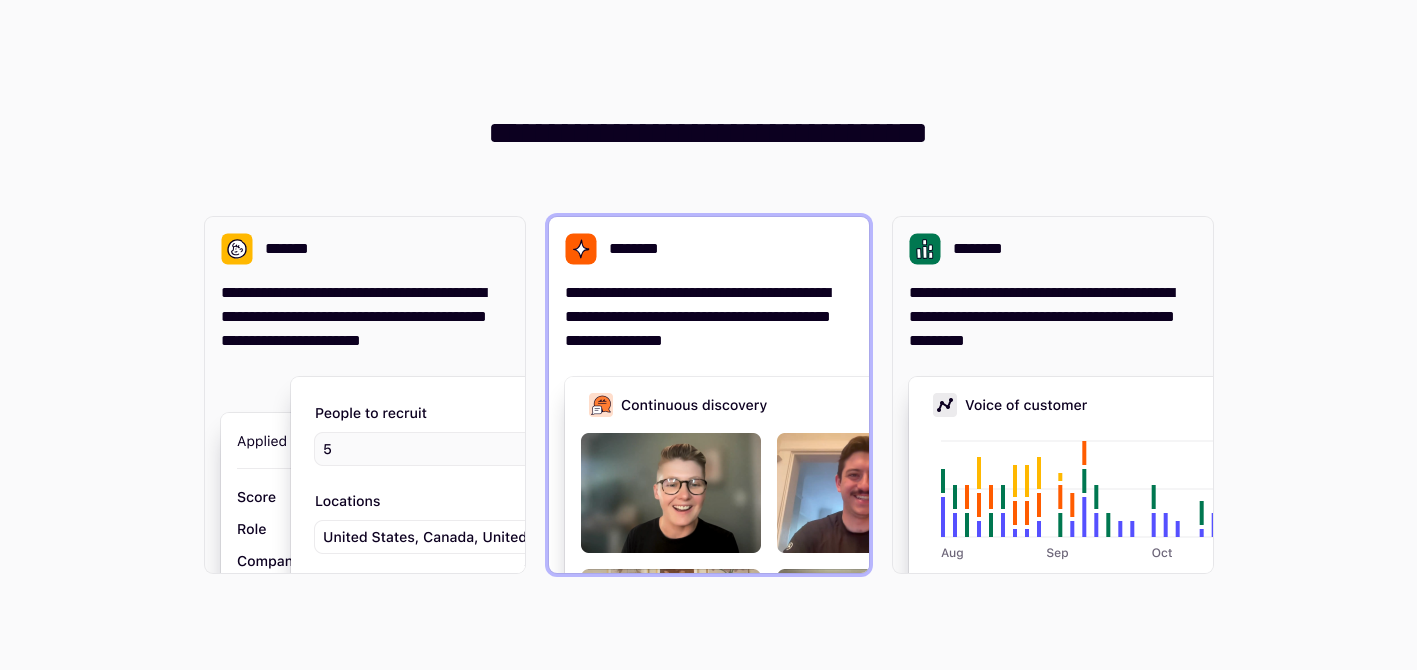 click on "********" at bounding box center [709, 249] 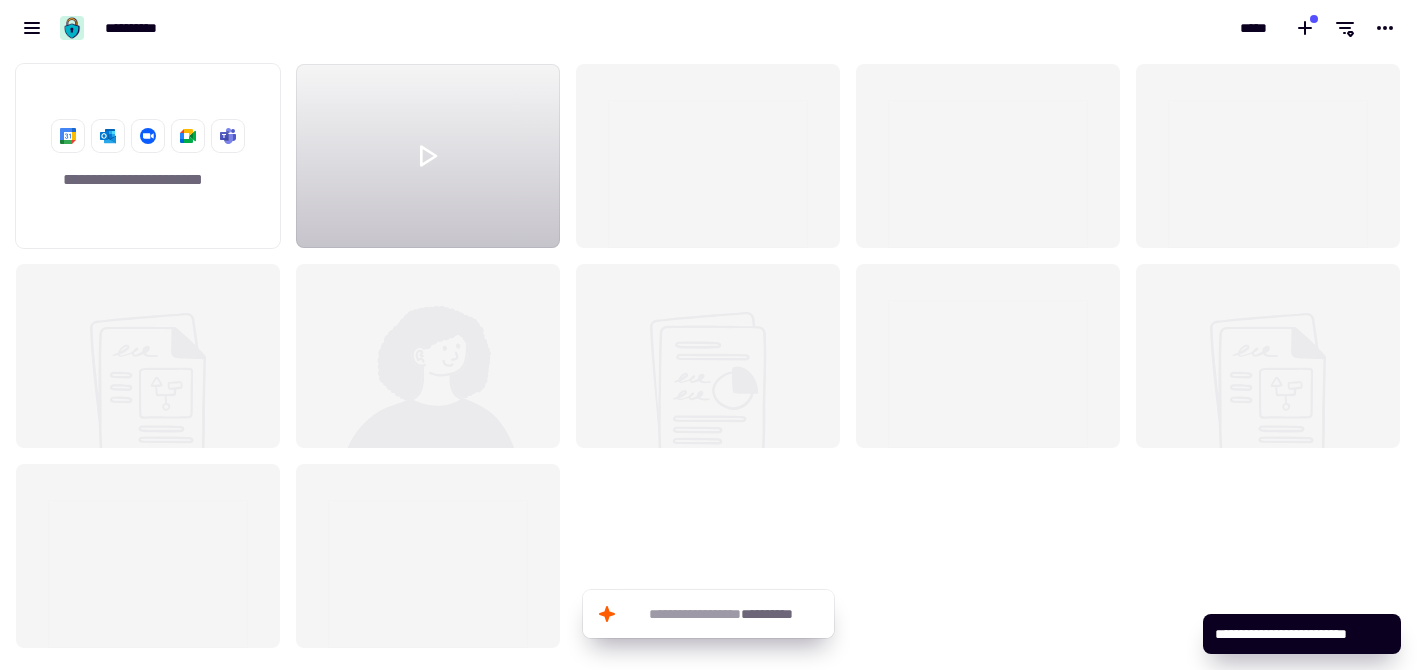 scroll, scrollTop: 1, scrollLeft: 1, axis: both 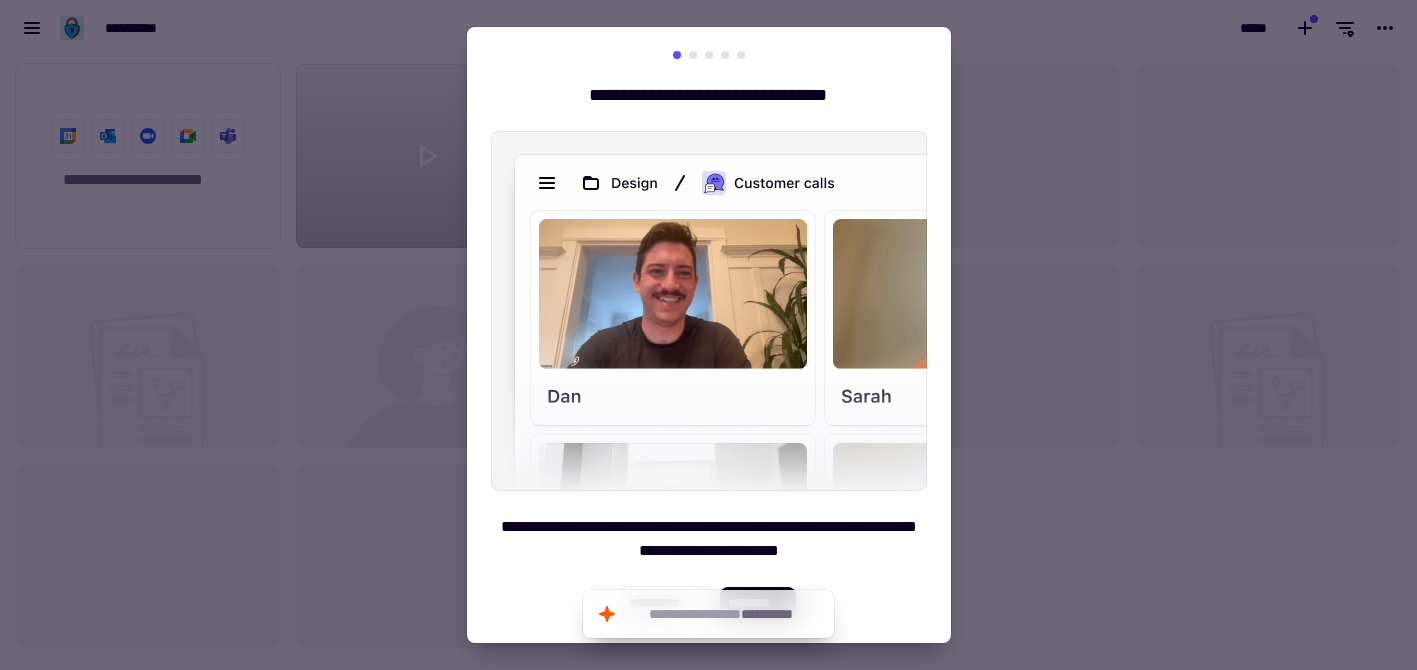 click at bounding box center [708, 335] 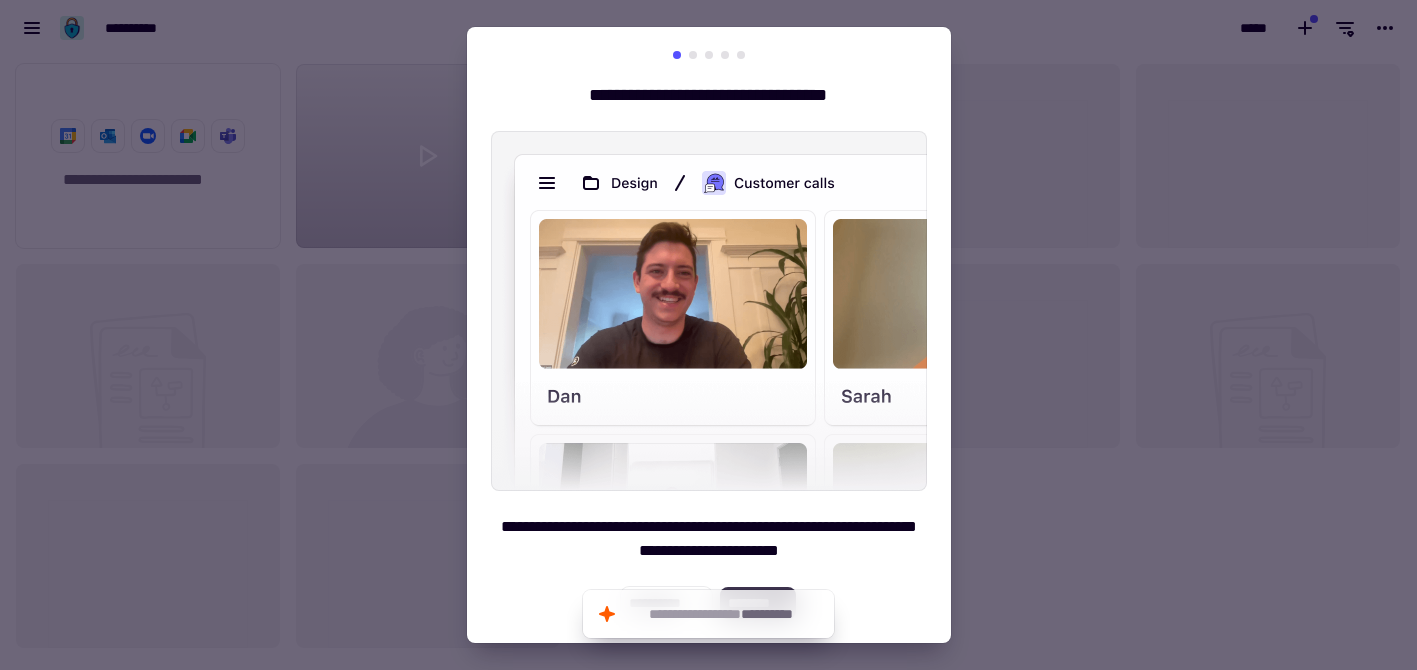 click on "********" 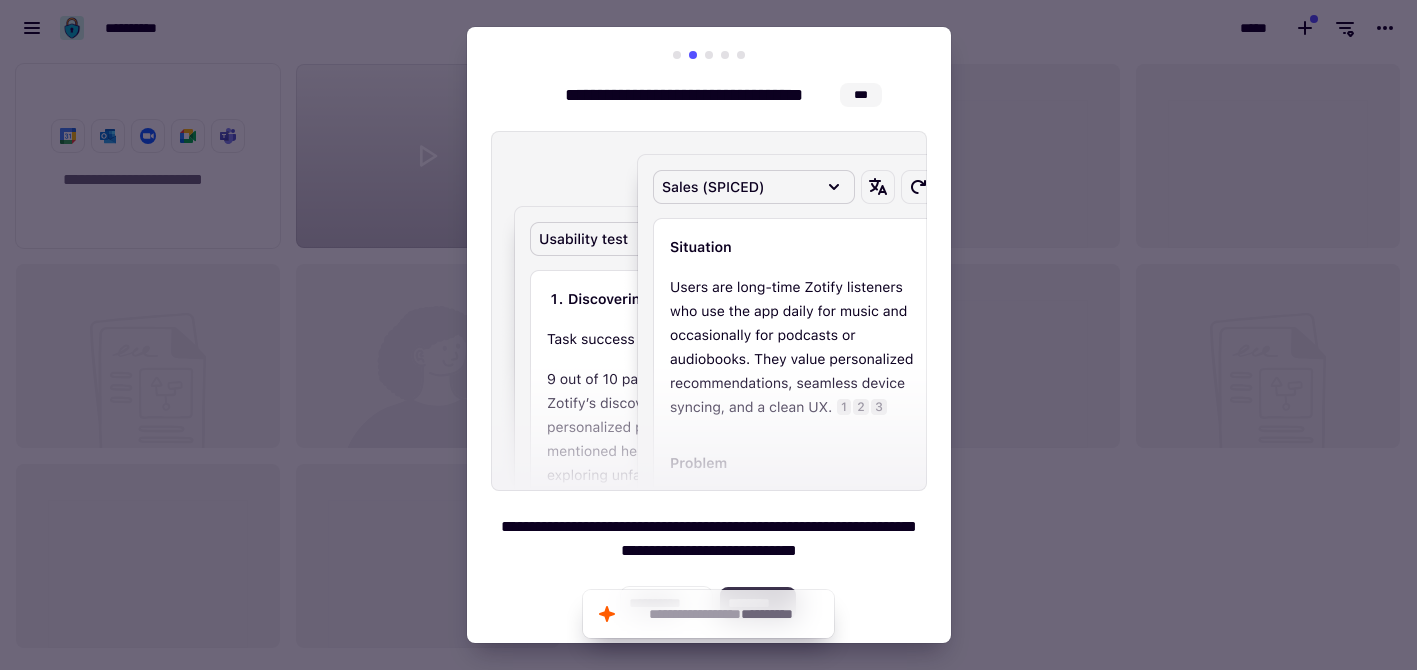 click on "********" 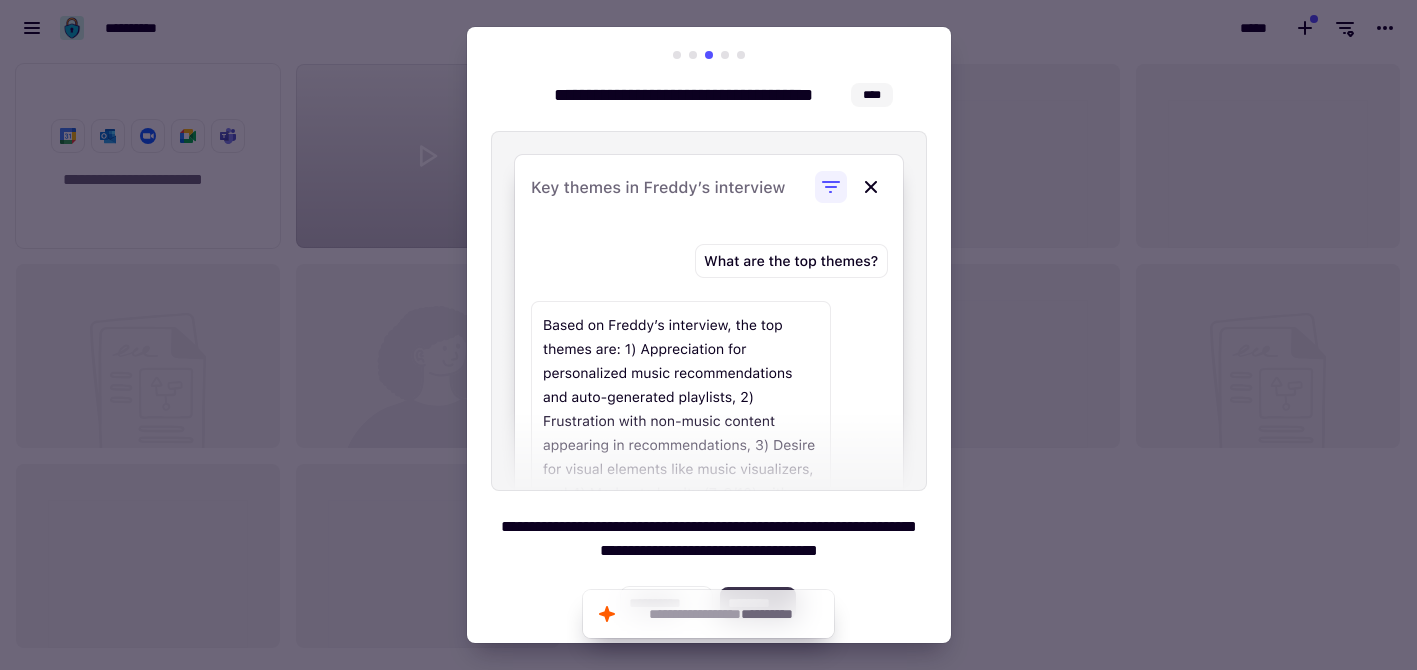 click on "********" 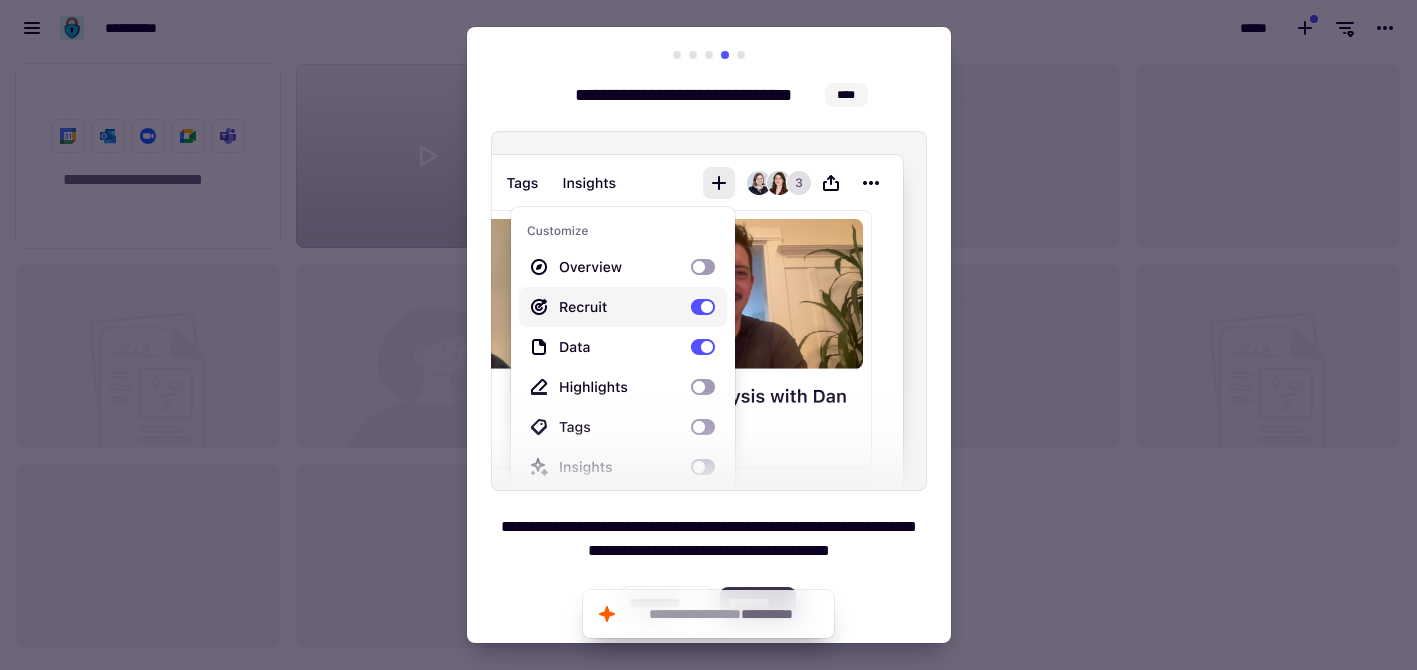 click on "********" 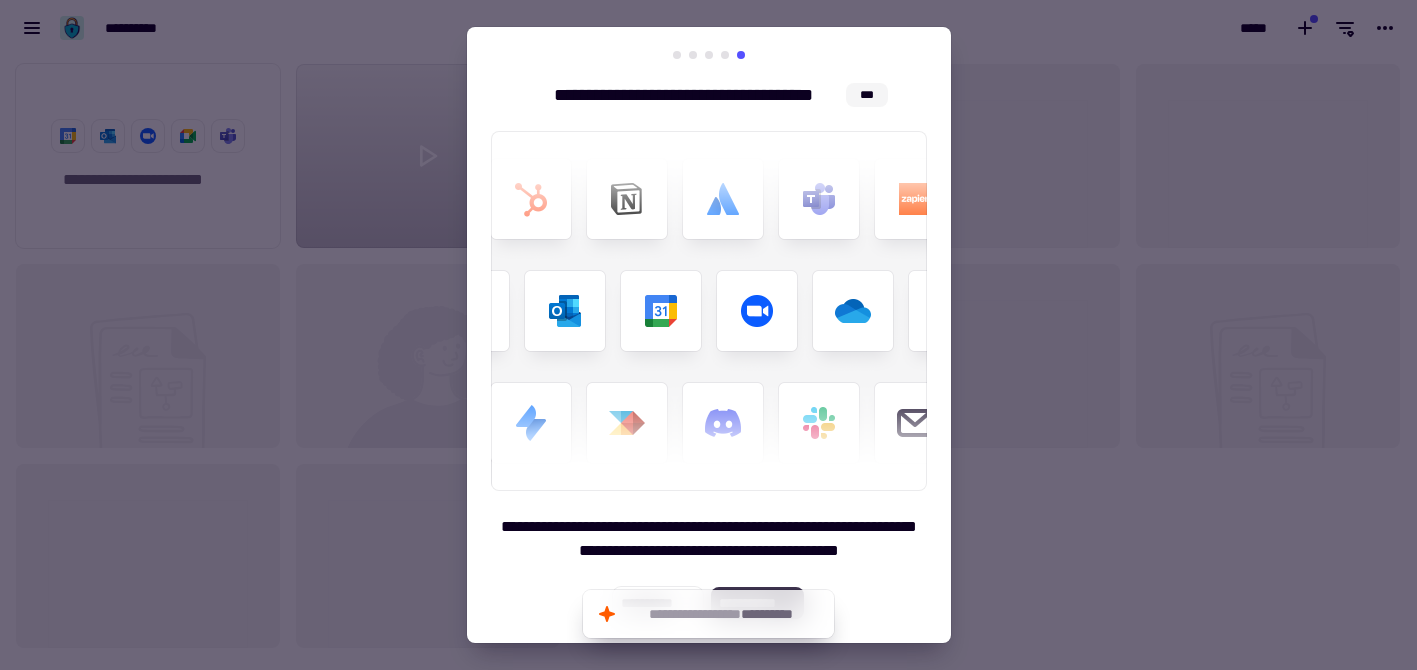 click on "**********" 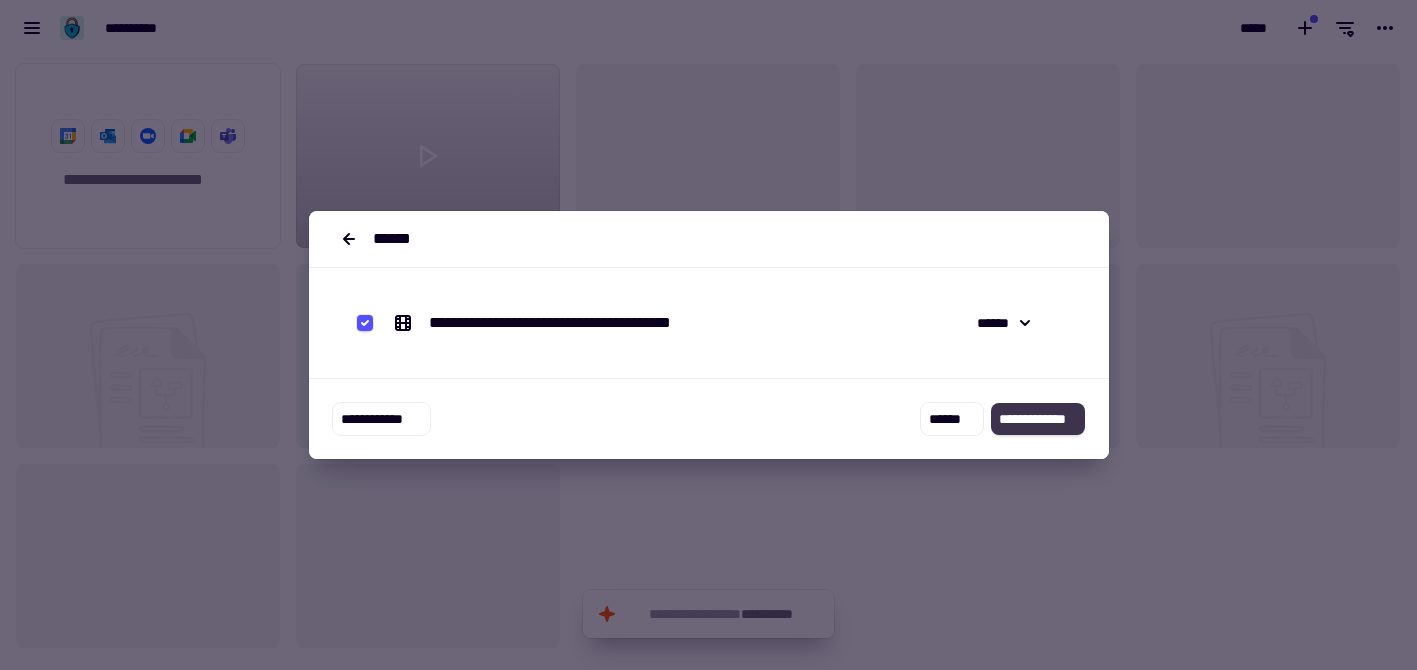 click on "**********" 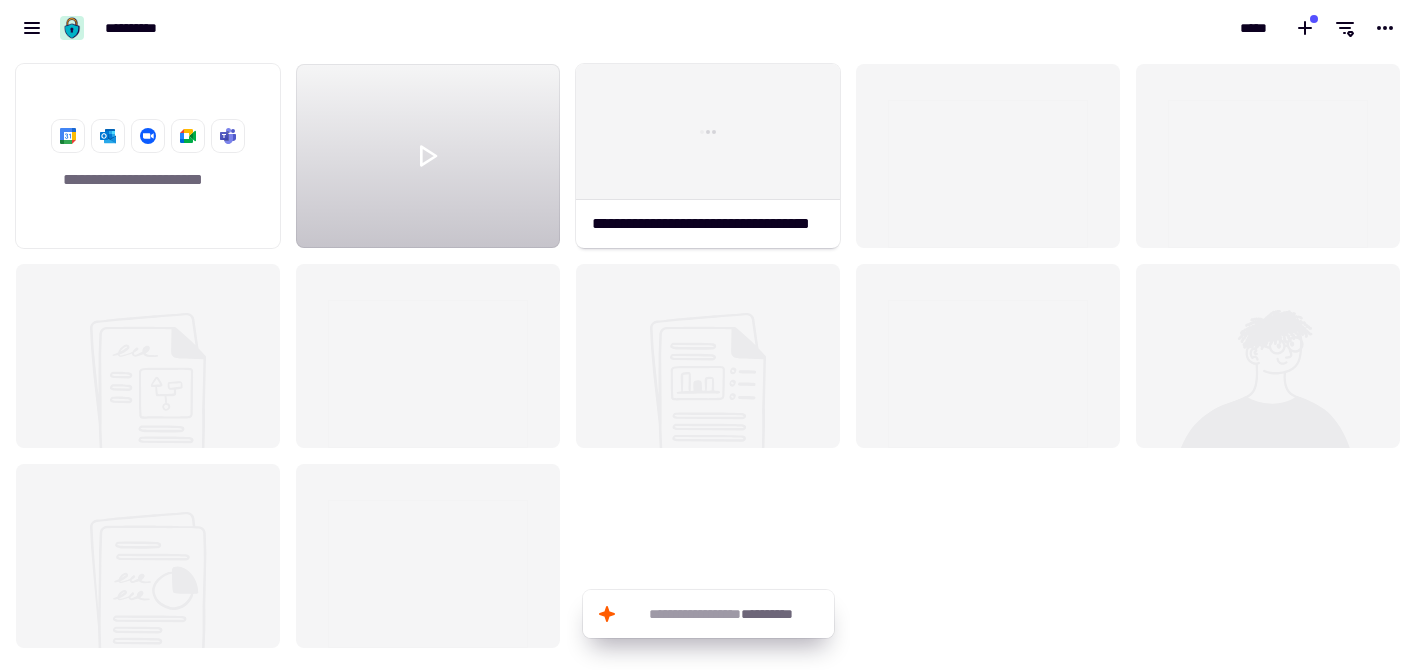 scroll, scrollTop: 1, scrollLeft: 1, axis: both 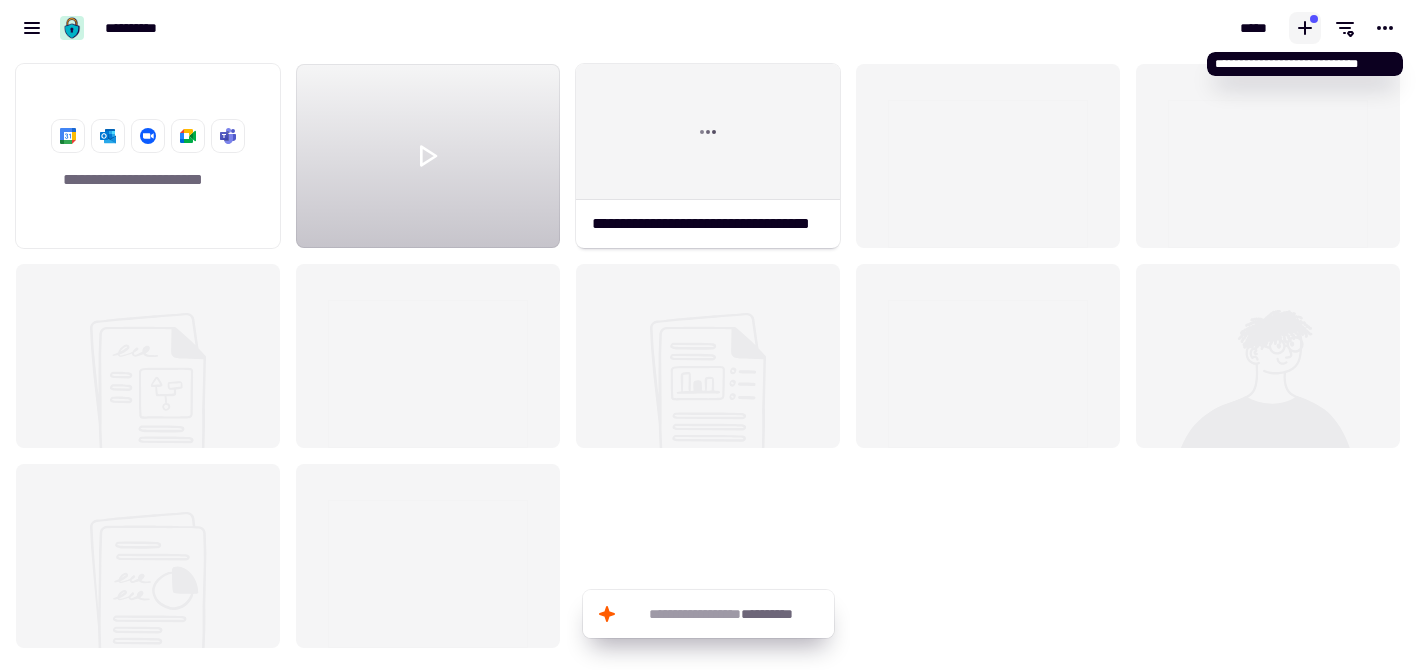 click 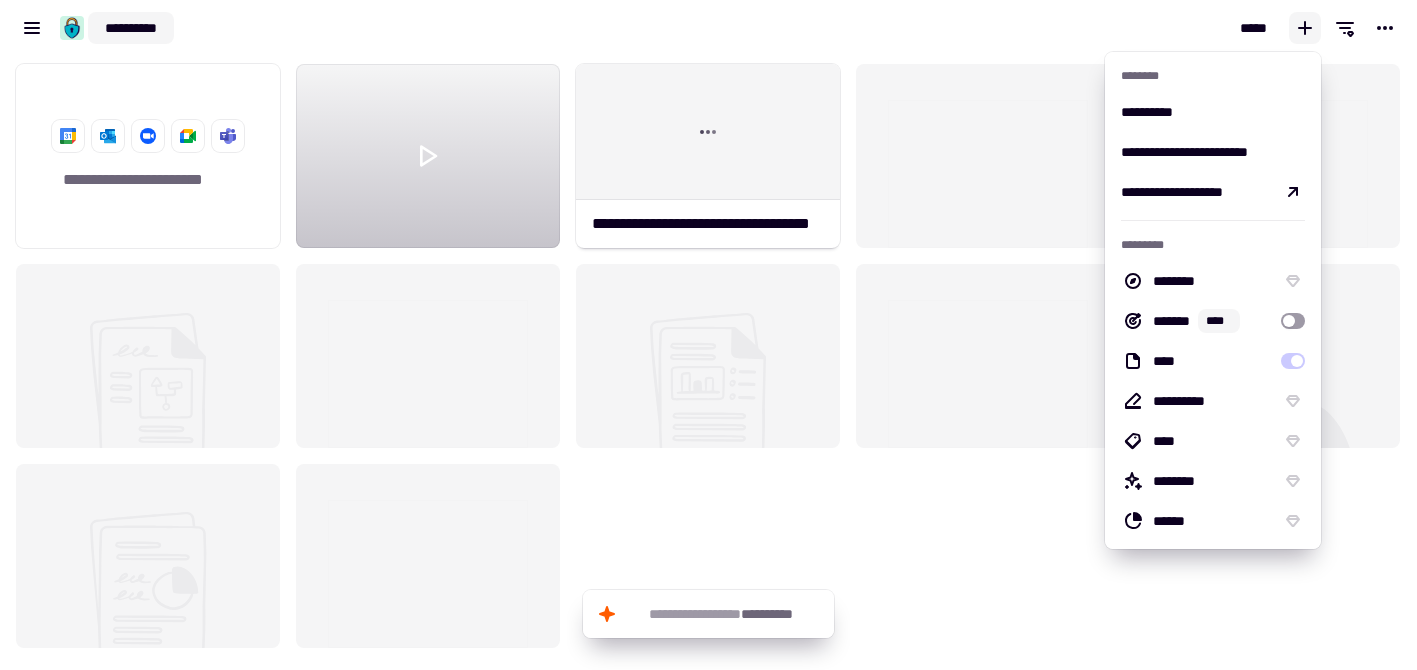 click on "**********" 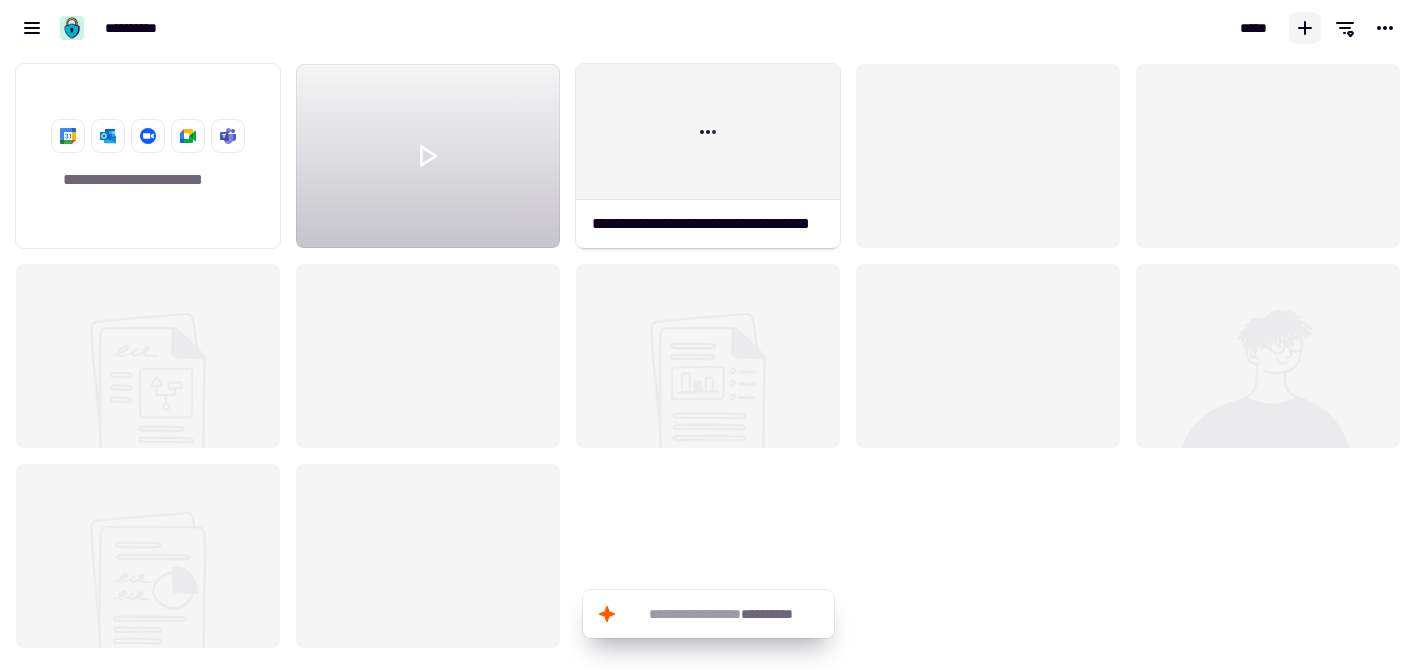 click on "**********" at bounding box center (354, 28) 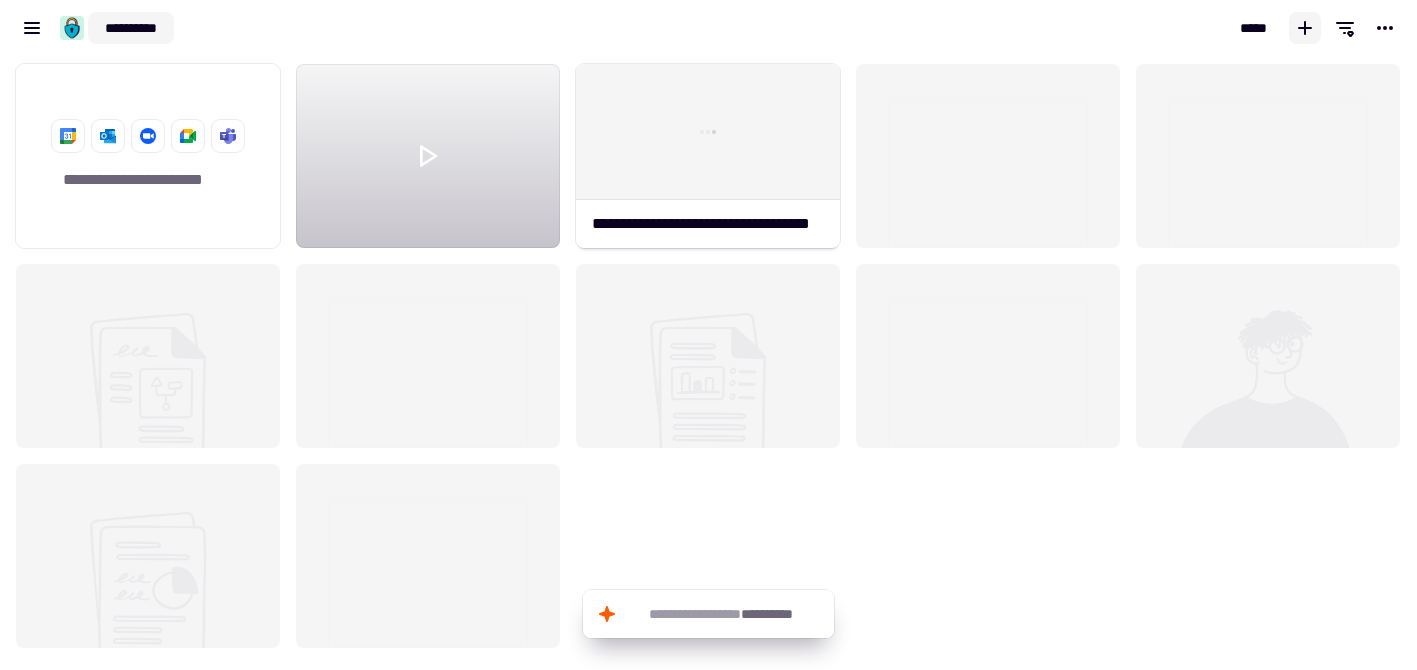 click on "**********" 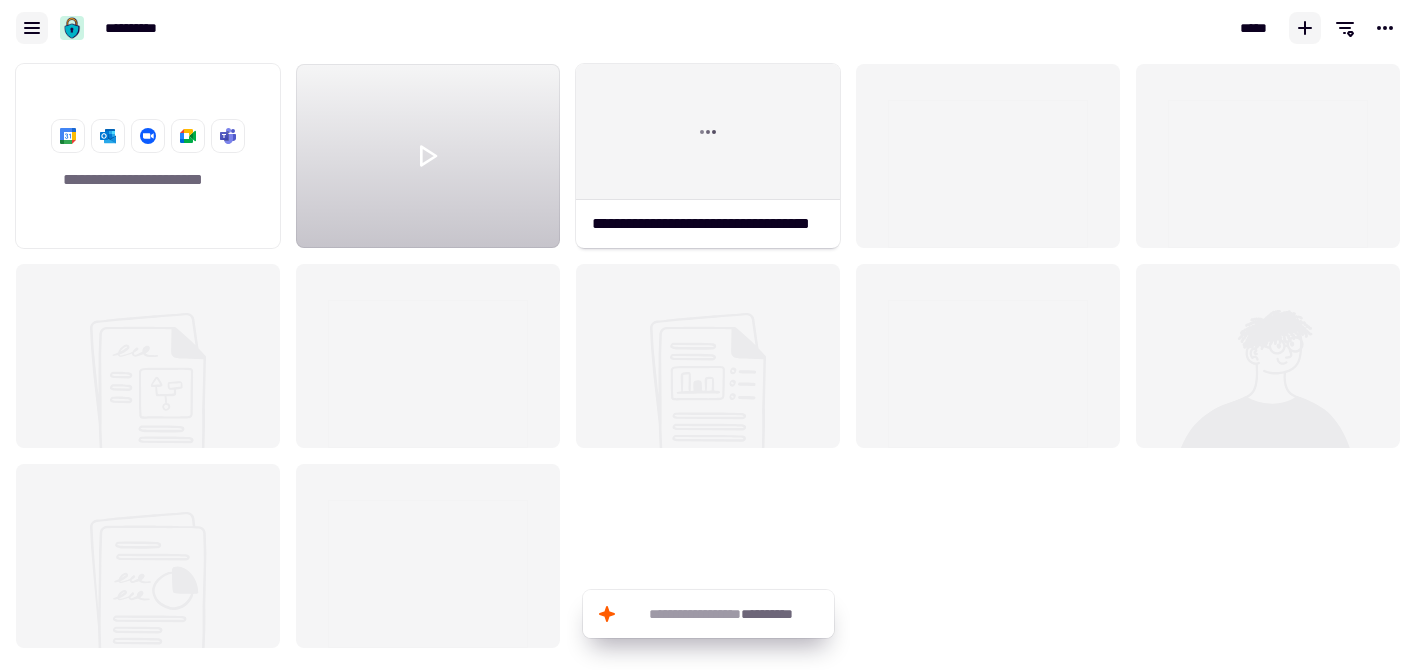click 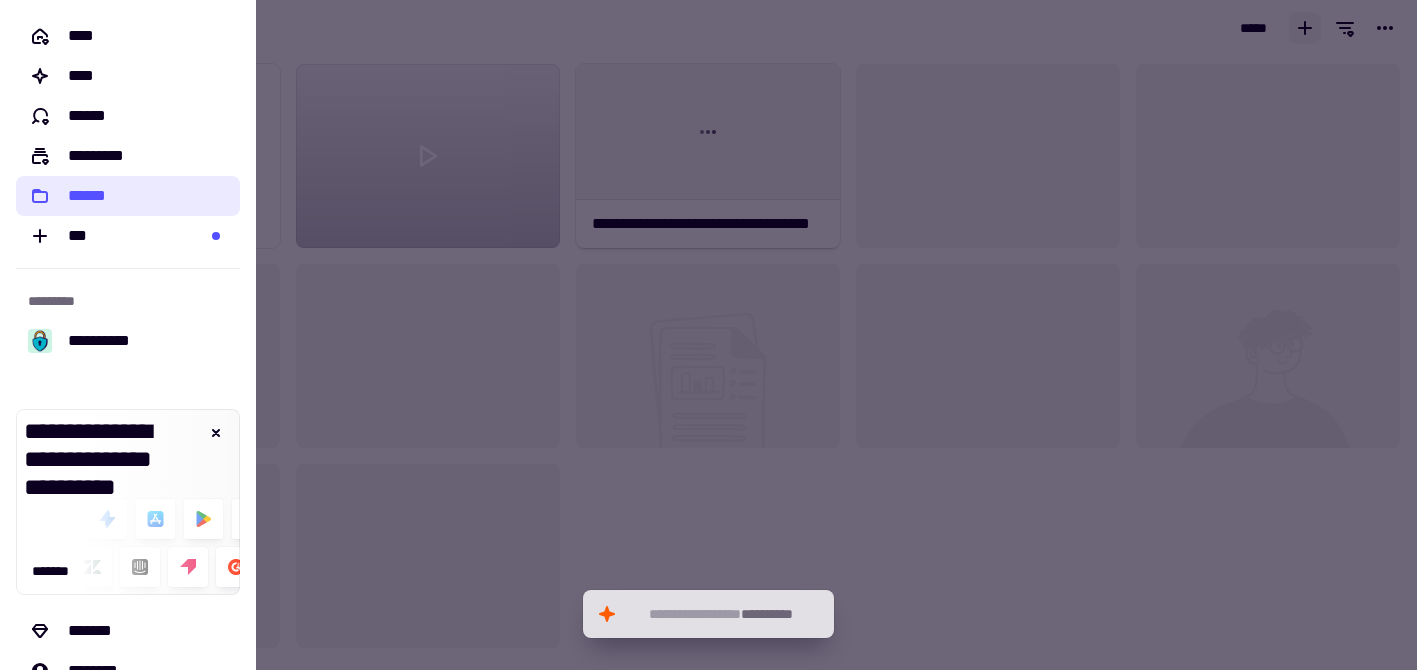 click on "******" 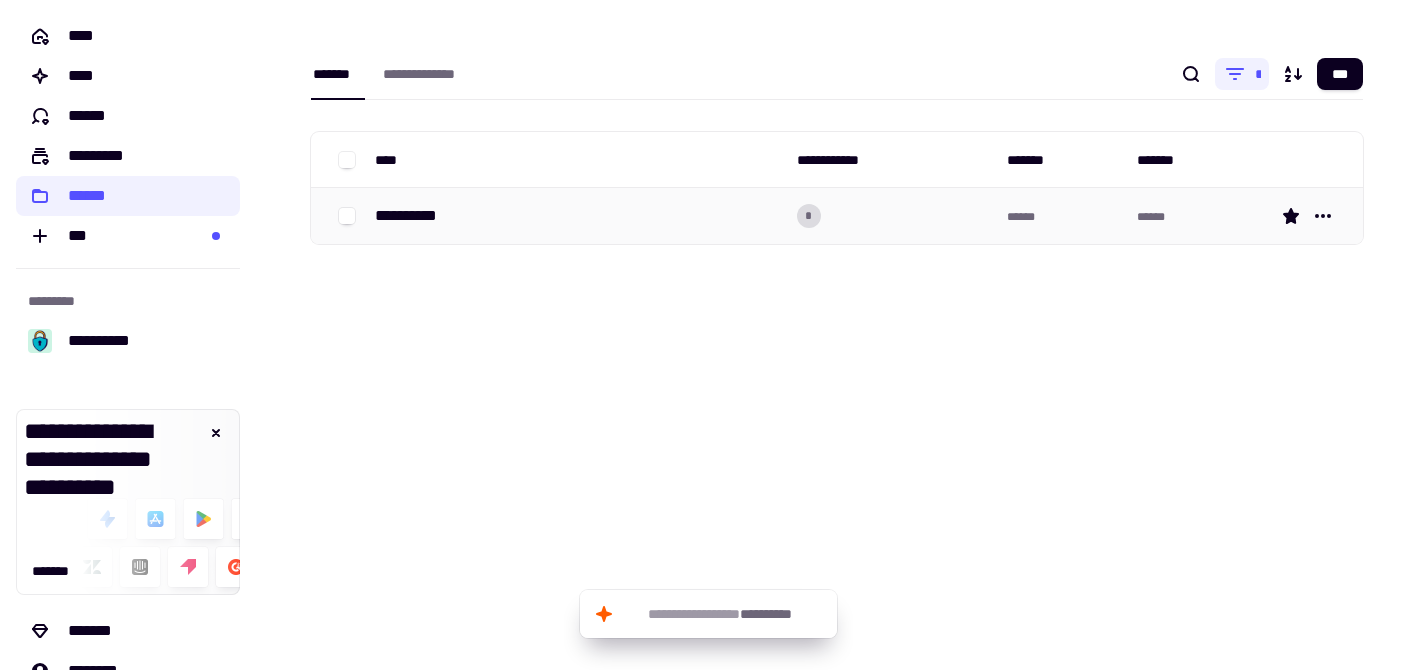 click on "**********" at bounding box center (414, 216) 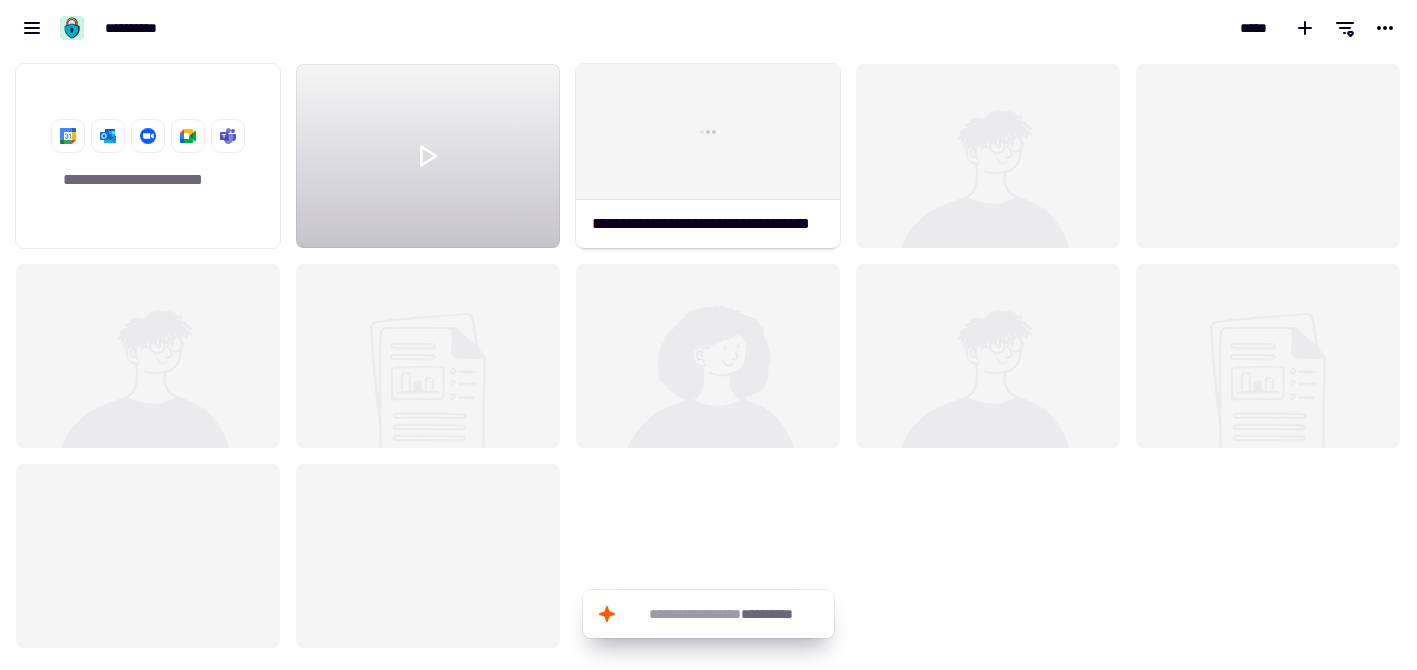 scroll, scrollTop: 1, scrollLeft: 1, axis: both 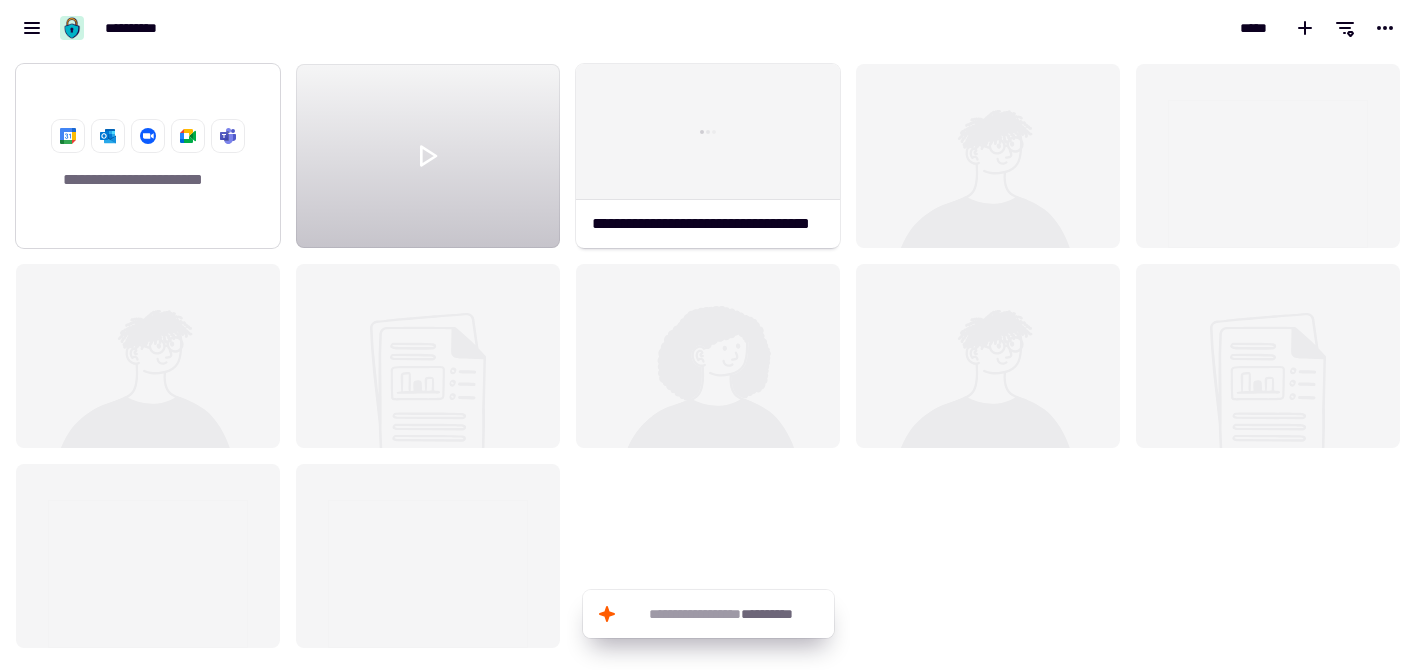 click on "**********" 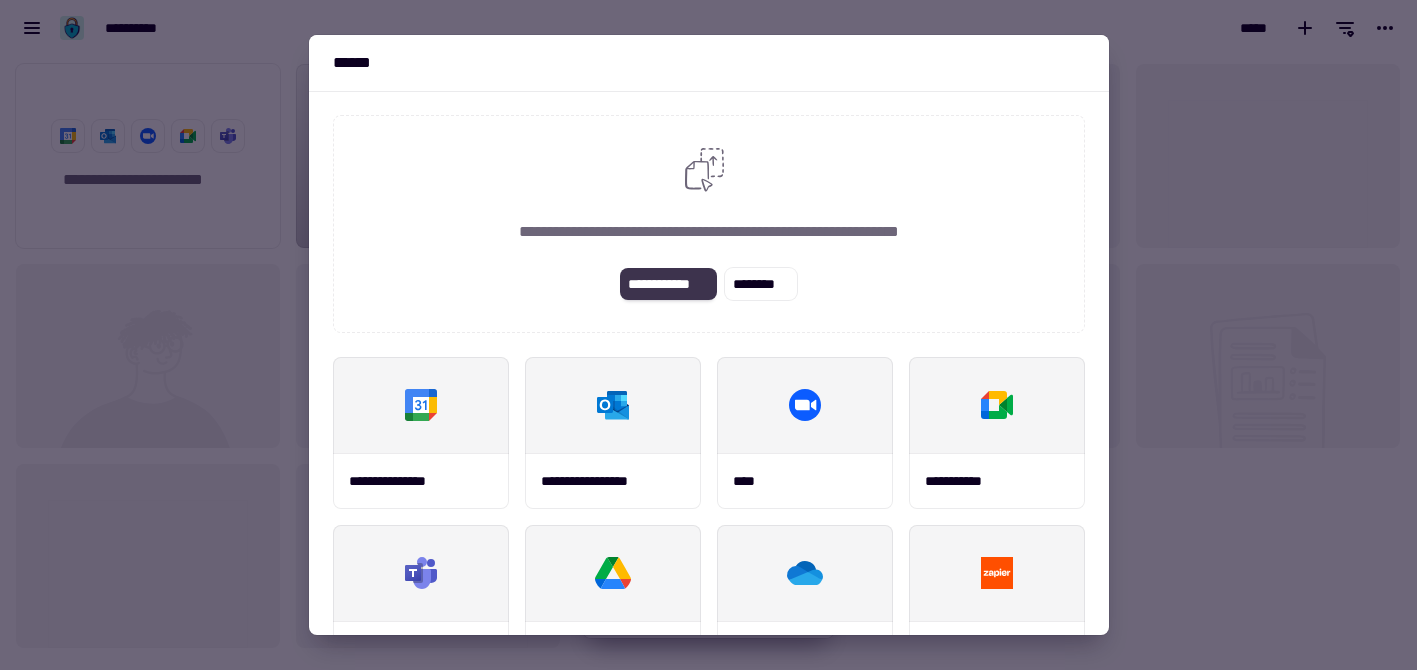 click on "**********" 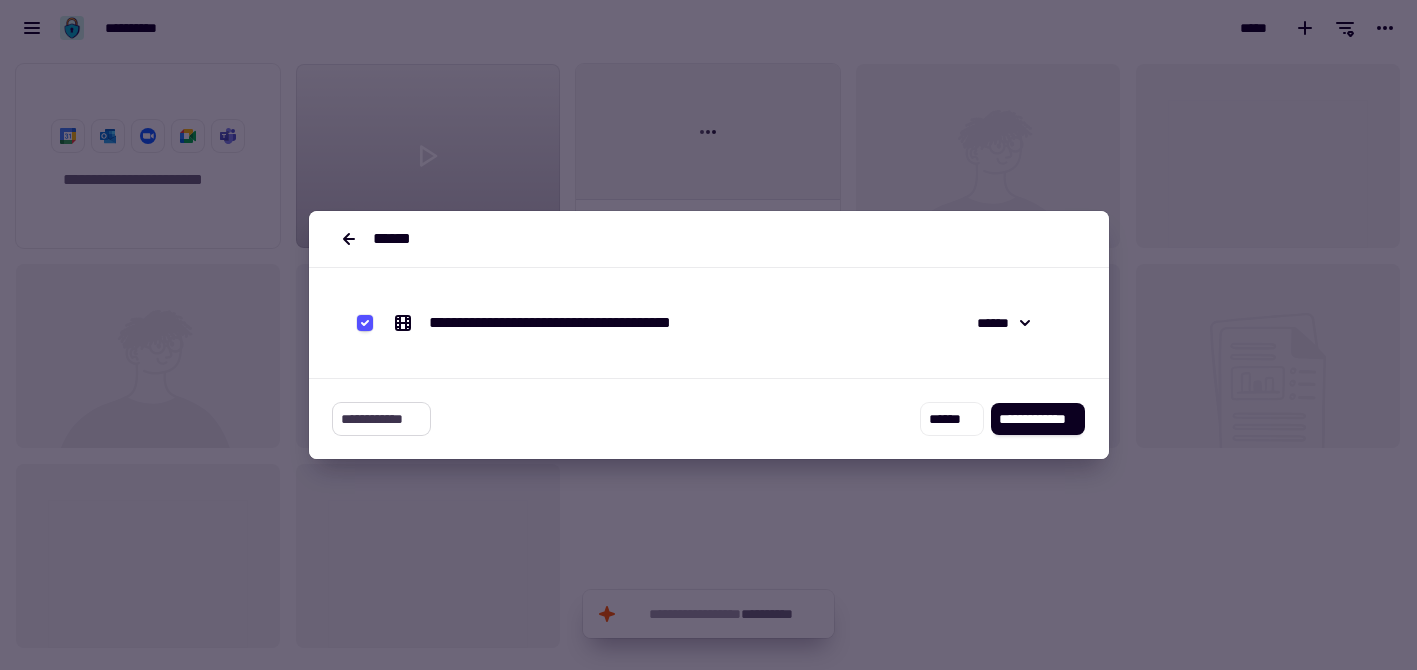 click on "**********" 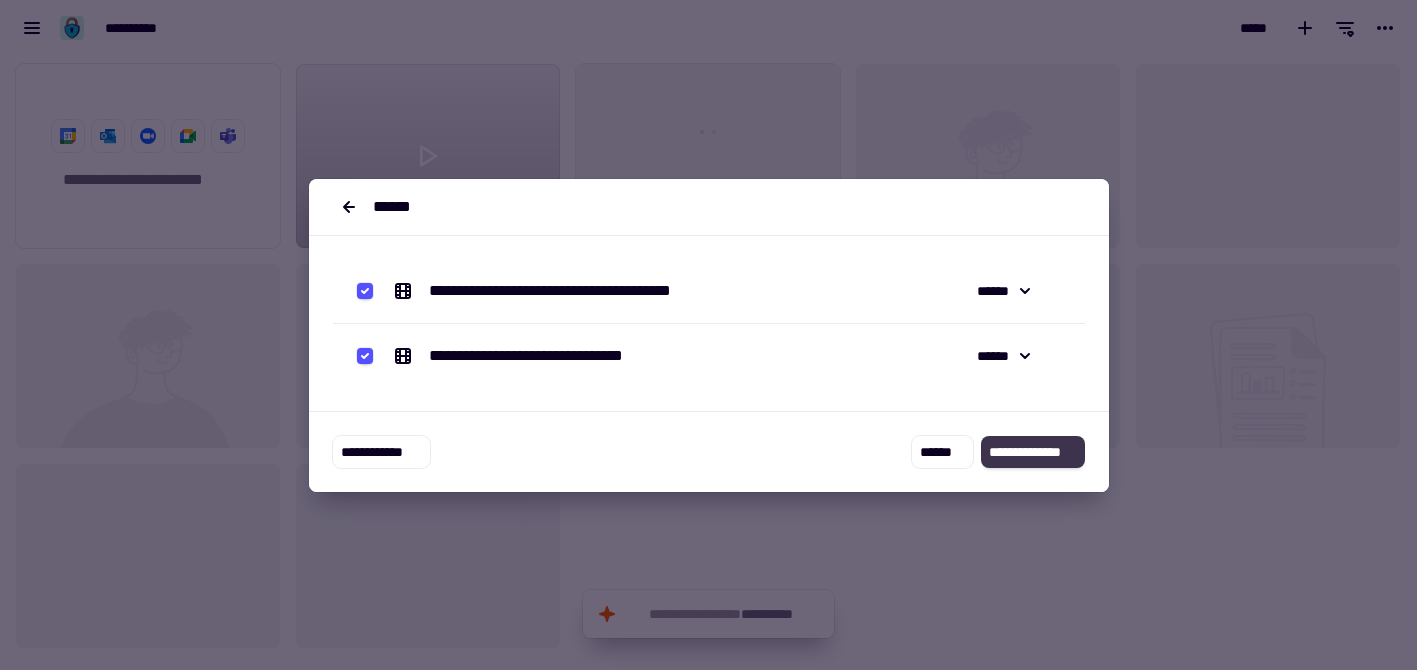 click on "**********" 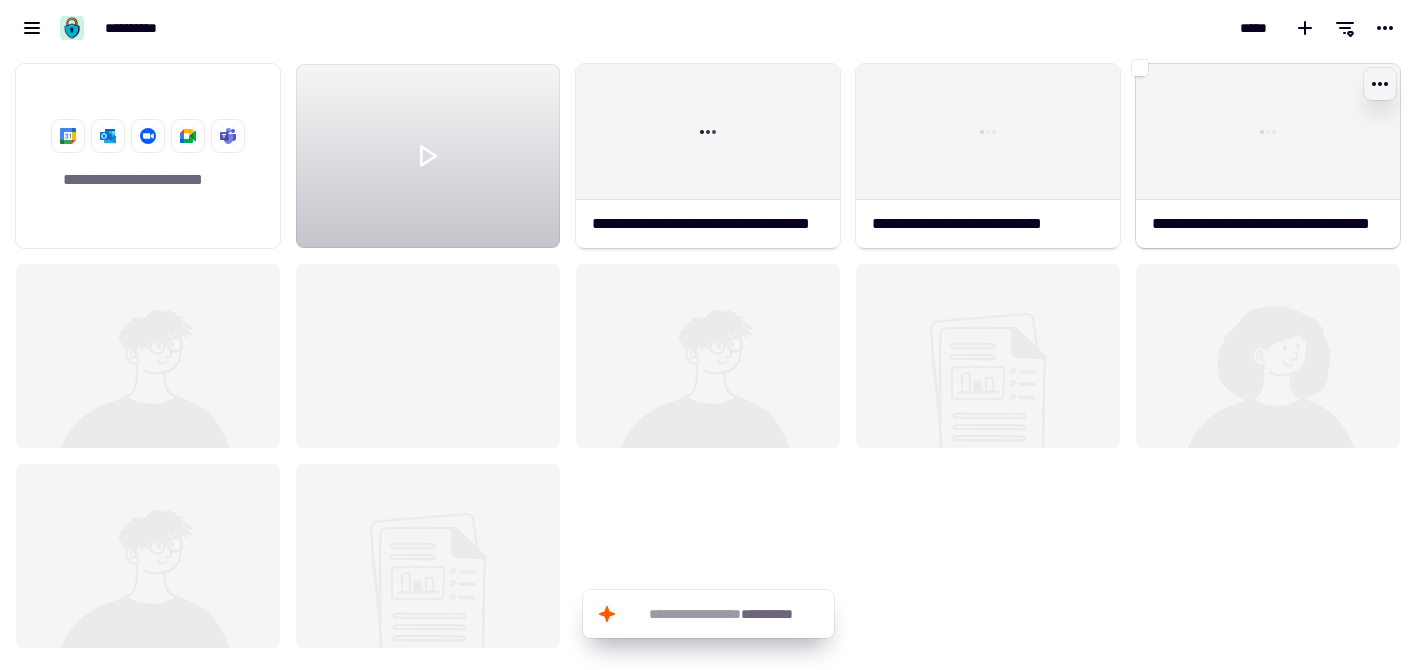 click 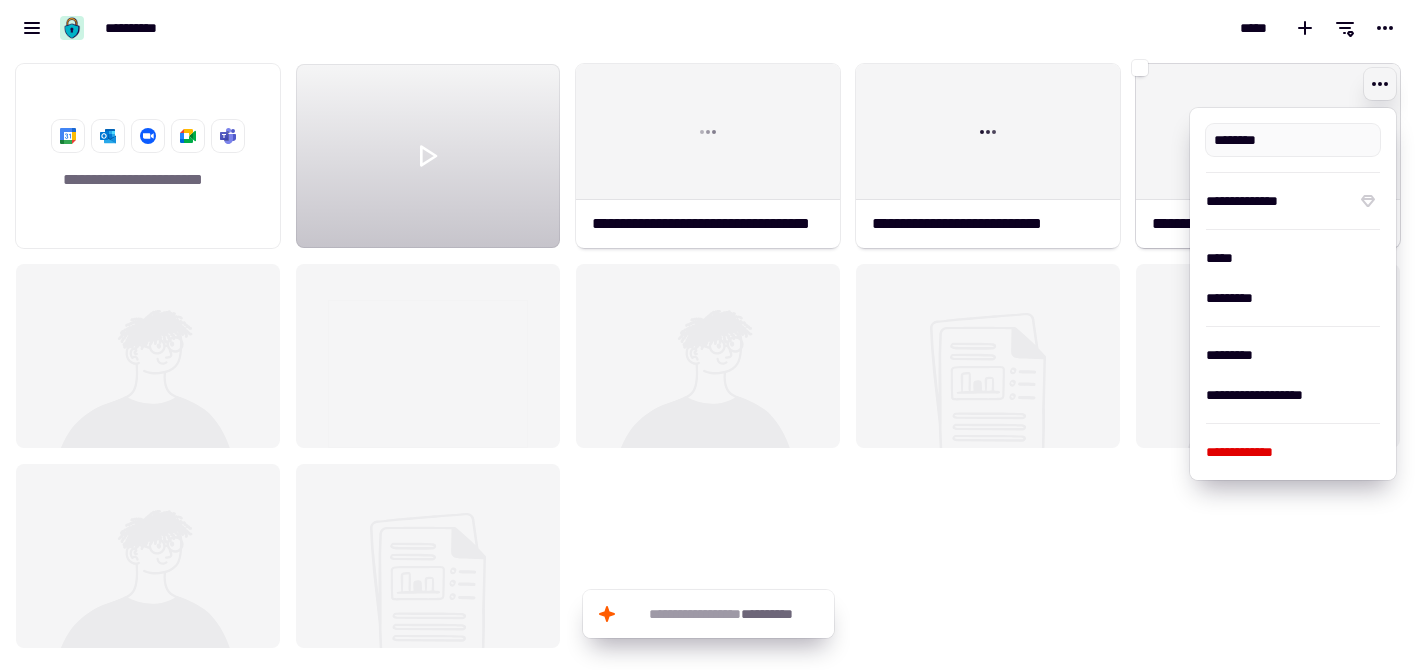 type on "**********" 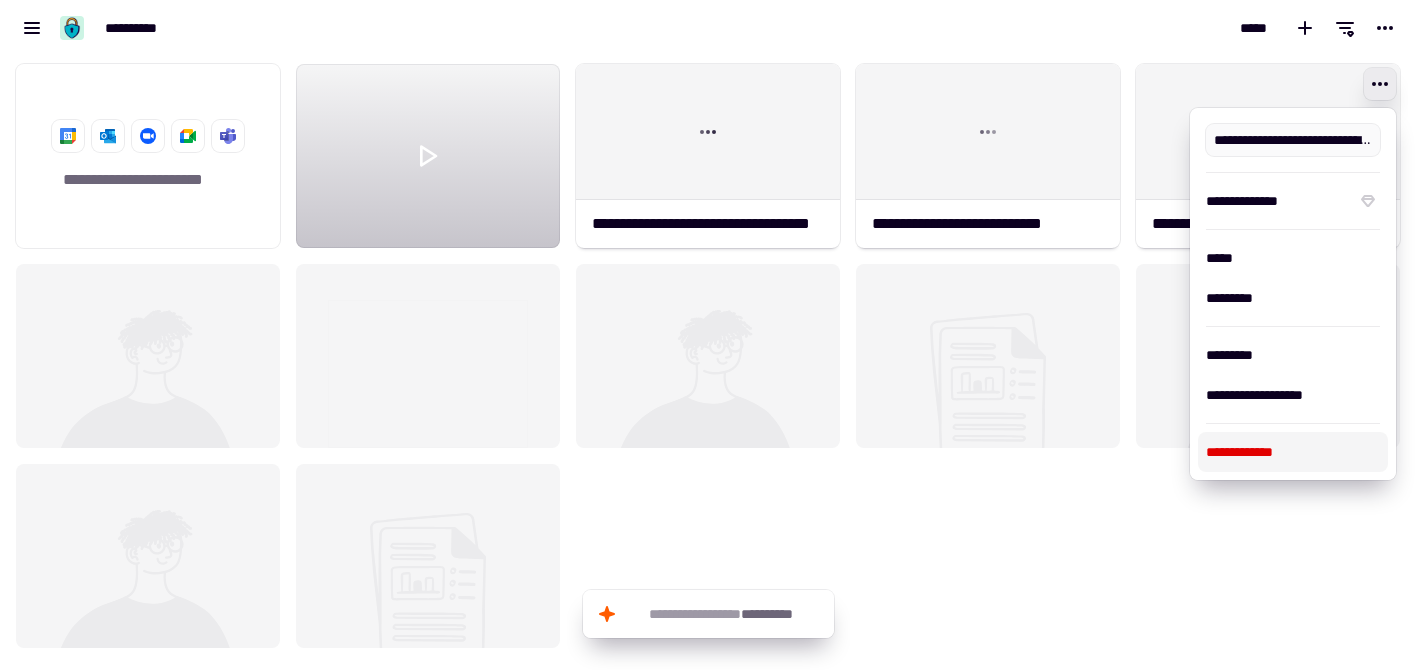 click on "**********" at bounding box center (1293, 452) 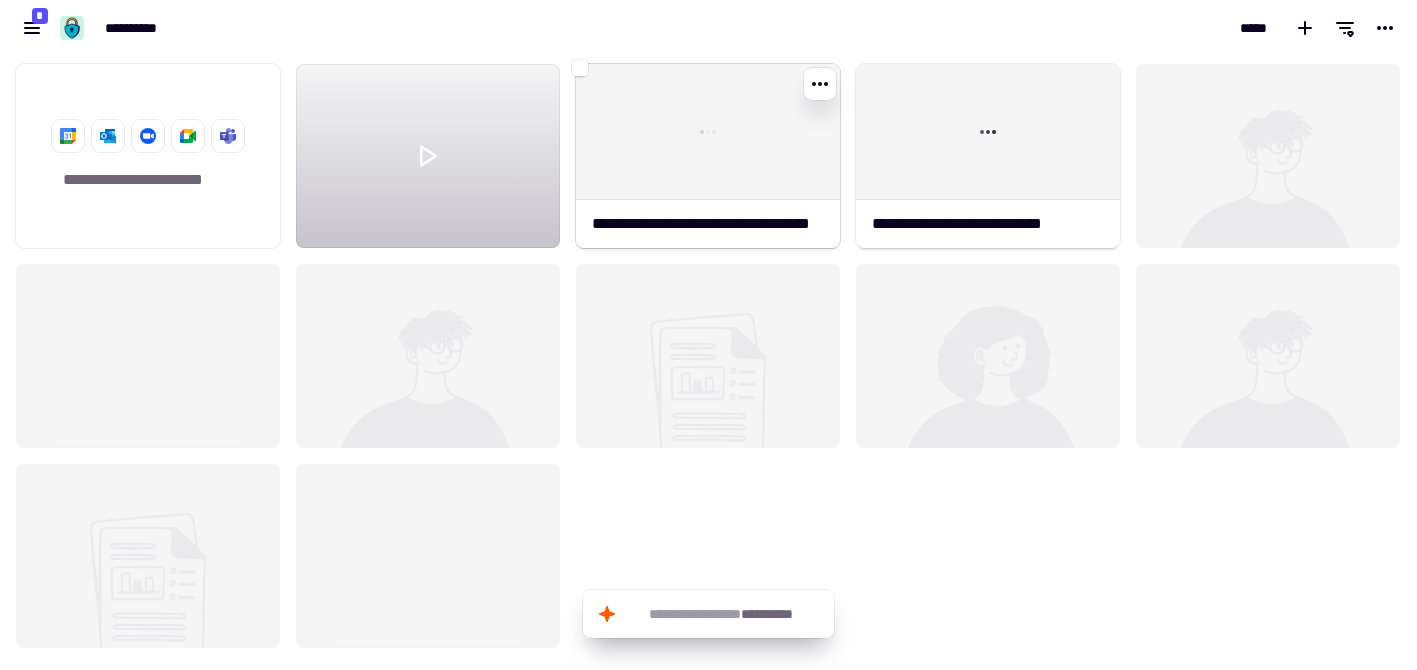 click 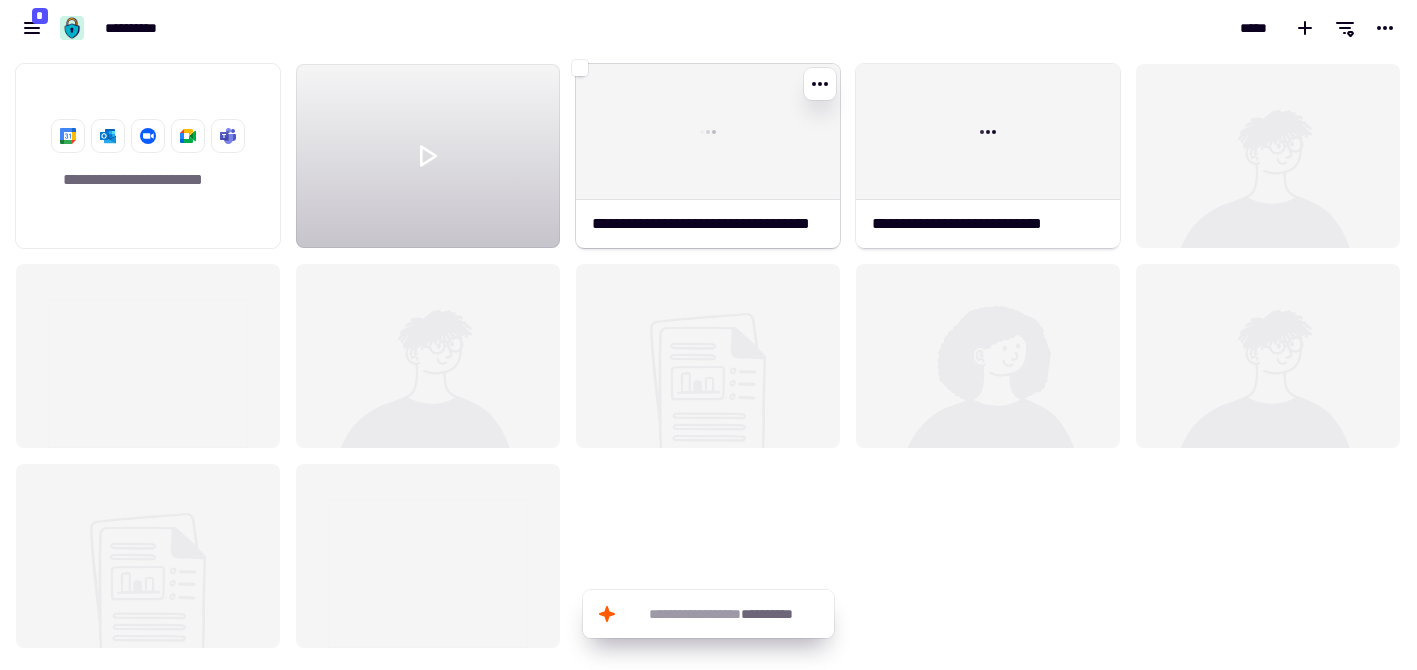 click 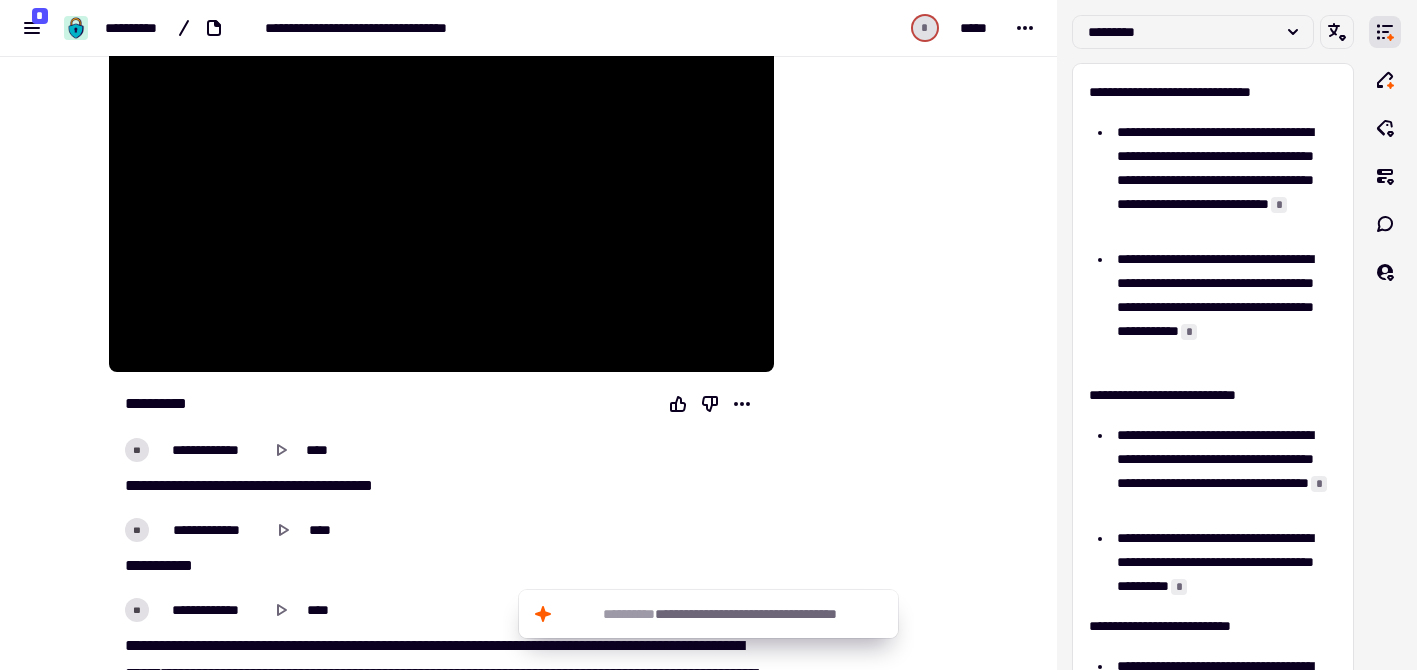 scroll, scrollTop: 225, scrollLeft: 0, axis: vertical 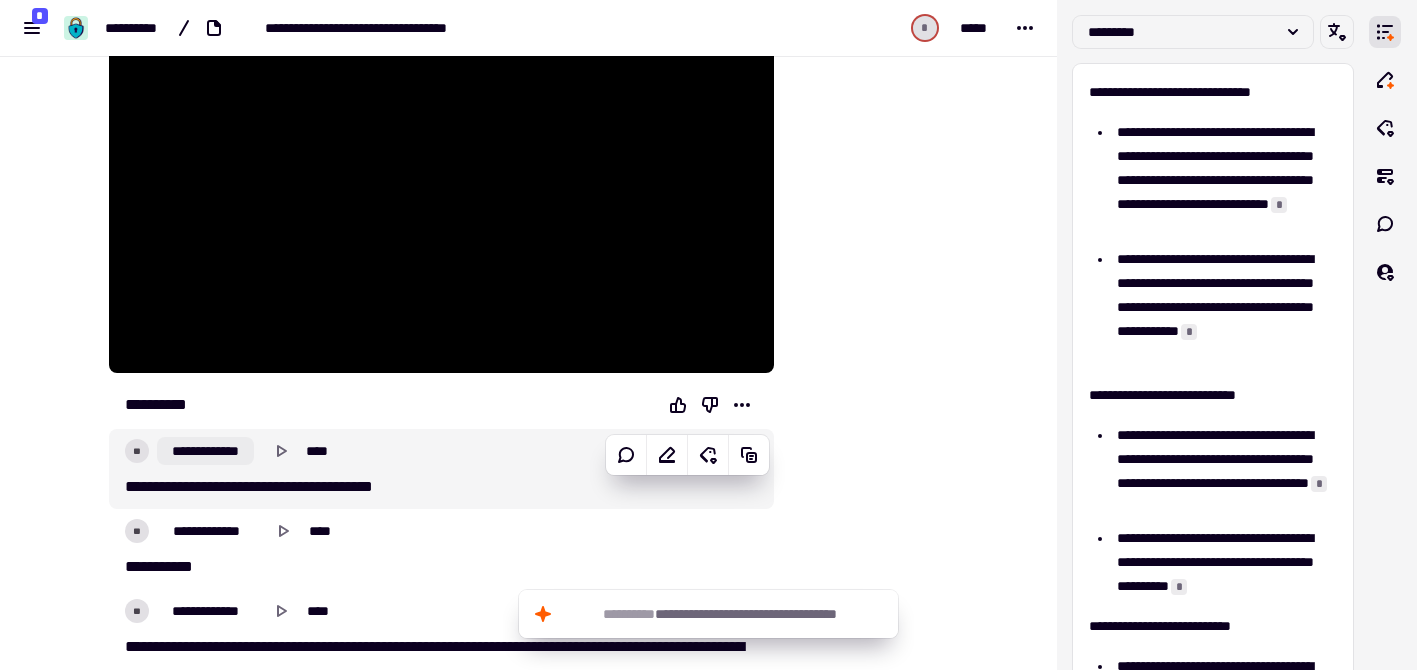 click on "**********" 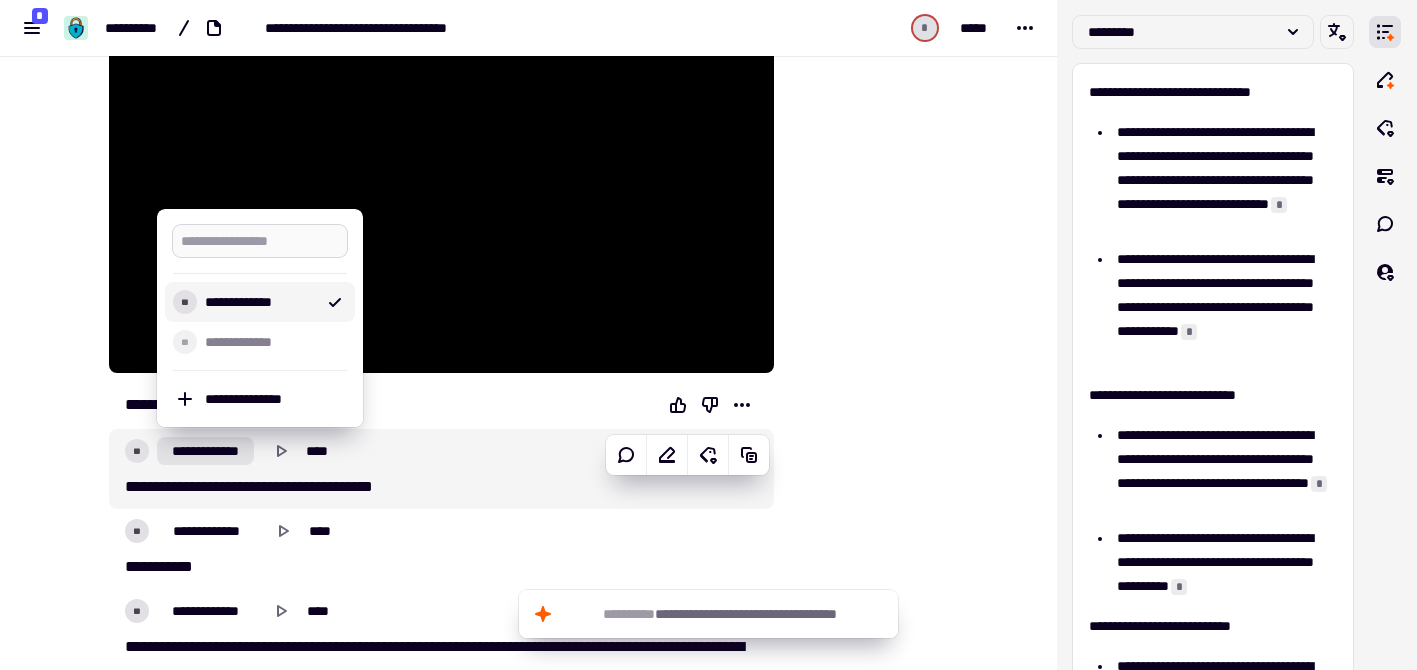 click at bounding box center (260, 241) 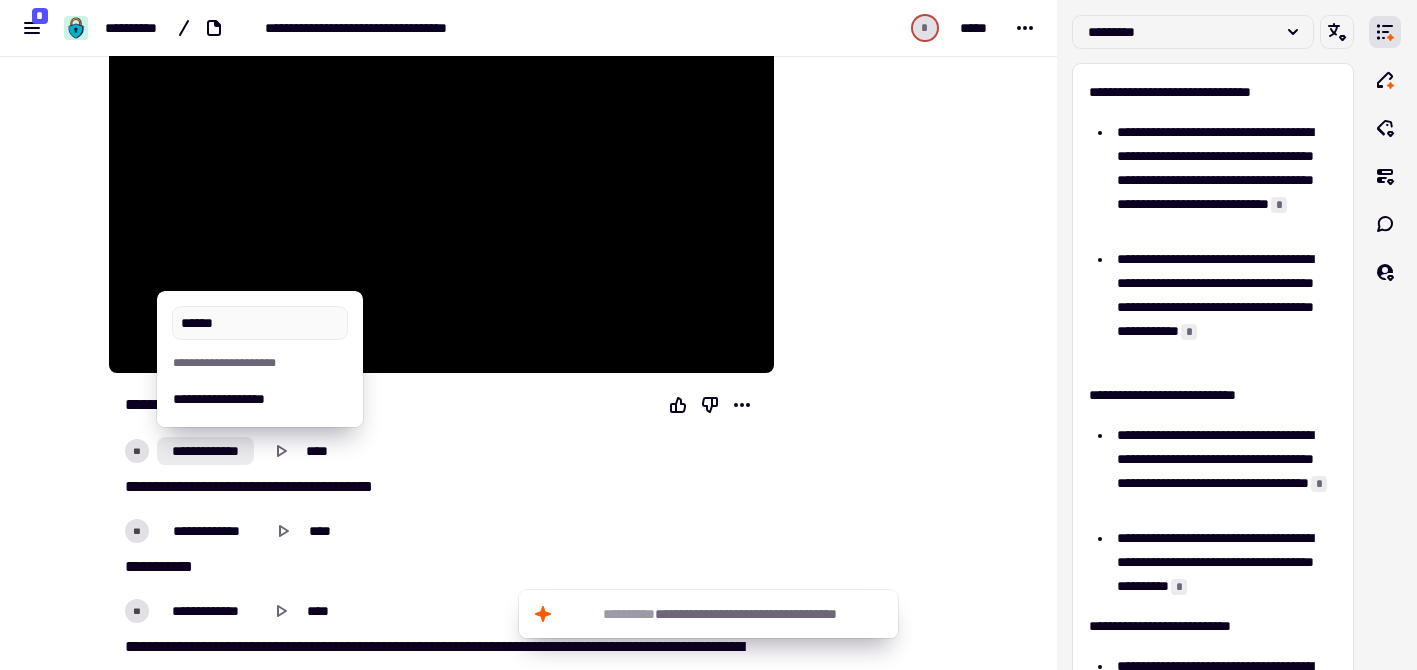 type on "******" 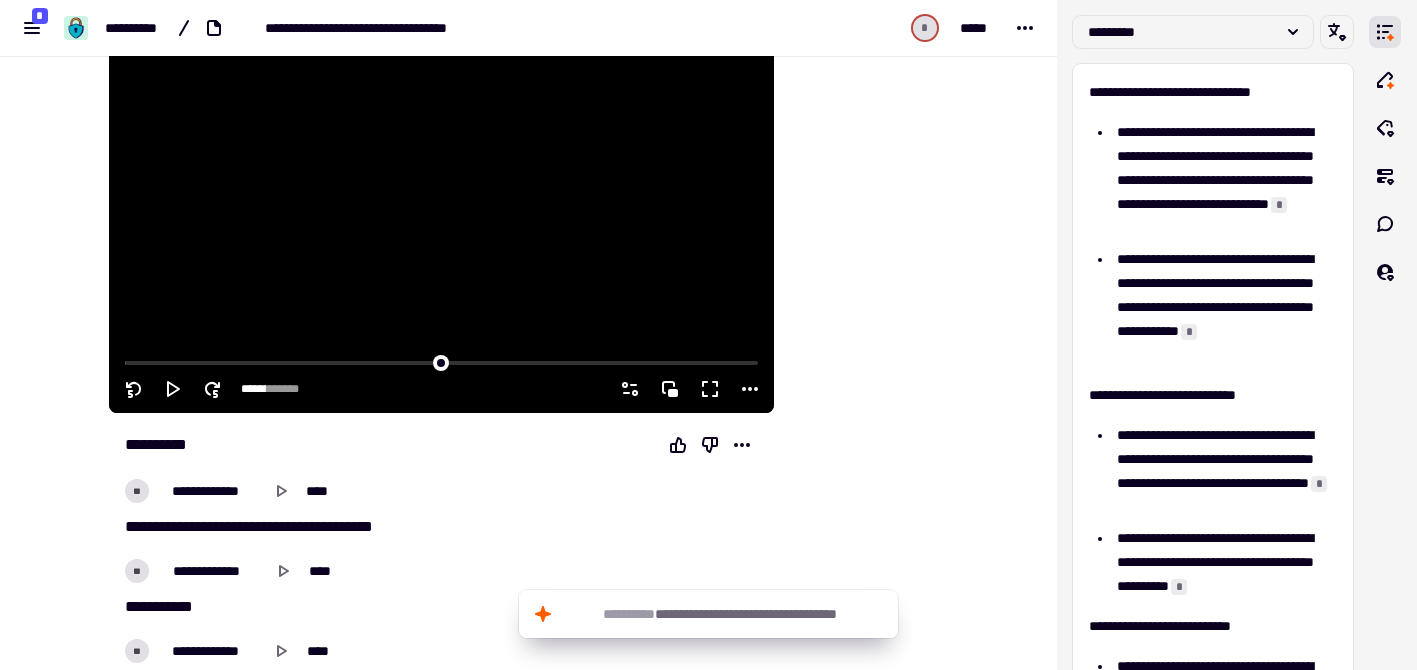 scroll, scrollTop: 181, scrollLeft: 0, axis: vertical 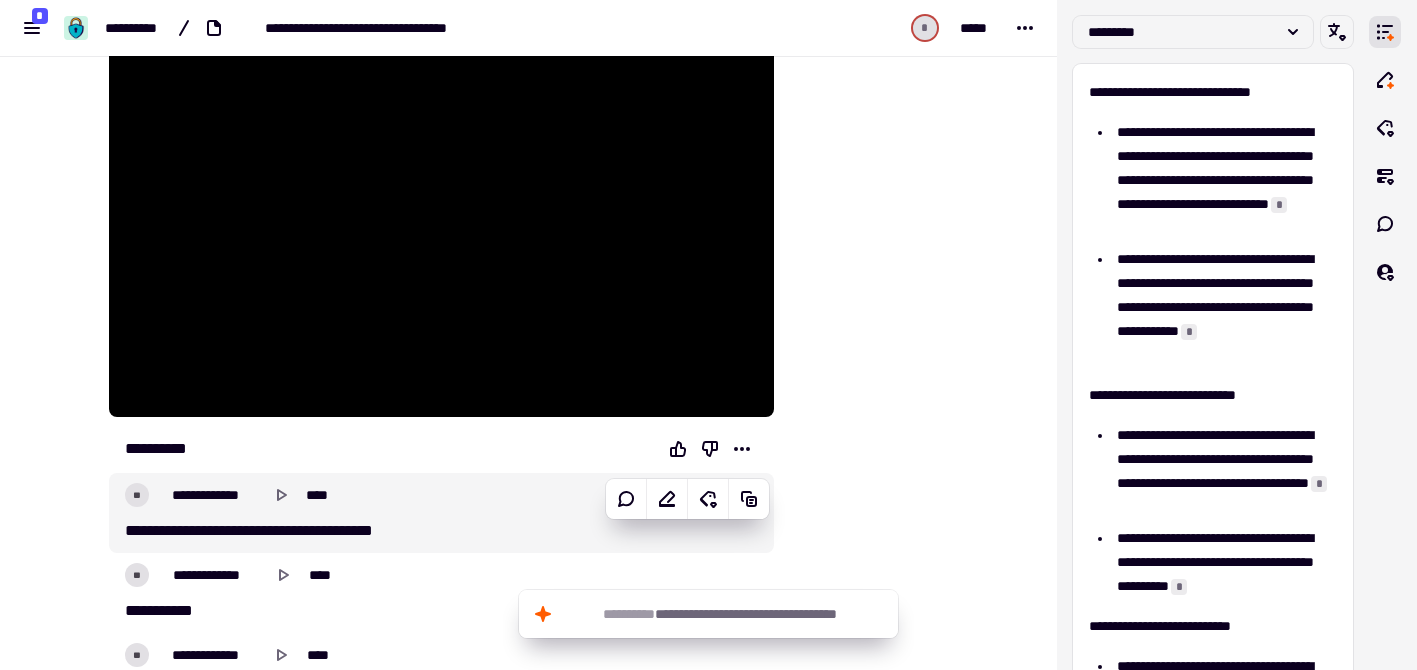 click on "**" at bounding box center (137, 495) 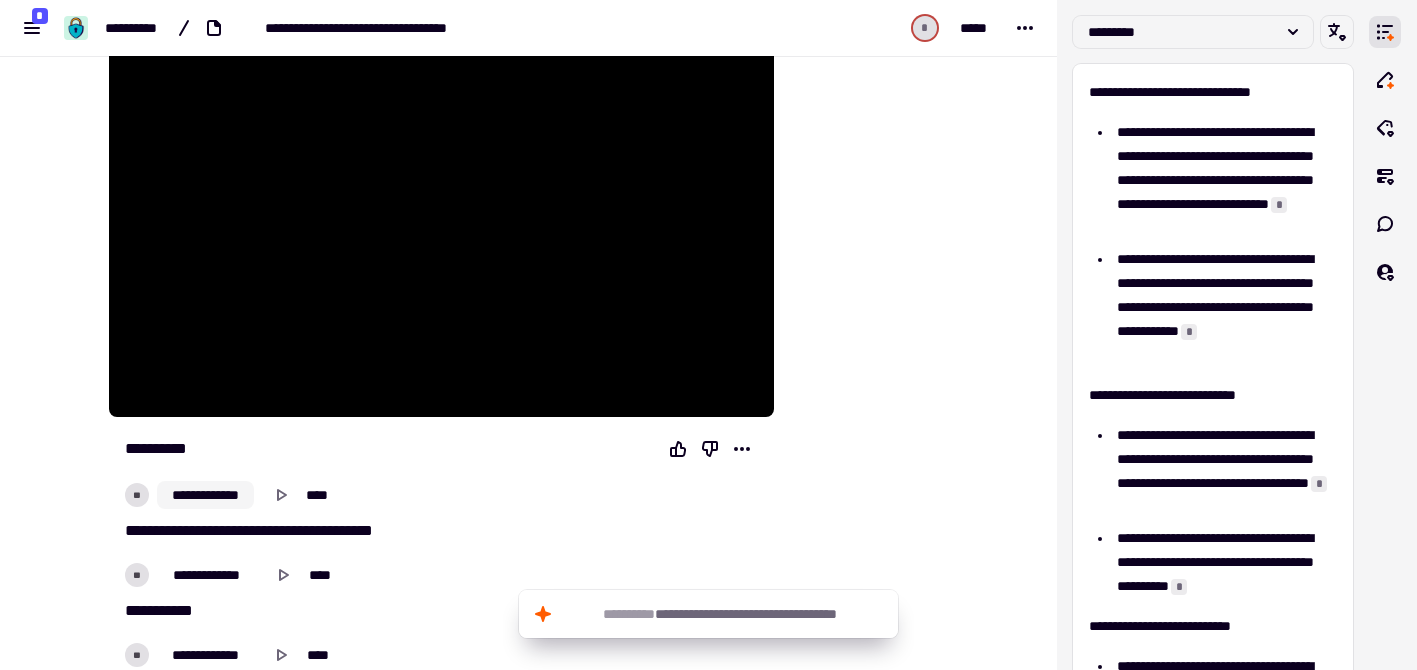 click on "**********" 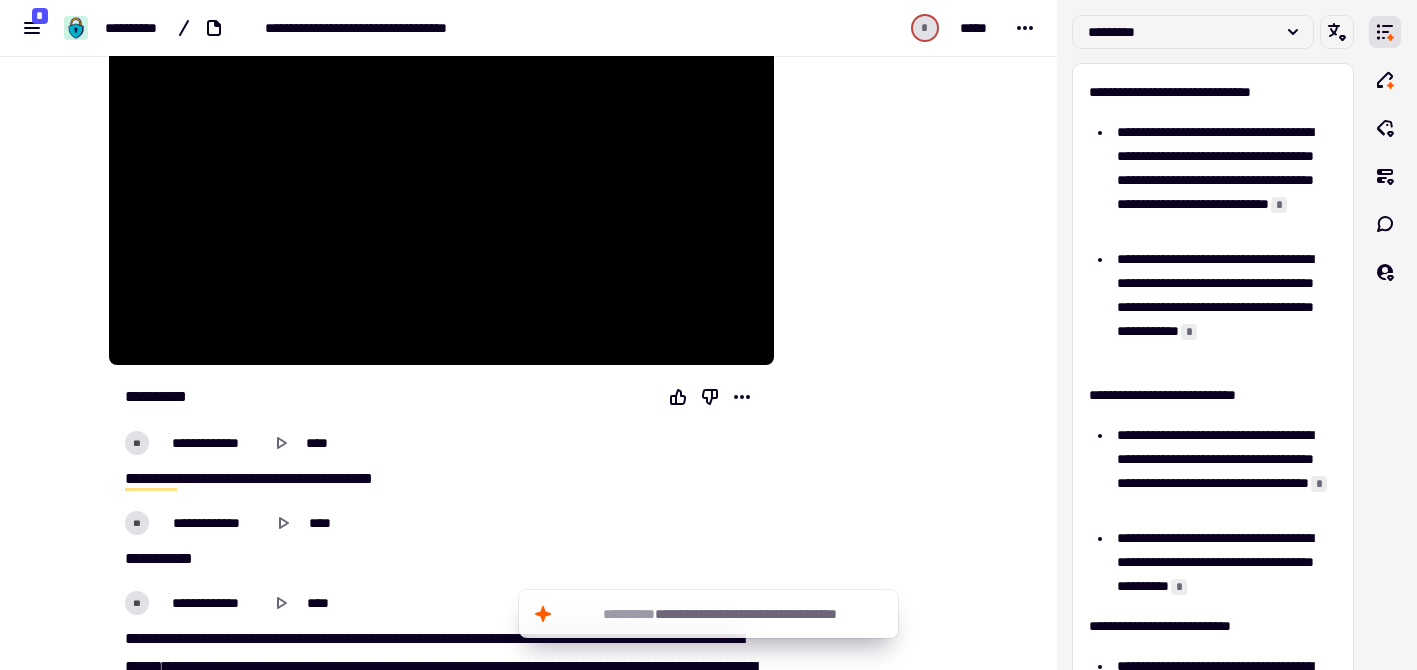 scroll, scrollTop: 269, scrollLeft: 0, axis: vertical 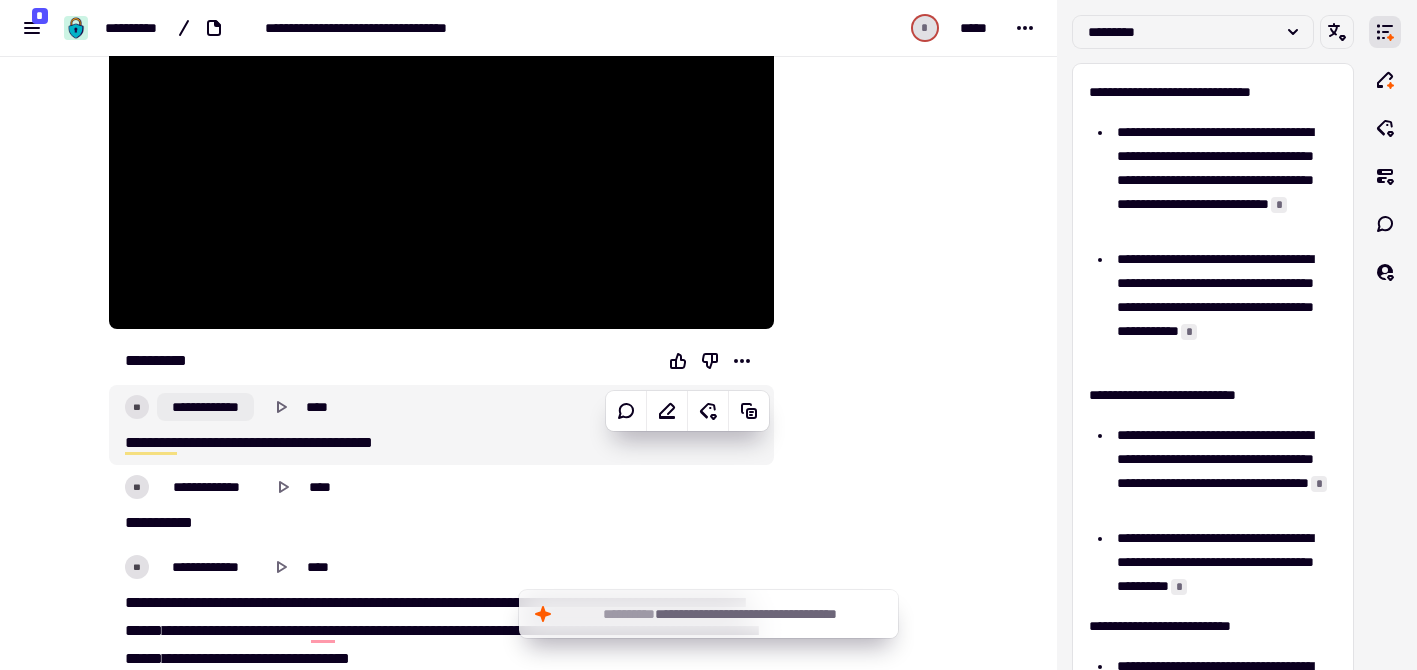click on "**********" 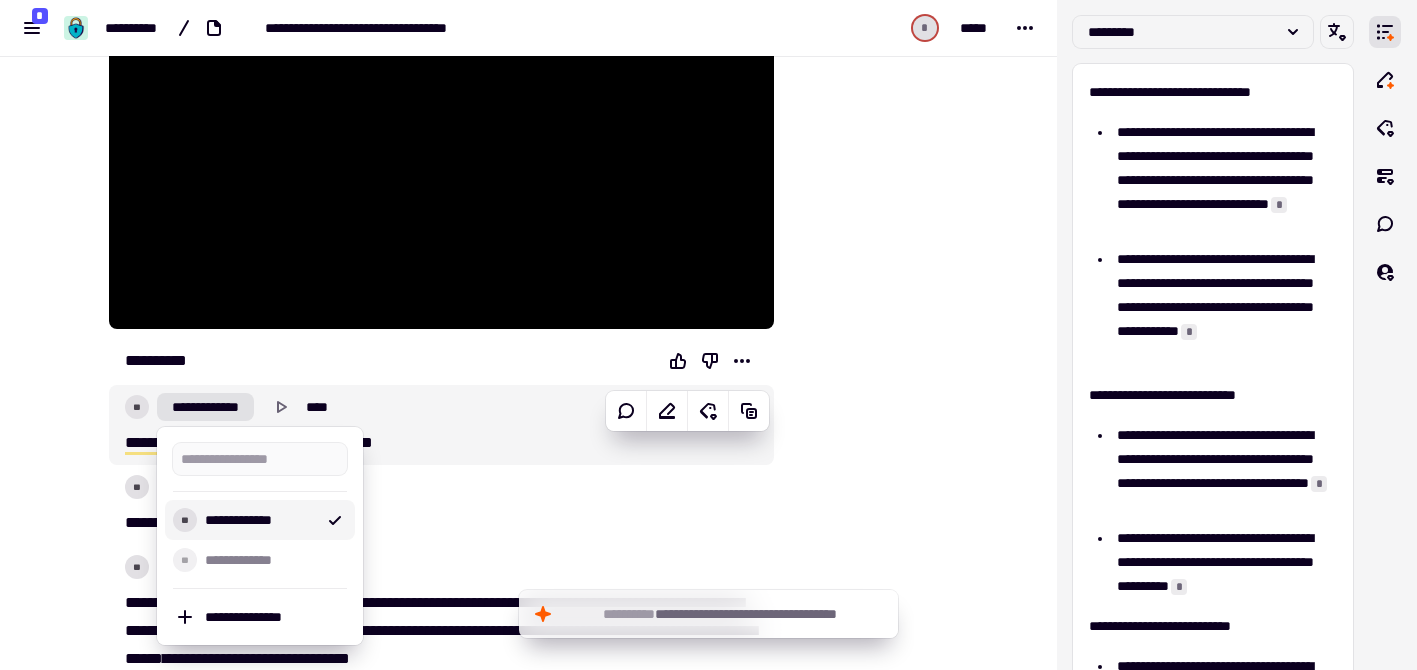 click on "**********" at bounding box center [260, 520] 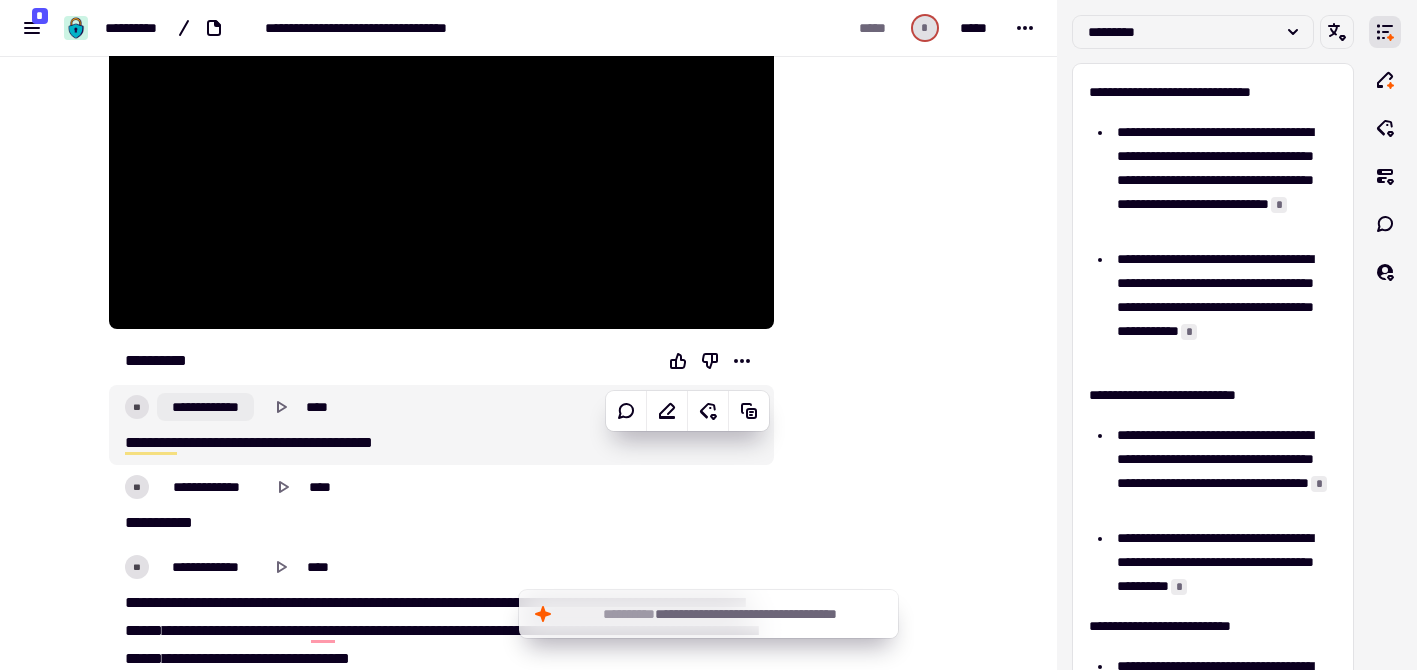 click on "**********" 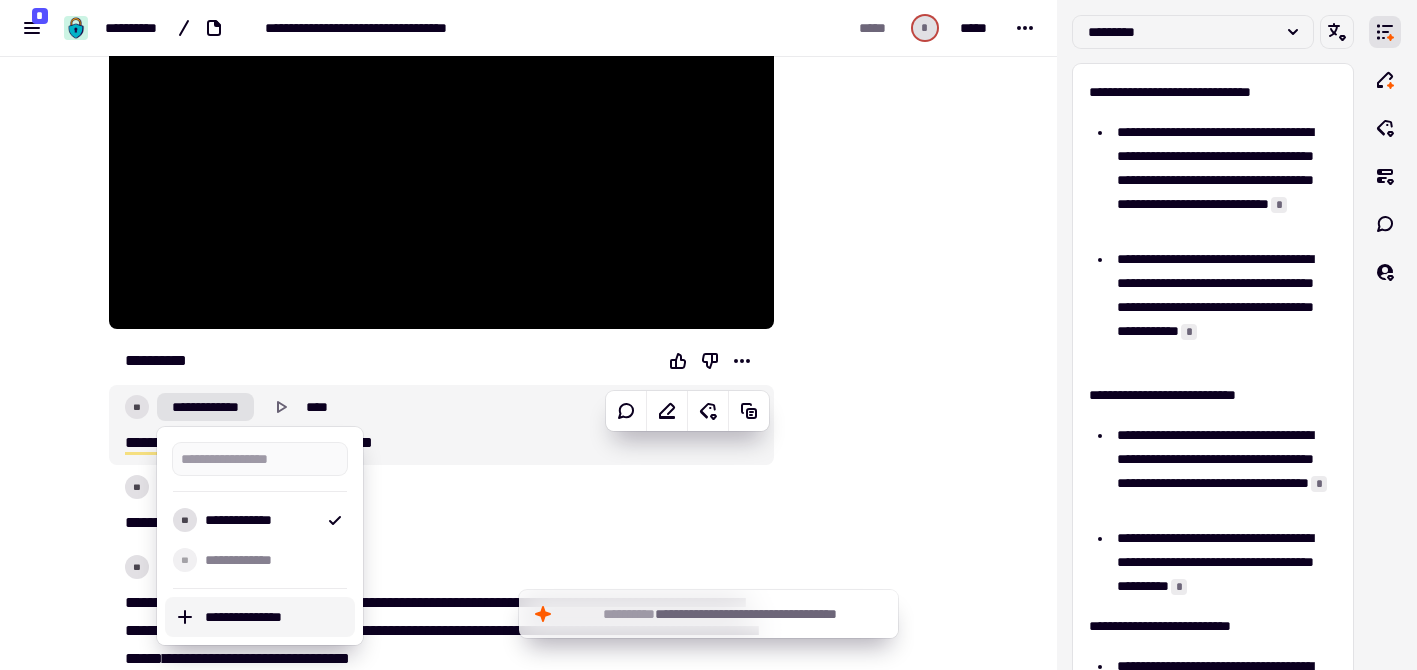 click on "**********" at bounding box center [260, 617] 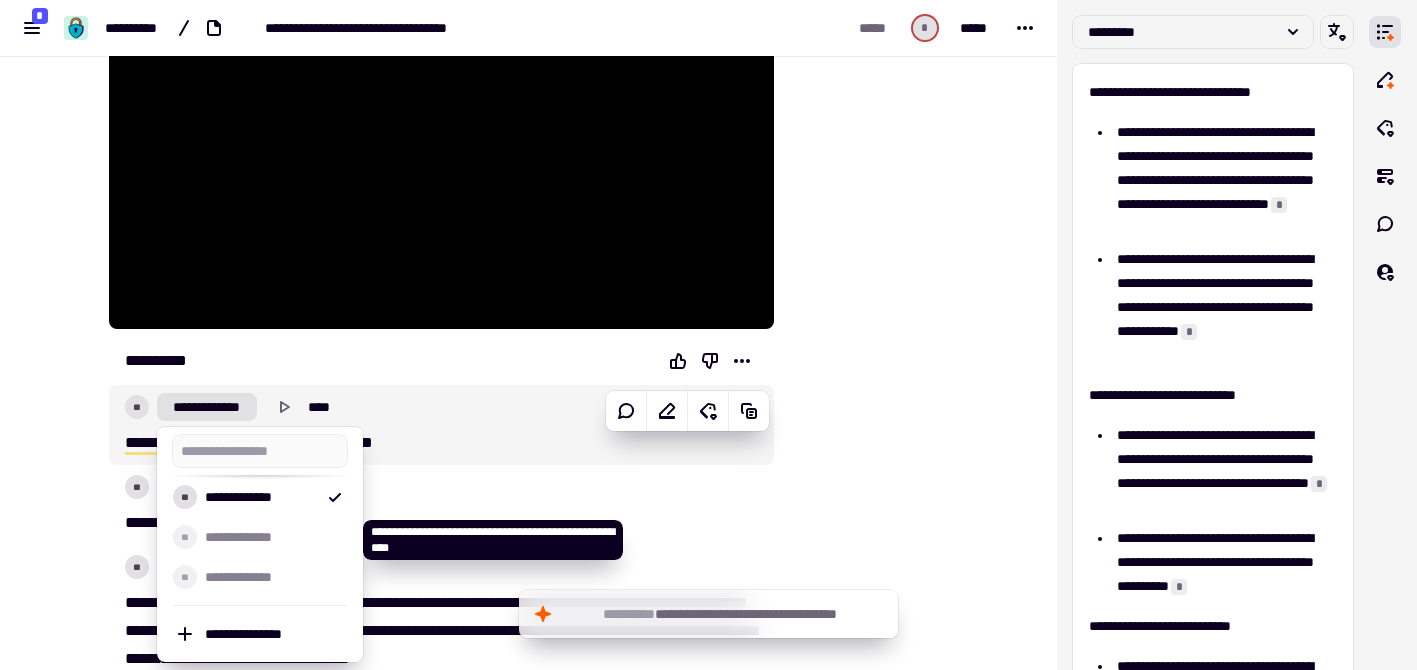 scroll, scrollTop: 0, scrollLeft: 0, axis: both 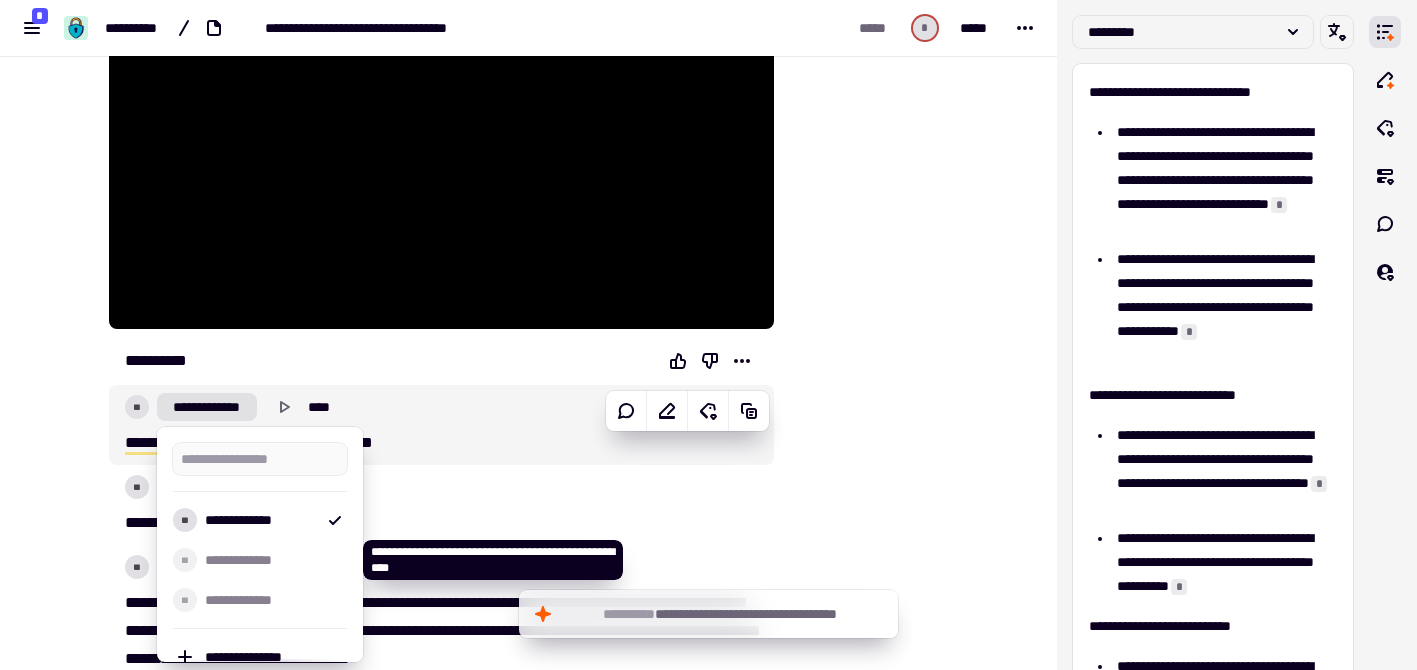click on "**********" at bounding box center (272, 560) 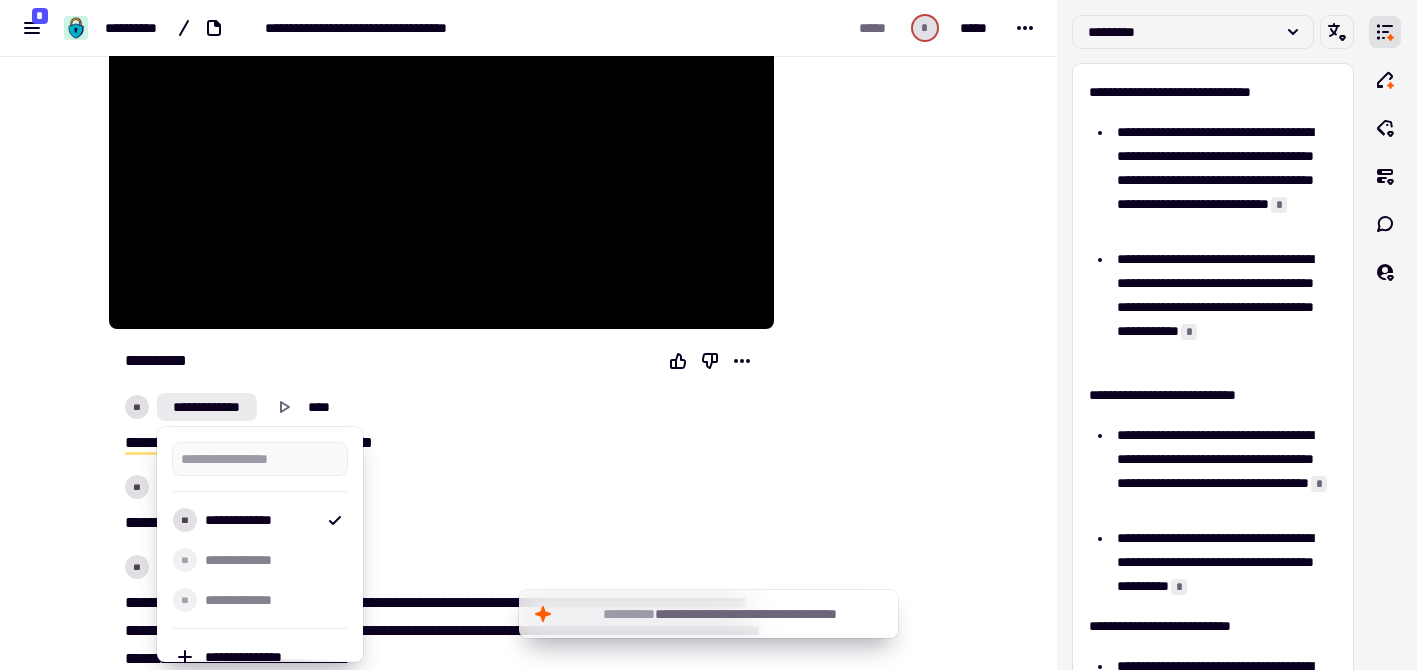 click on "**********" at bounding box center [528, 335] 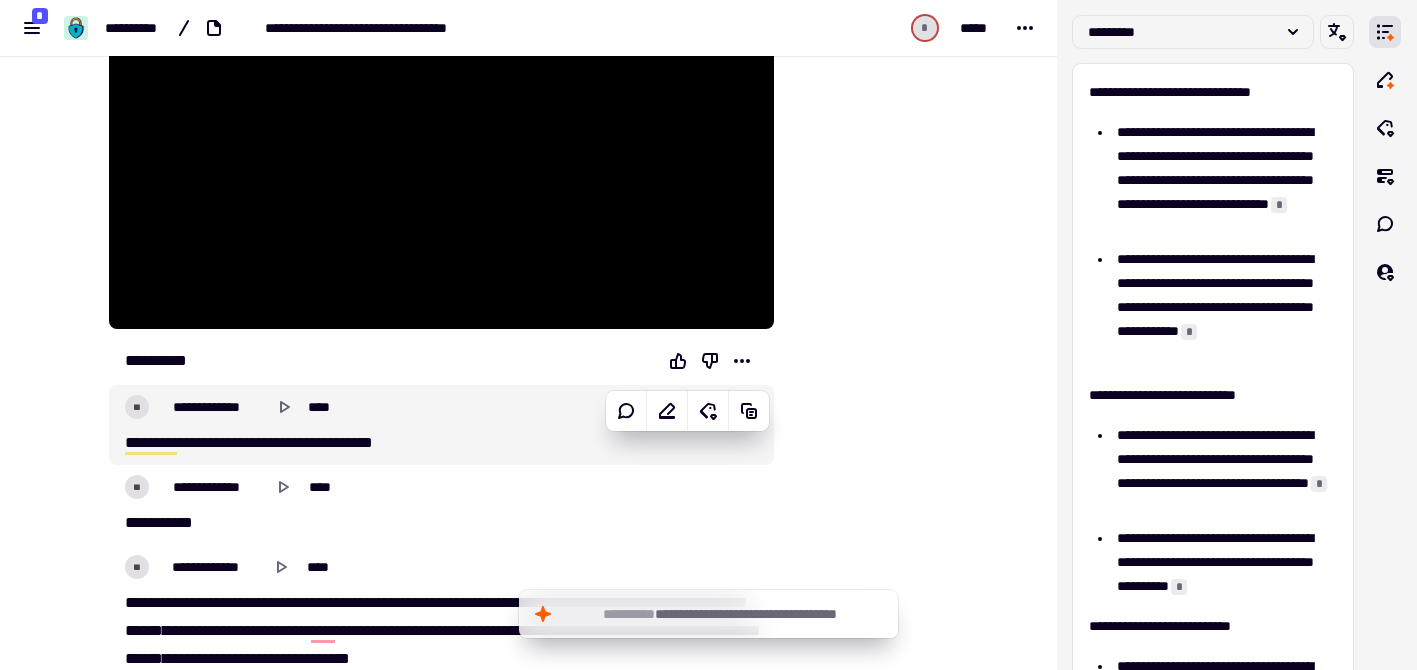 click on "**" 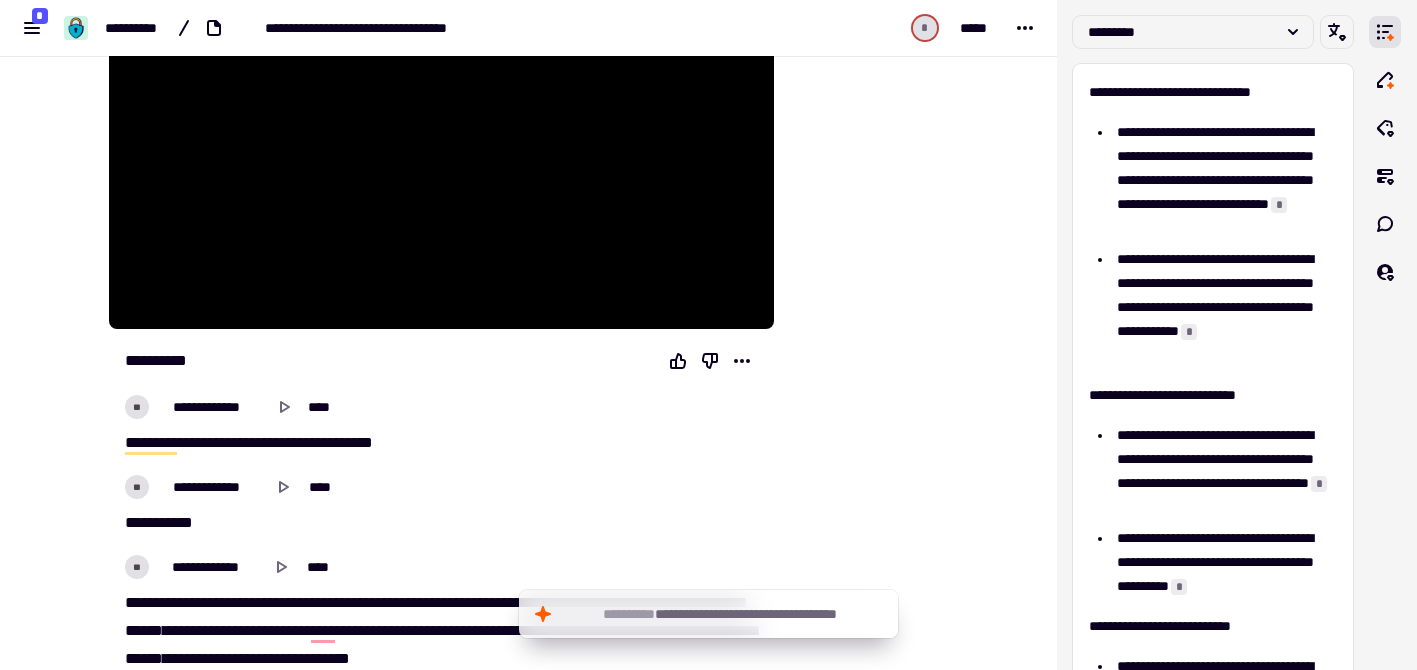 click on "**" 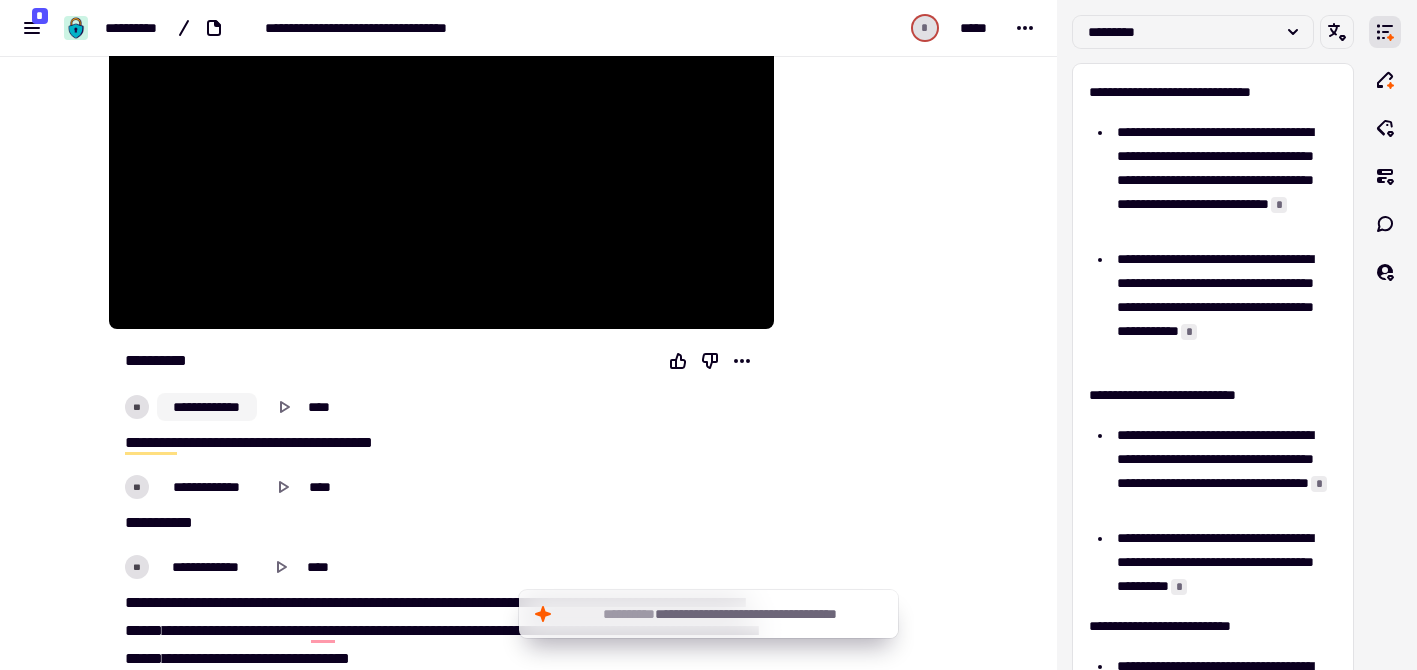 click on "**********" 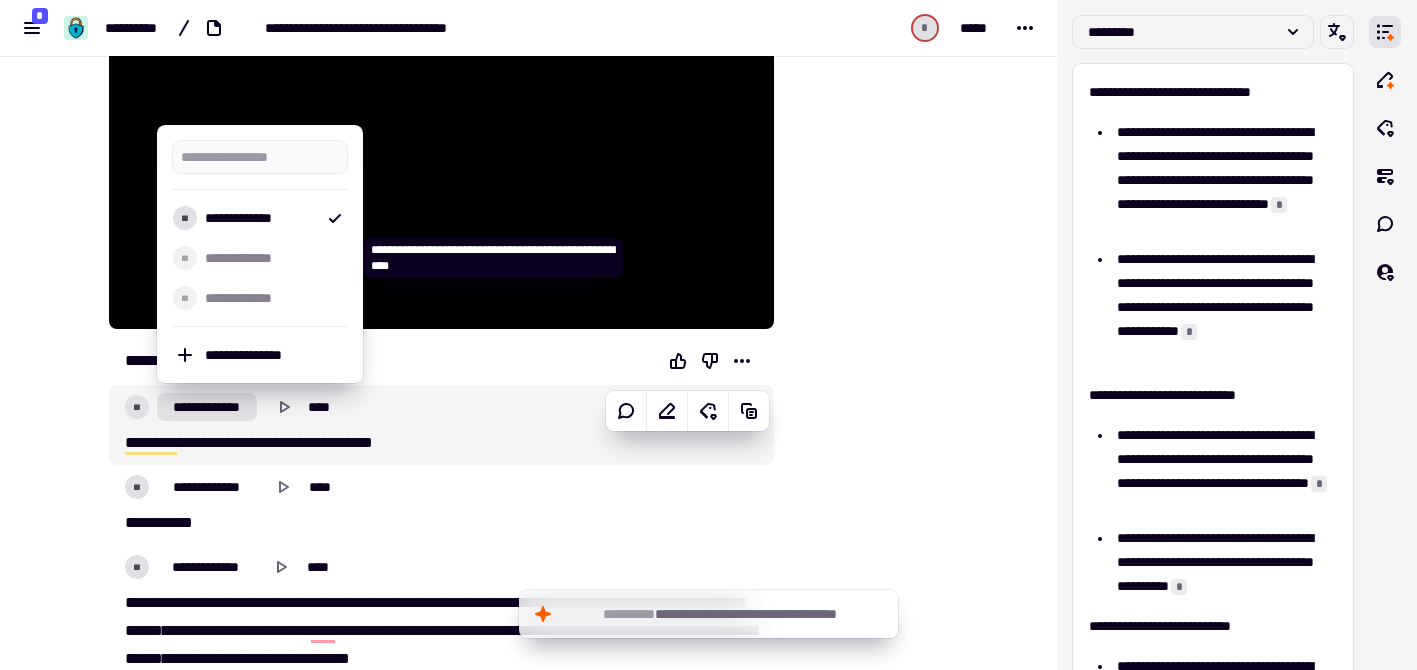 click on "**********" at bounding box center [272, 258] 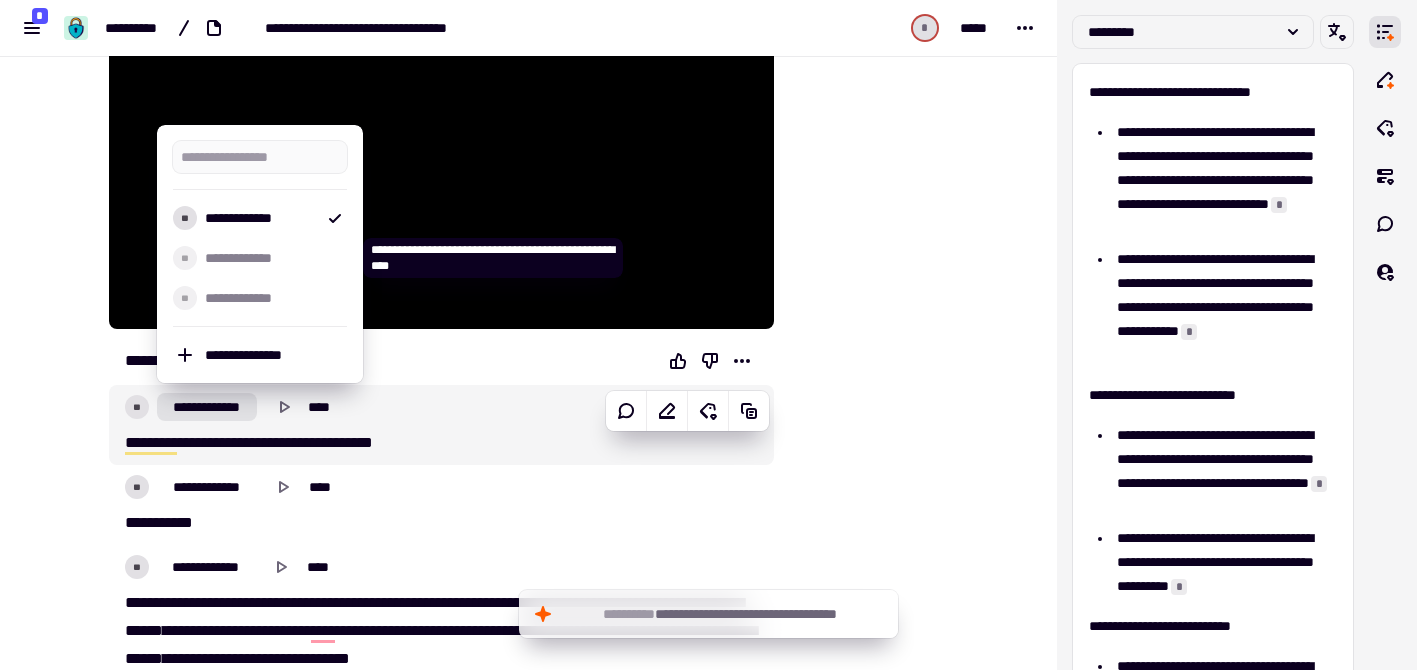 click on "**" at bounding box center (185, 258) 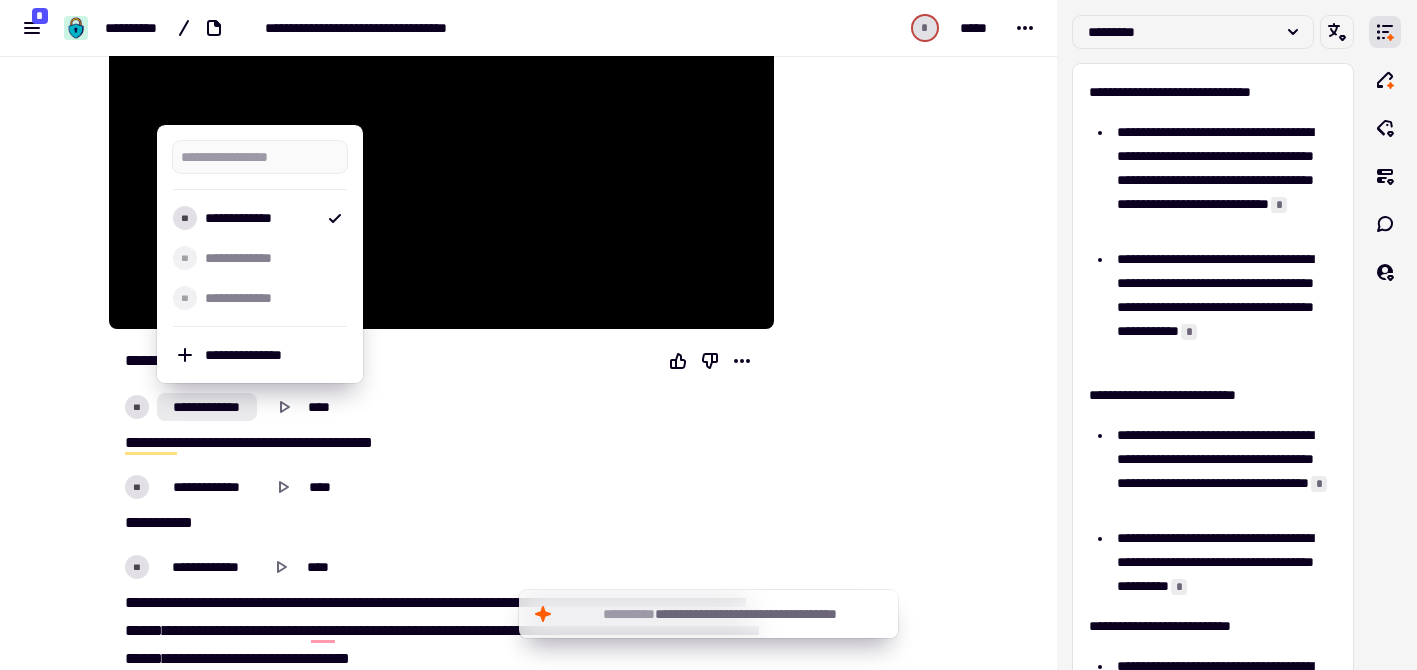 click on "**********" at bounding box center [528, 335] 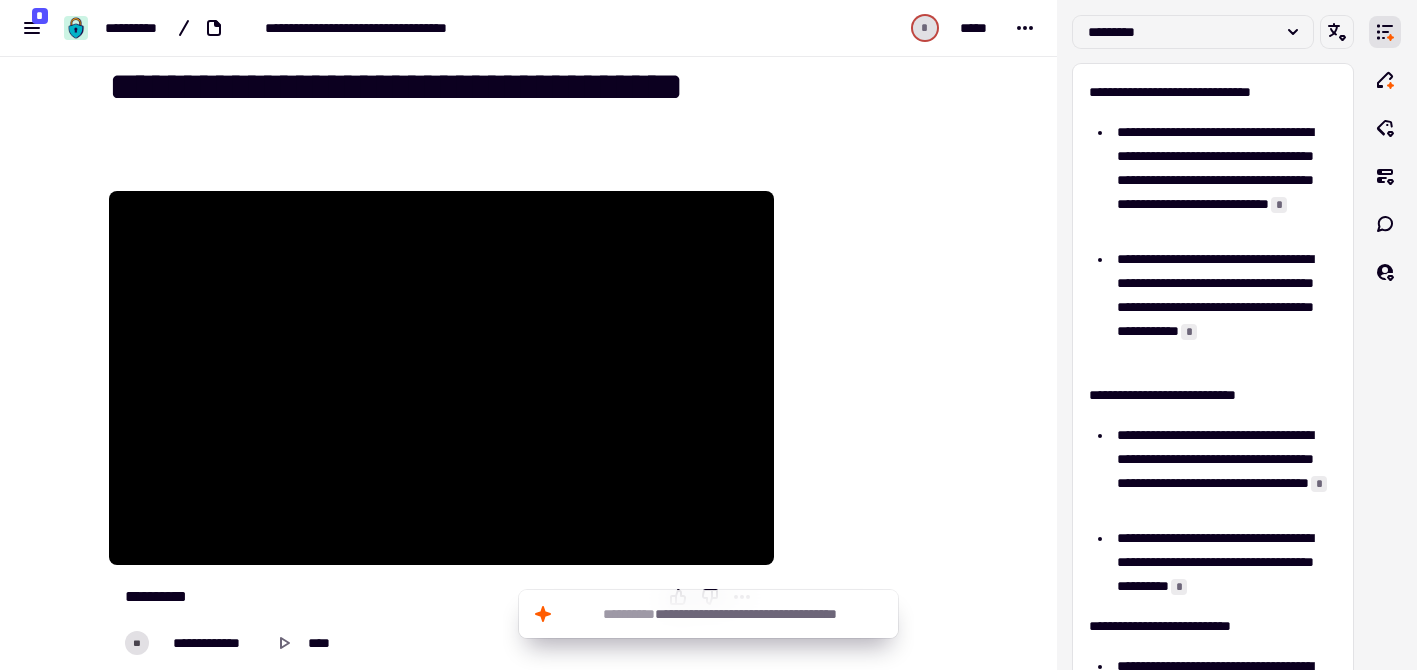 scroll, scrollTop: 38, scrollLeft: 0, axis: vertical 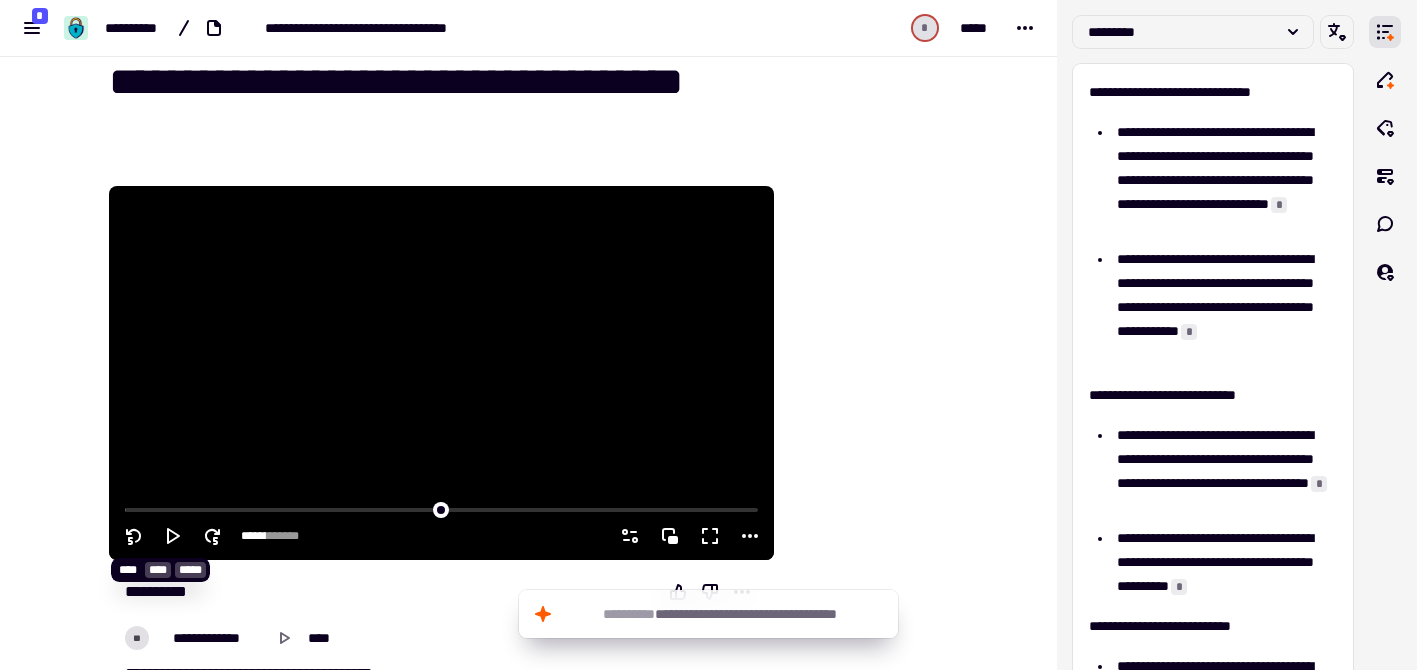 click 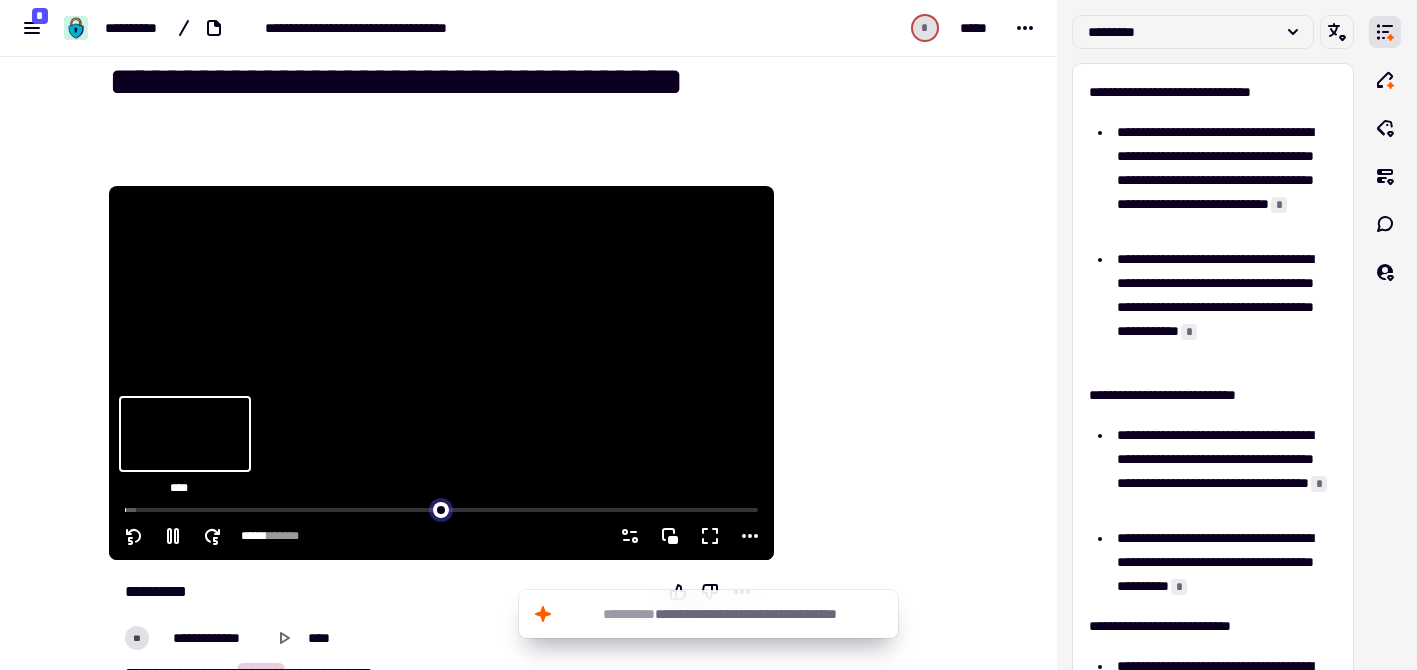 click 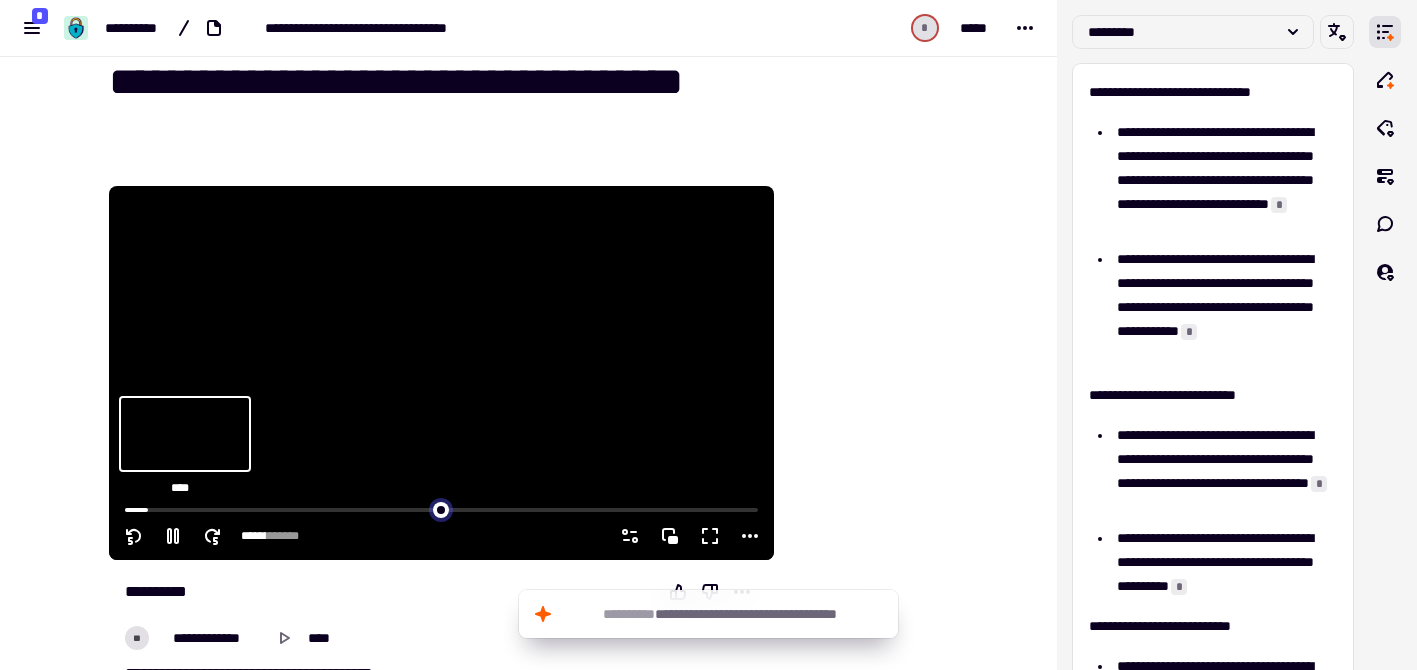 click 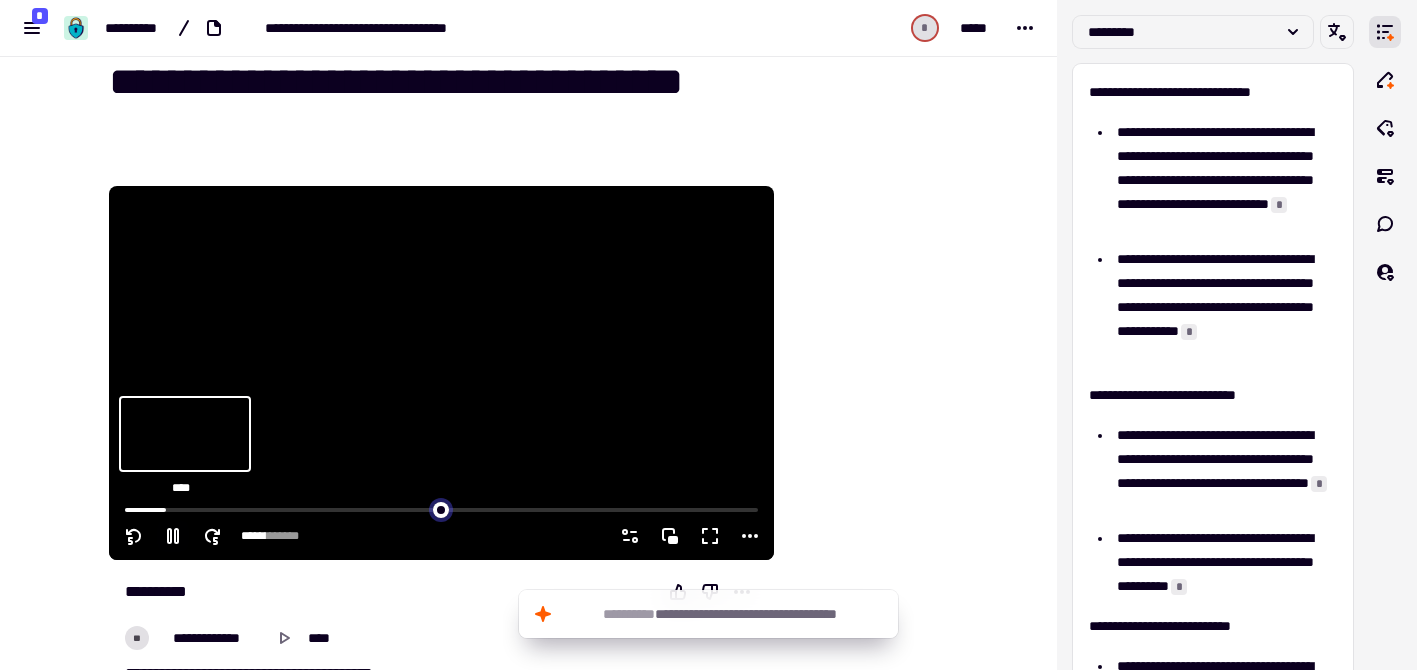 click 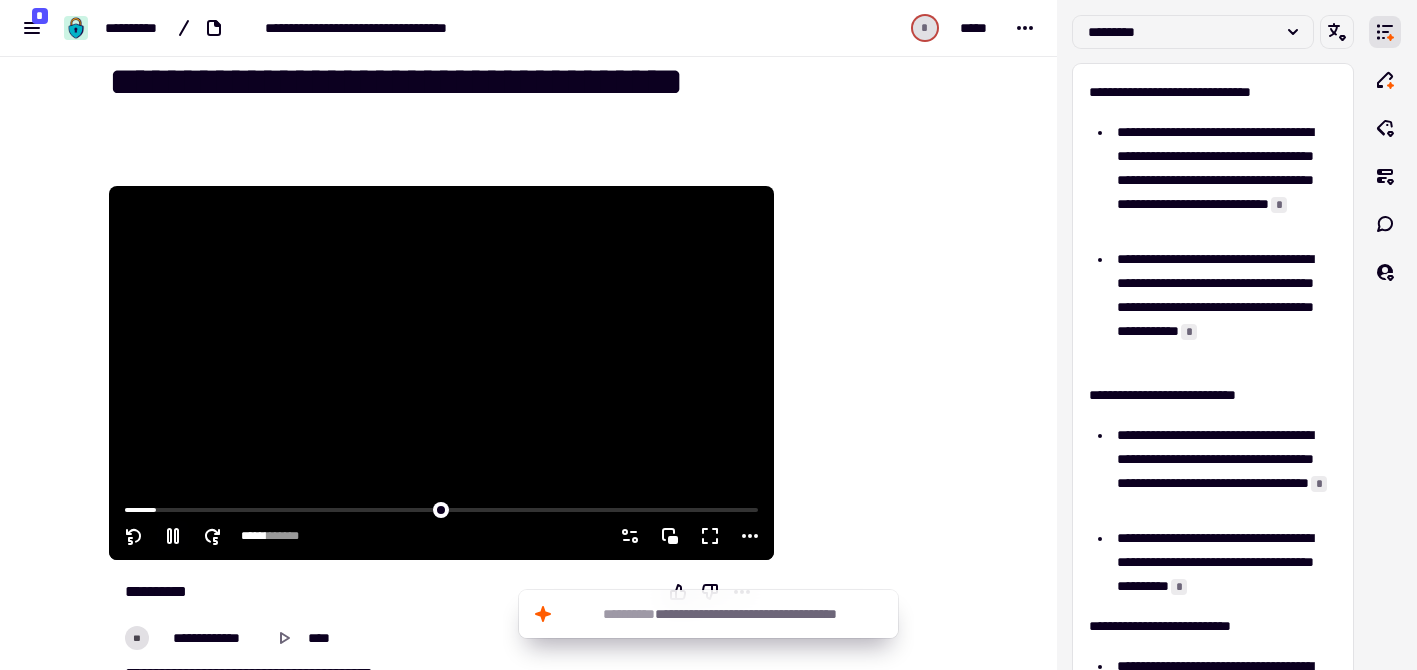 click 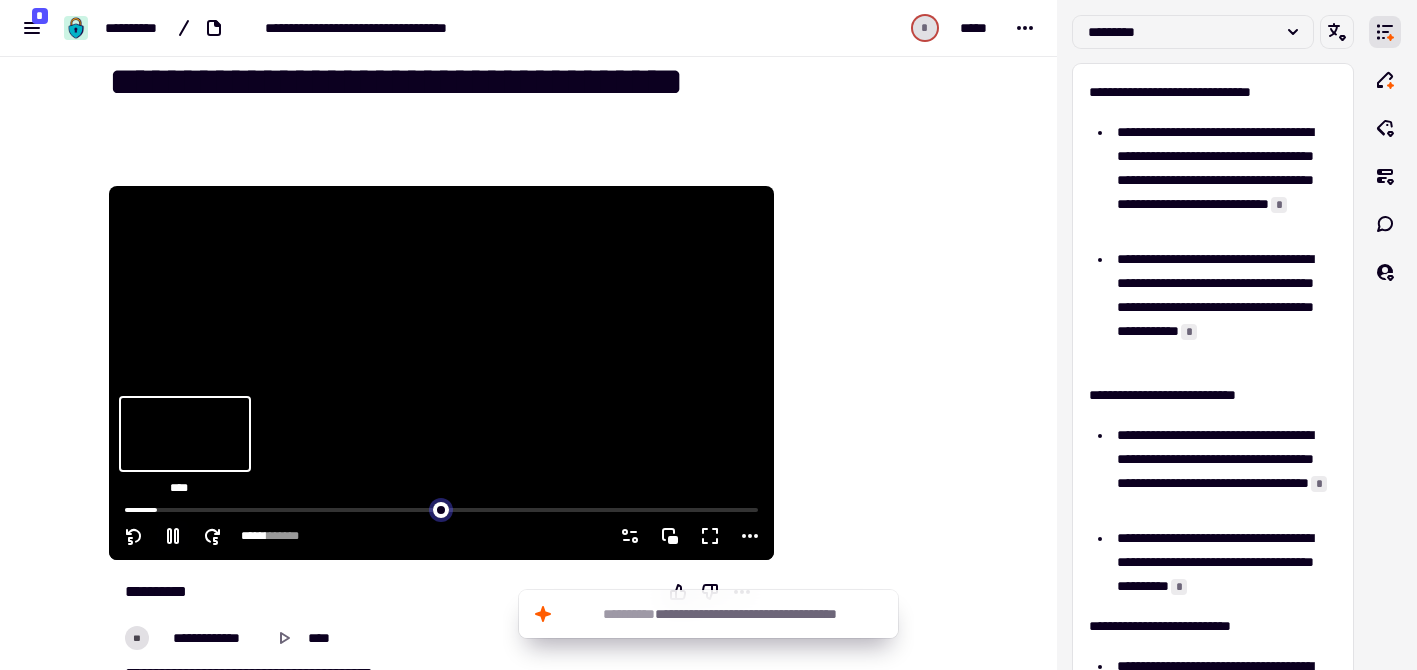 click 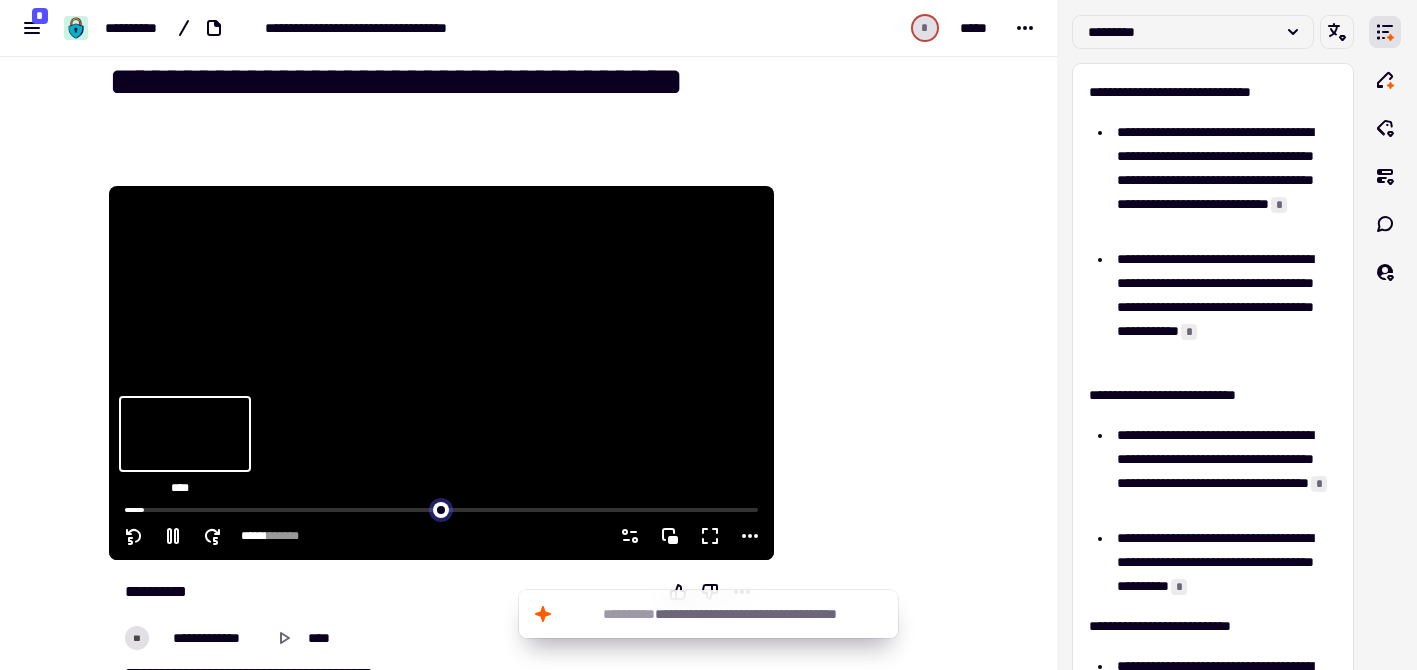 click 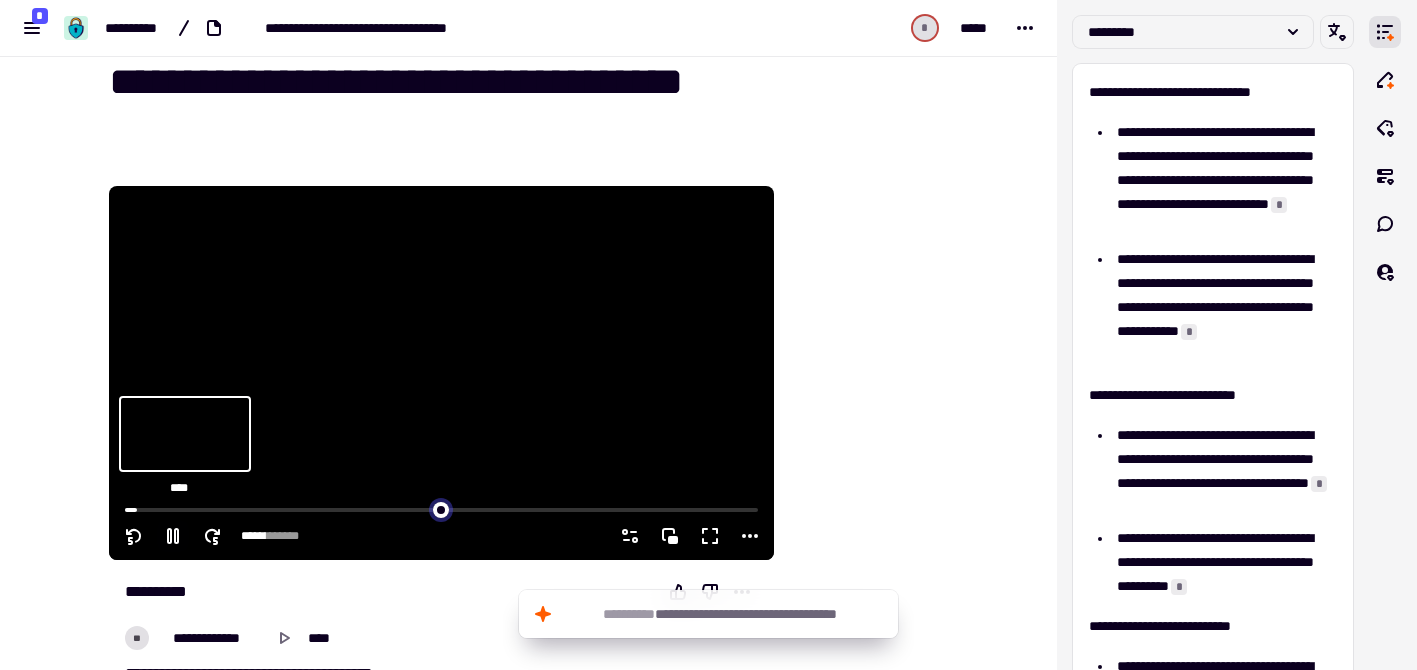 click 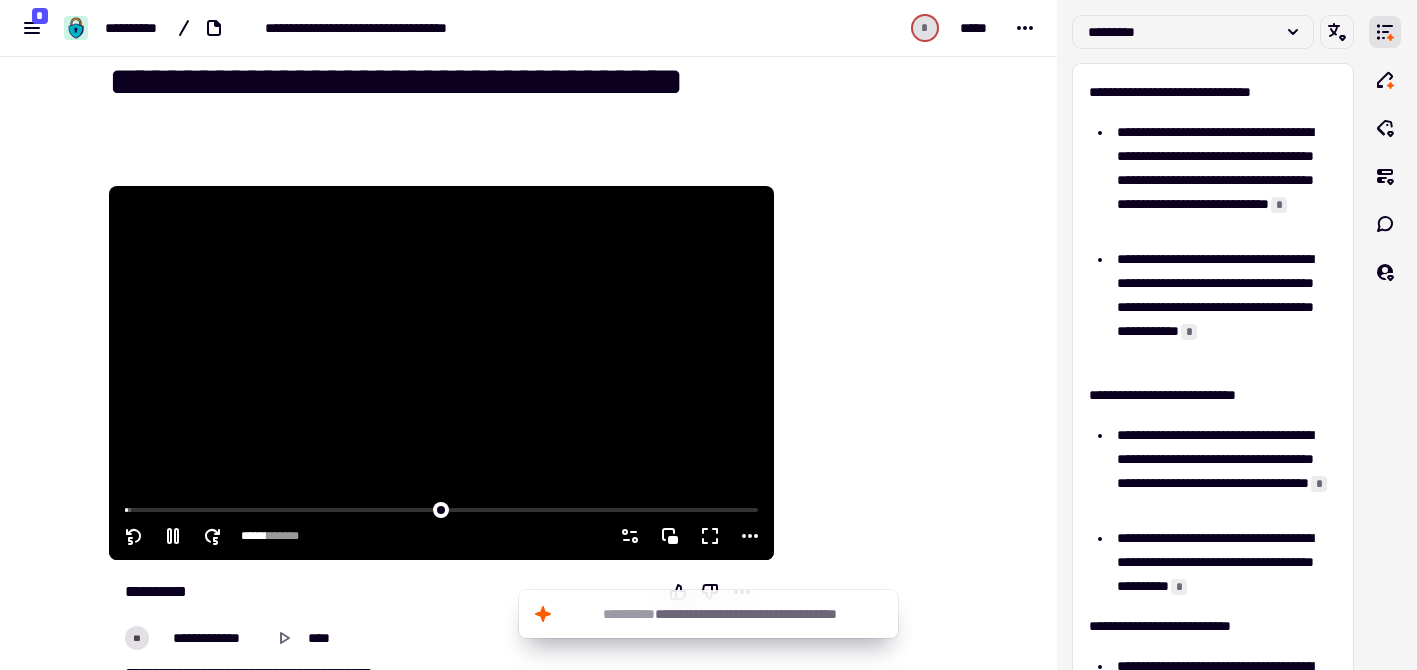 click 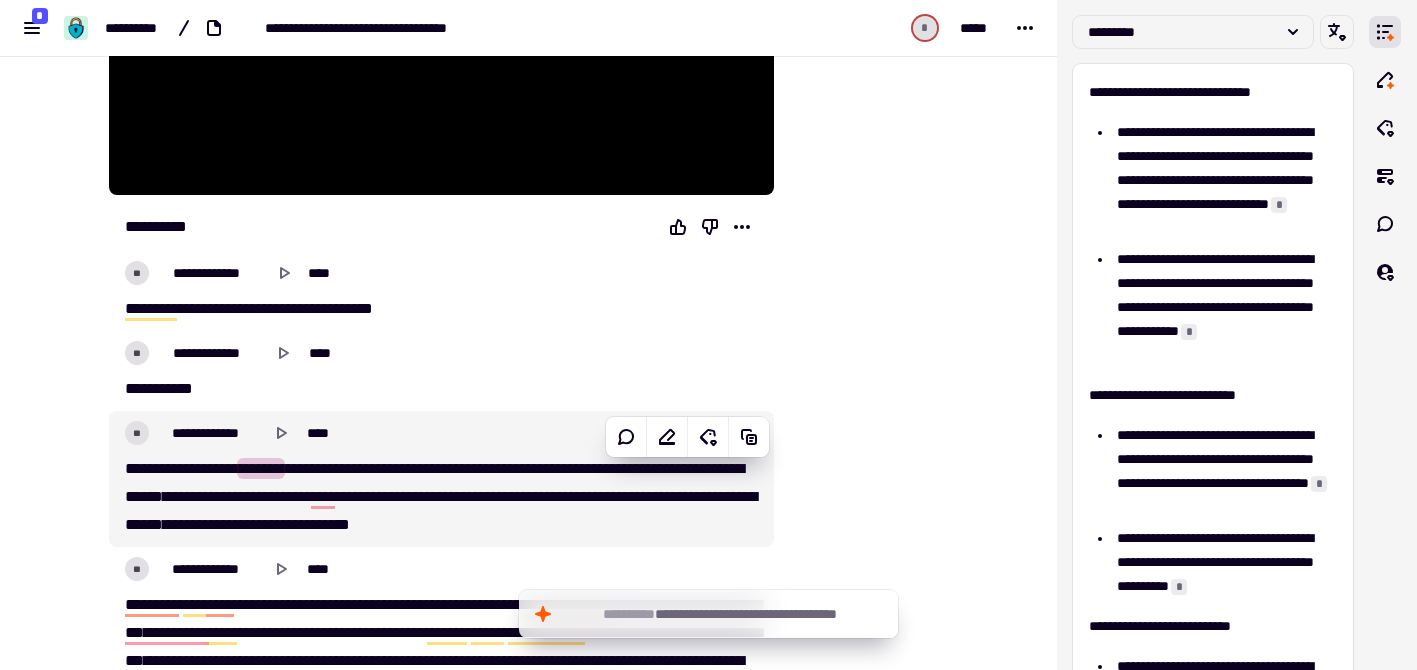 scroll, scrollTop: 408, scrollLeft: 0, axis: vertical 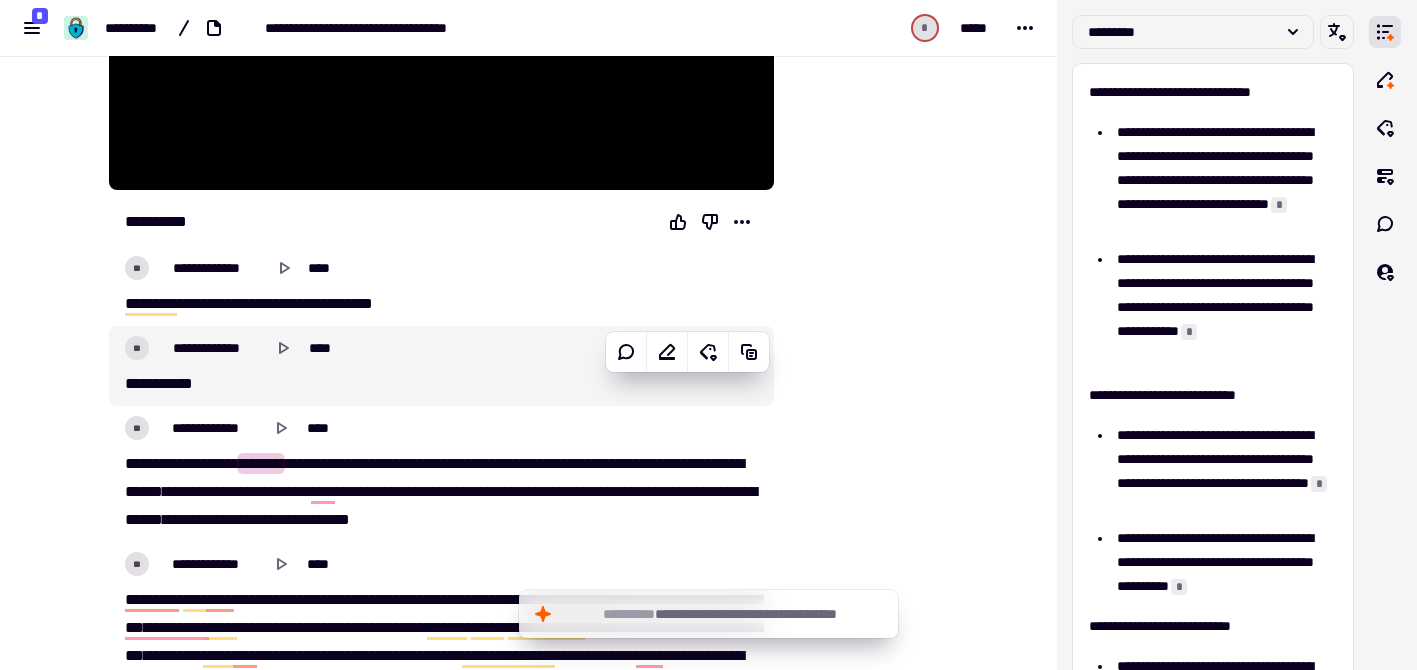 click on "**" 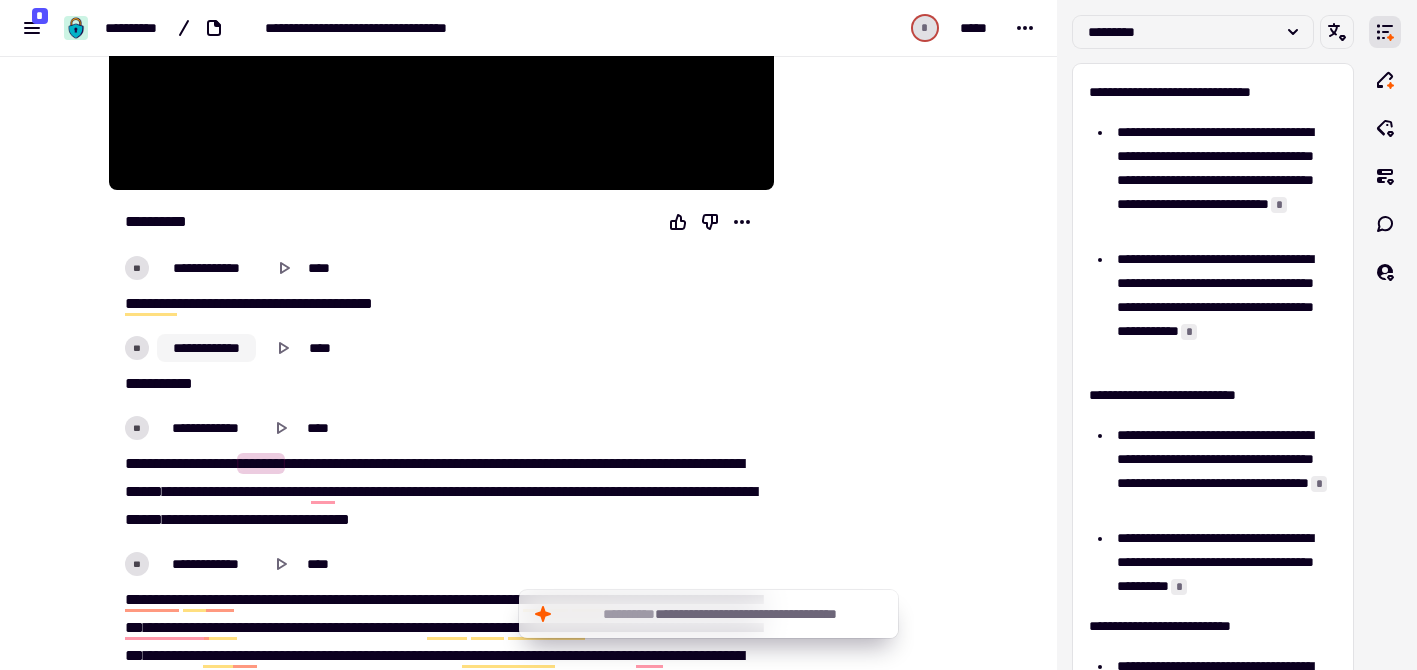 click on "**********" 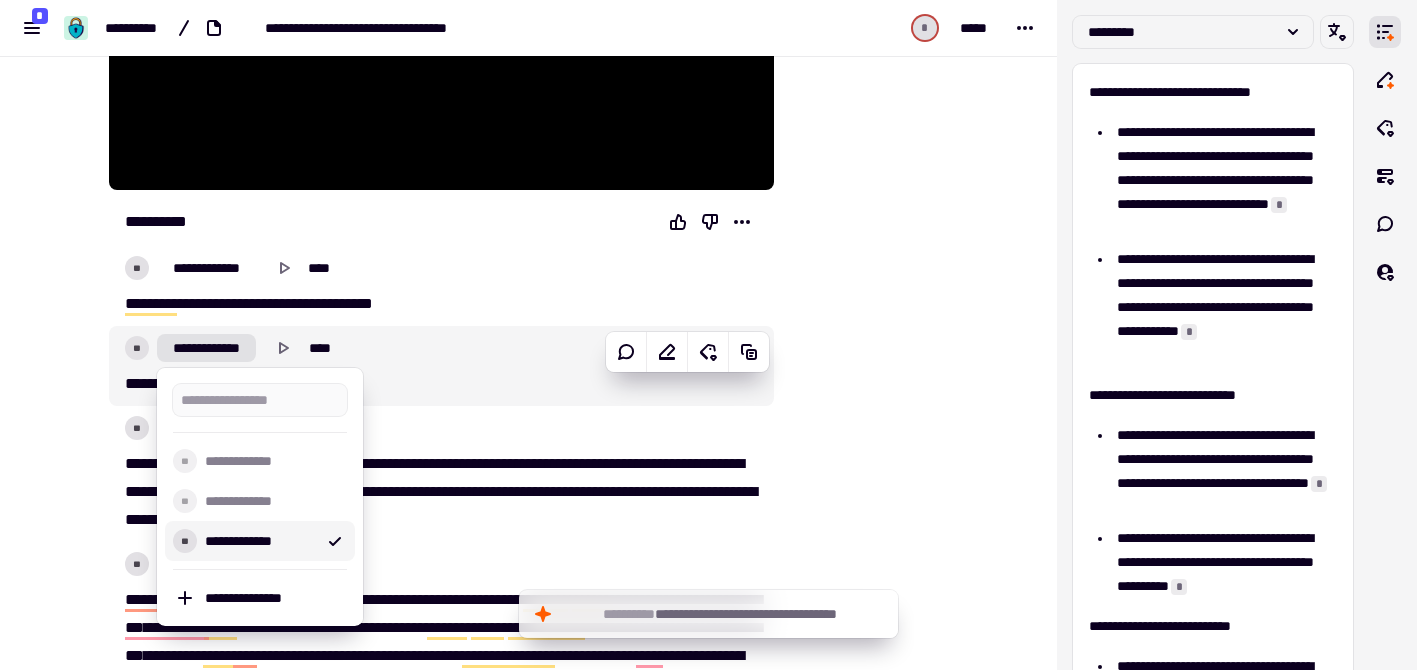 click on "**" at bounding box center [185, 541] 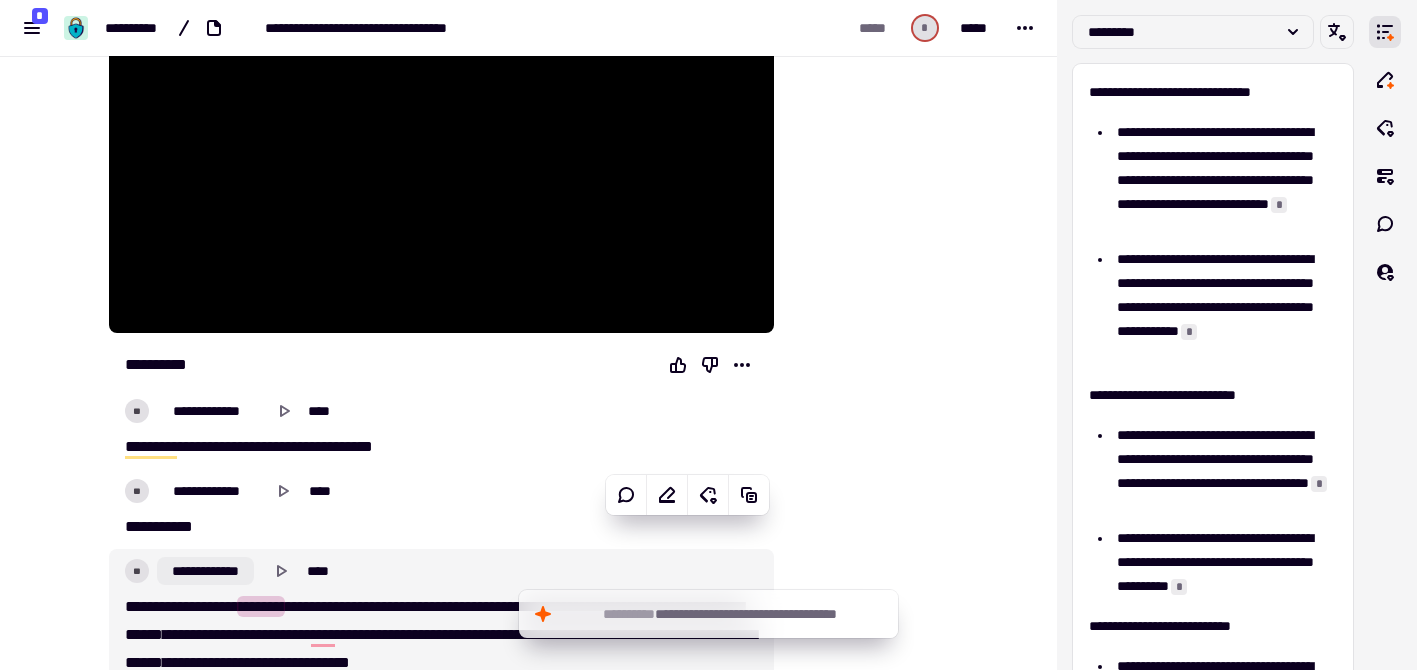 scroll, scrollTop: 471, scrollLeft: 0, axis: vertical 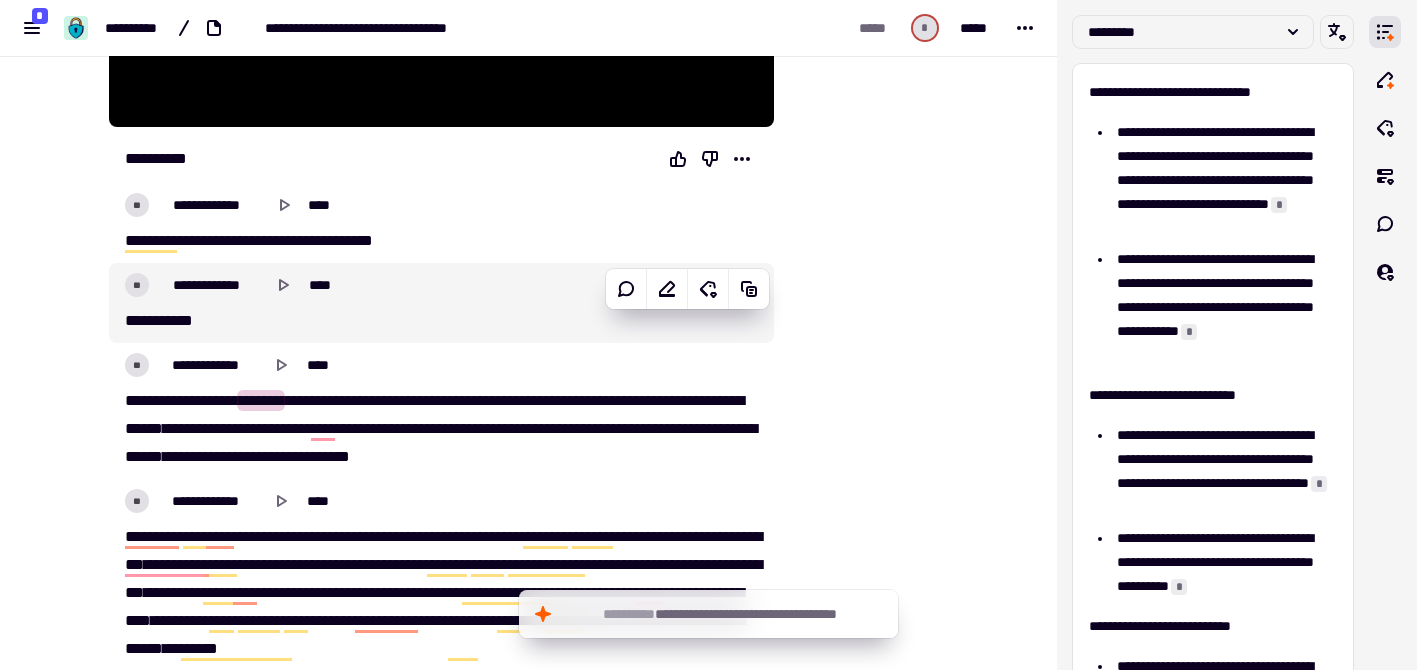 click on "**" 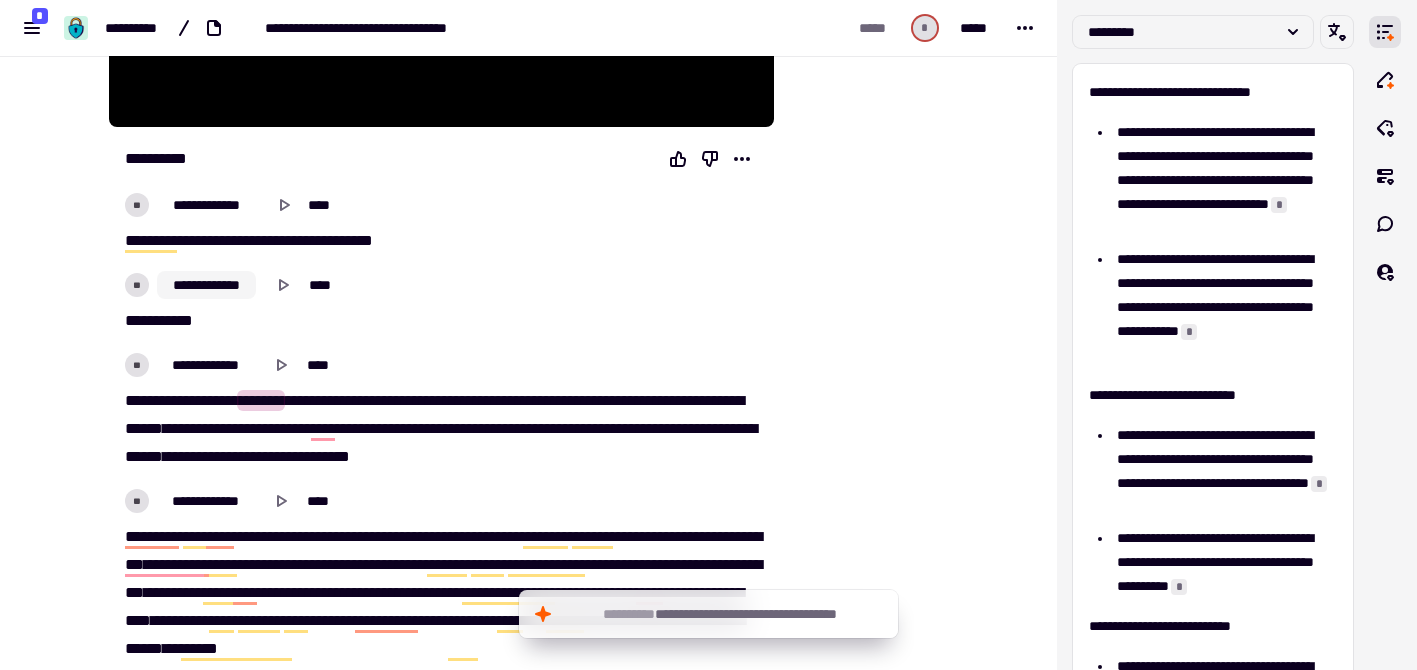 click on "**********" 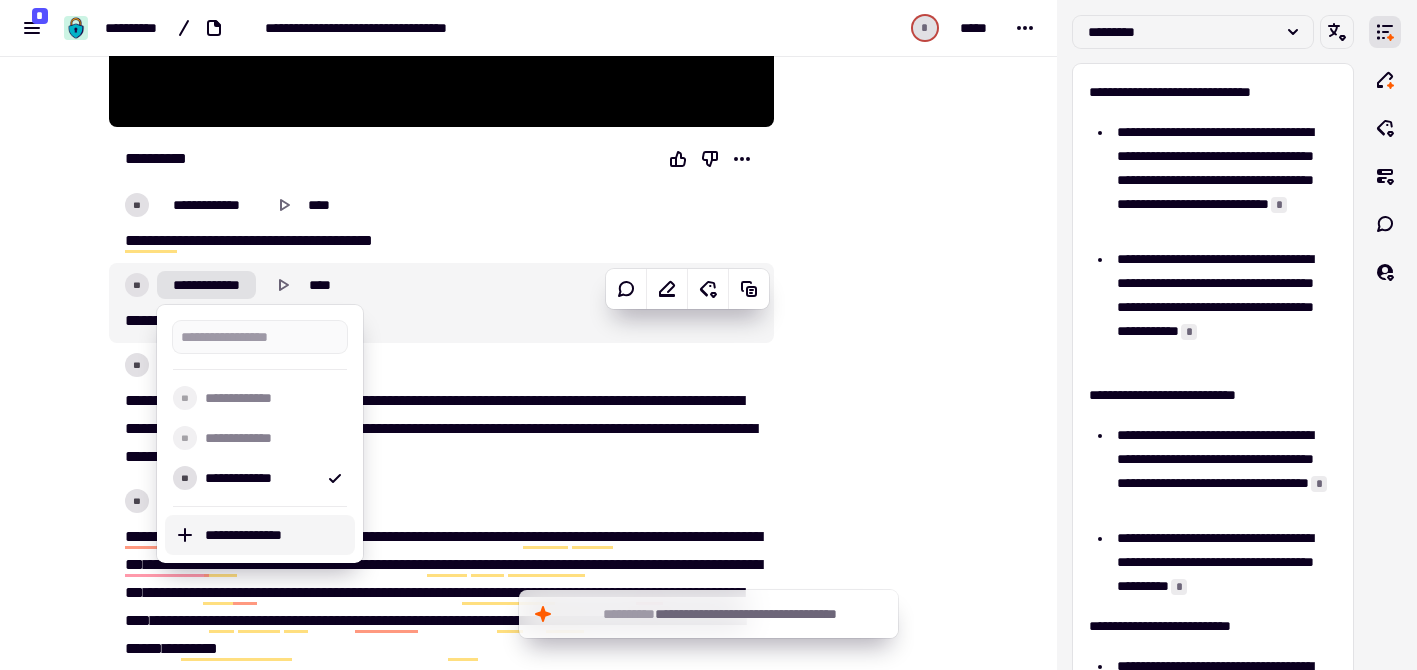 click on "**********" at bounding box center [276, 535] 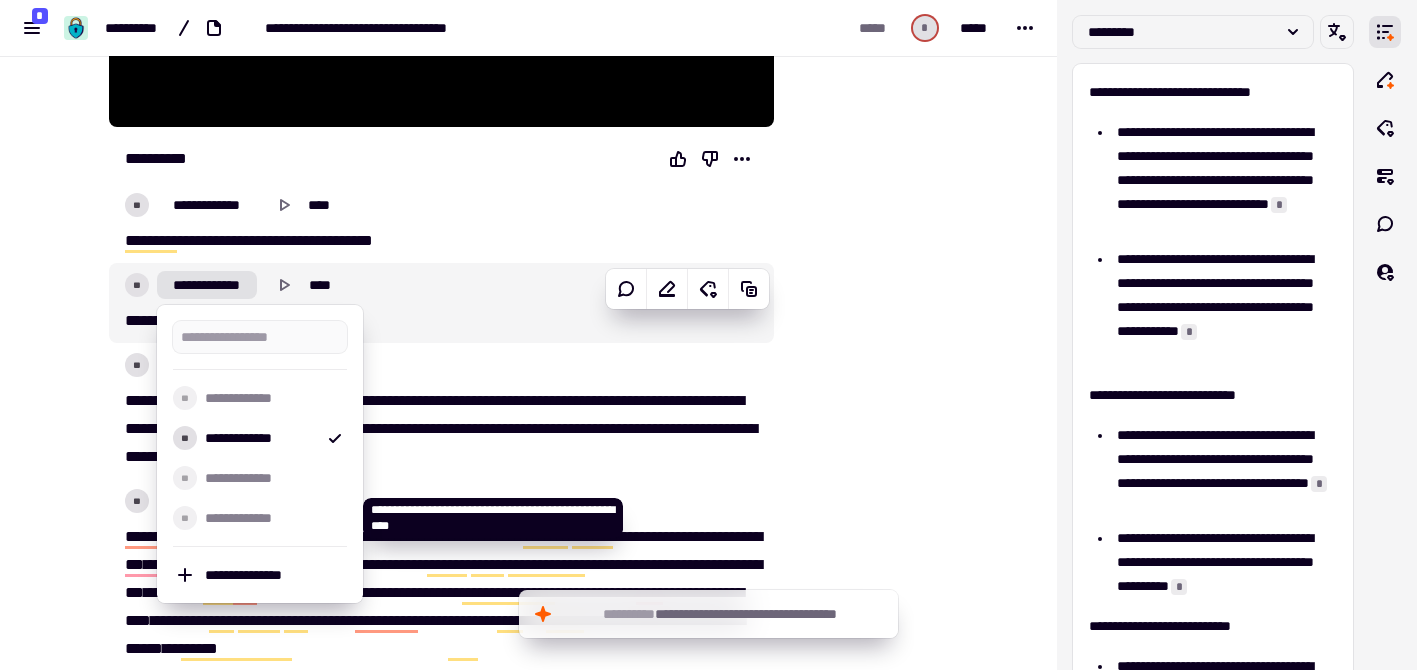 click on "**********" at bounding box center (272, 518) 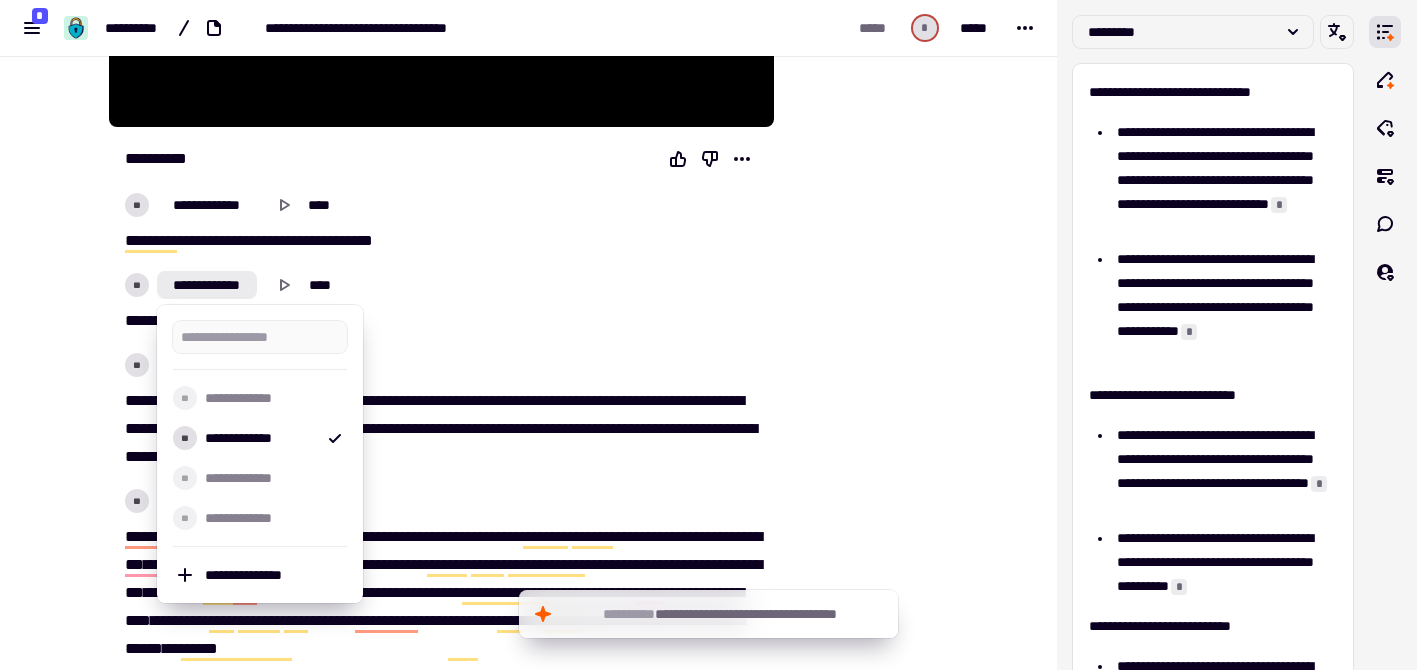 click on "**********" at bounding box center [528, 335] 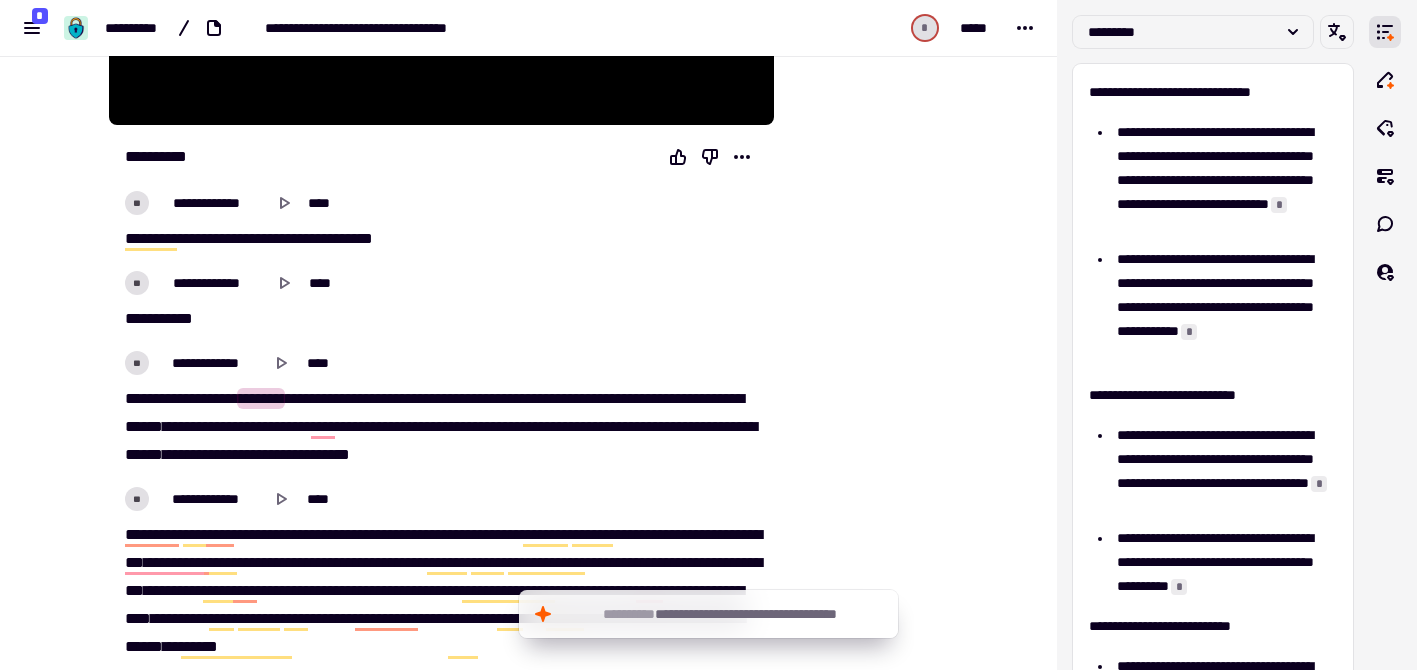scroll, scrollTop: 476, scrollLeft: 0, axis: vertical 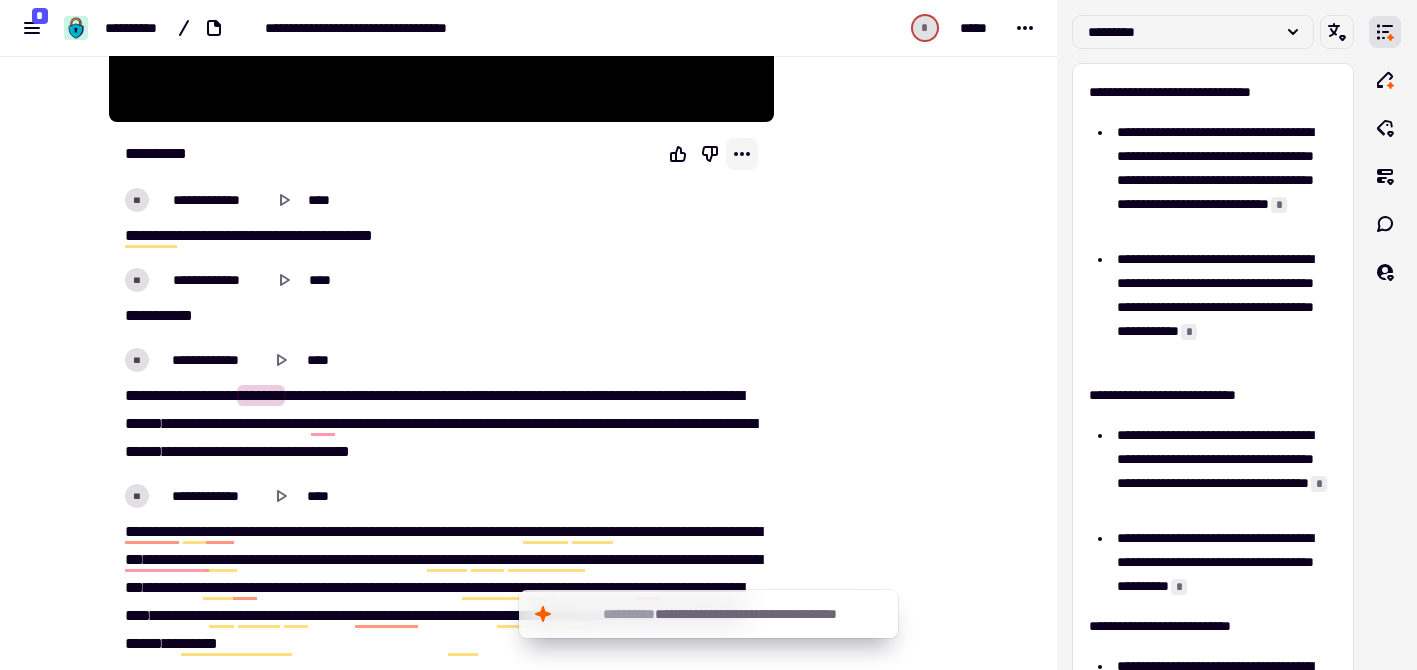 click 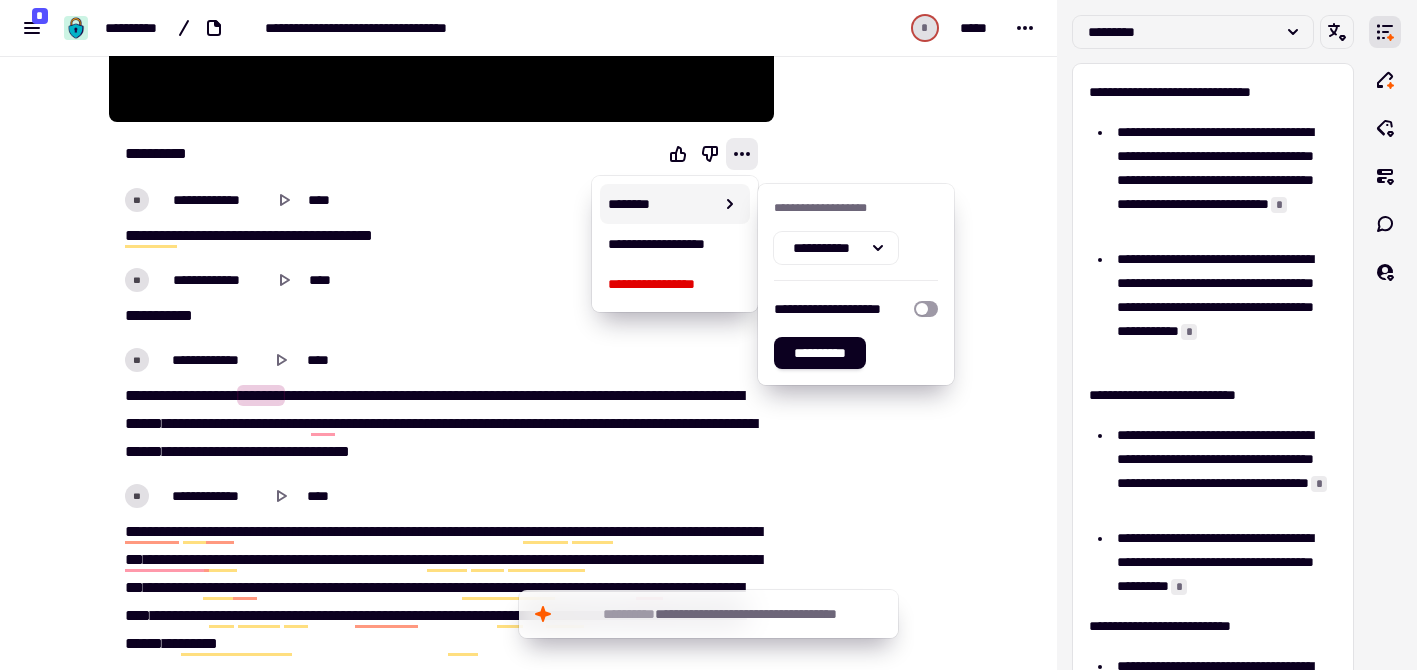 type on "****" 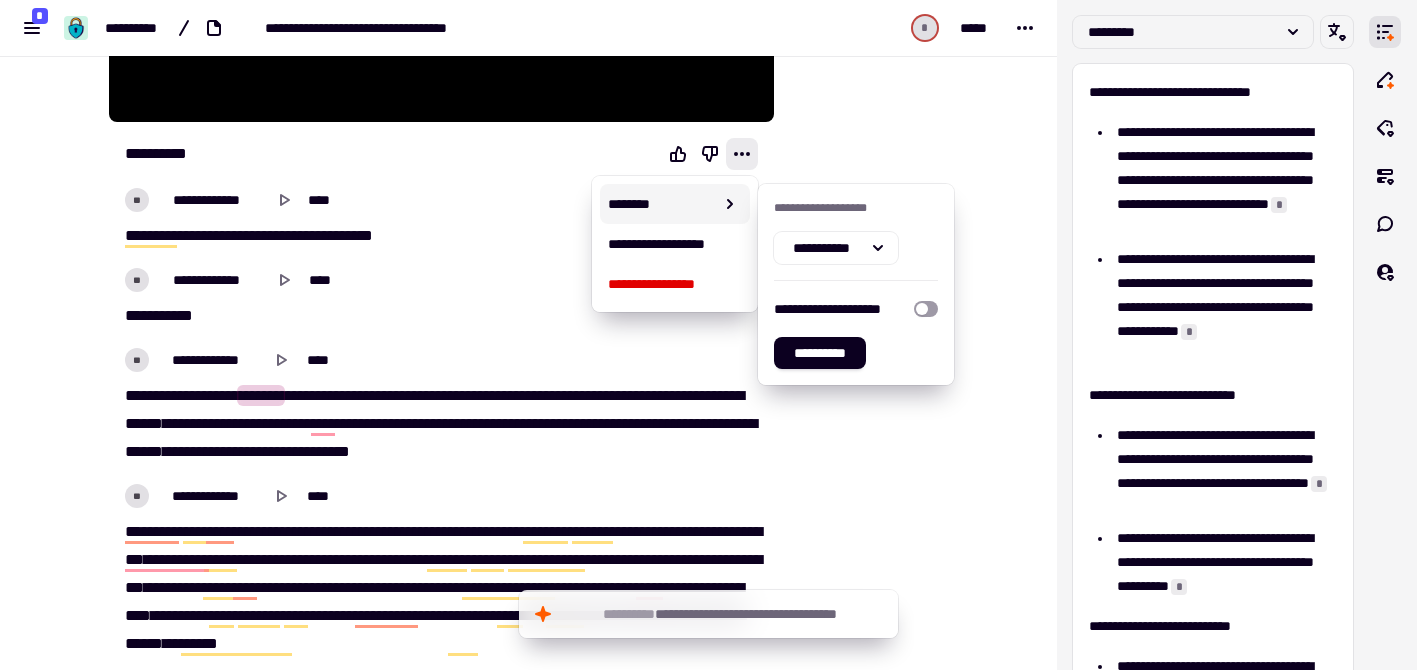 click on "**********" at bounding box center [529, 5537] 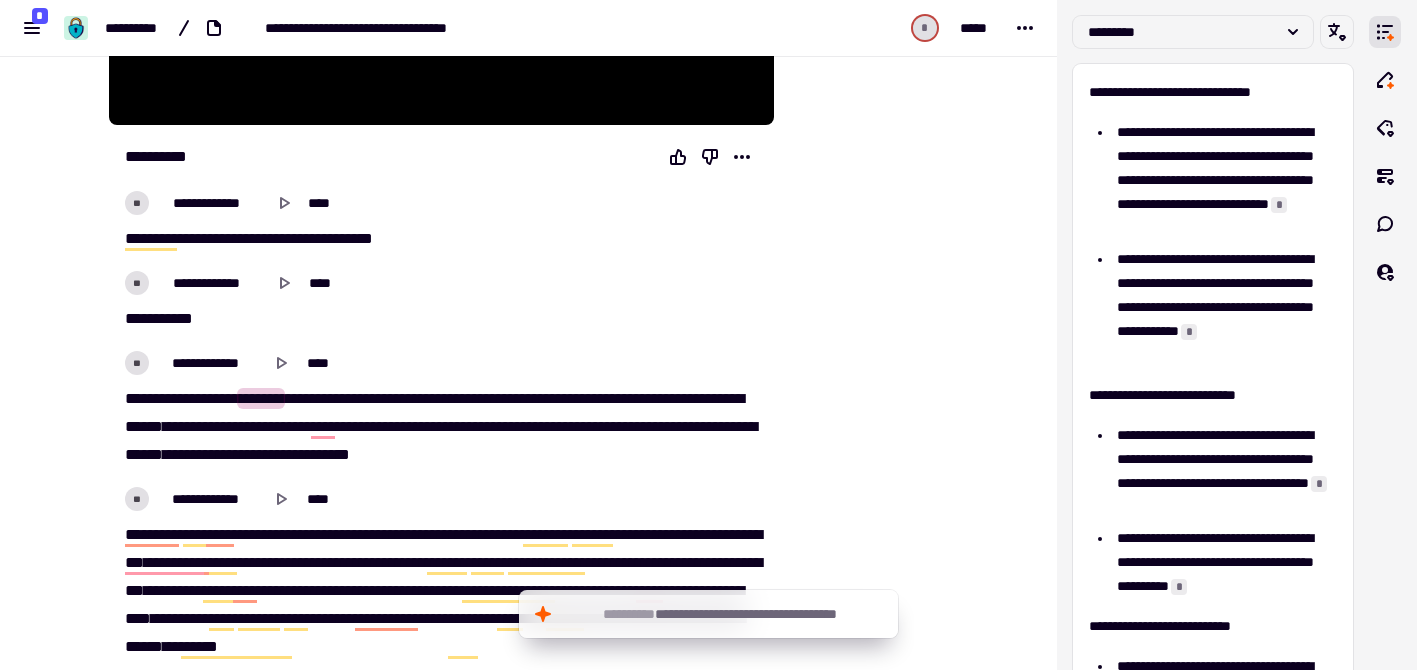 scroll, scrollTop: 556, scrollLeft: 0, axis: vertical 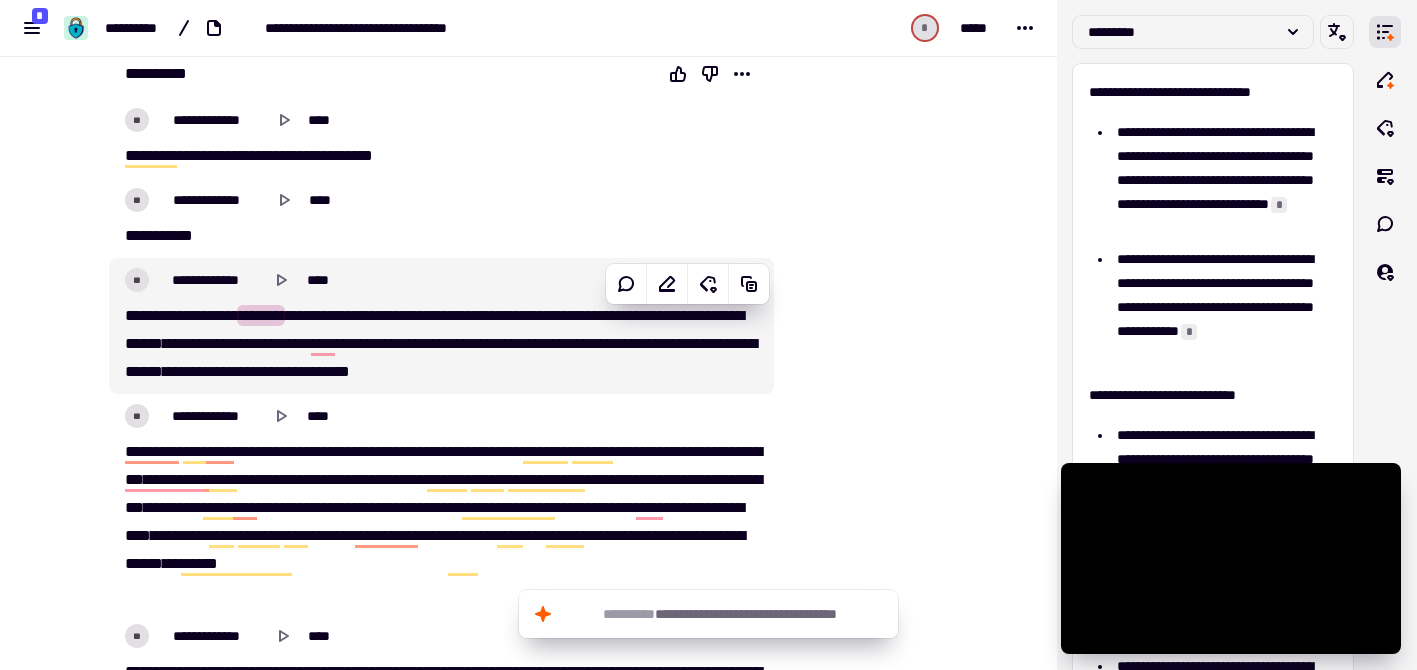 click on "**" 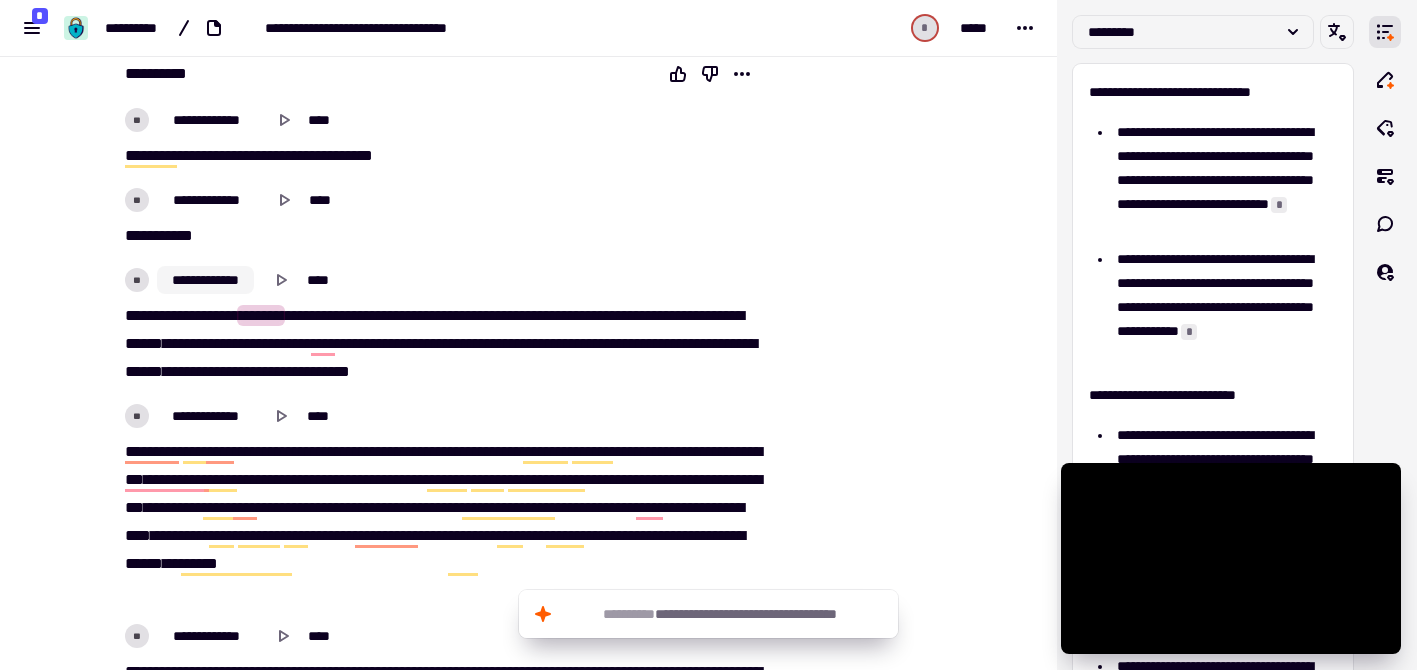 click on "**********" 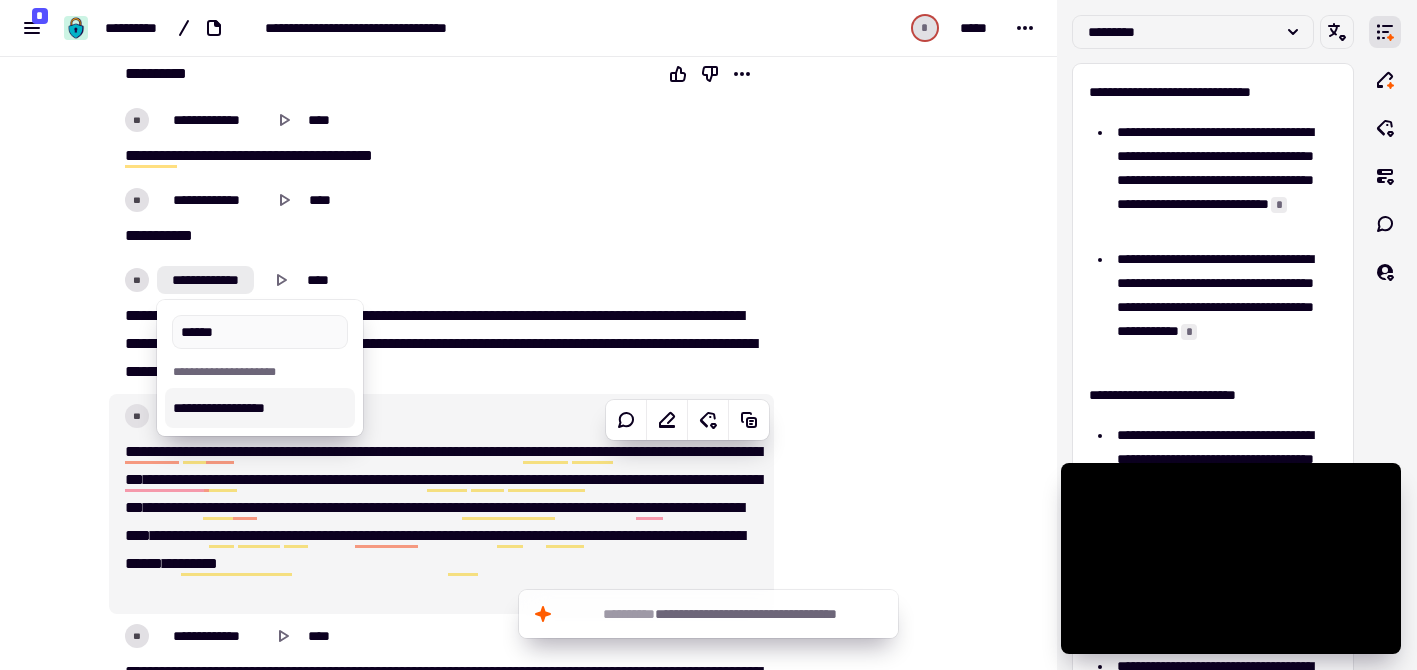 type on "******" 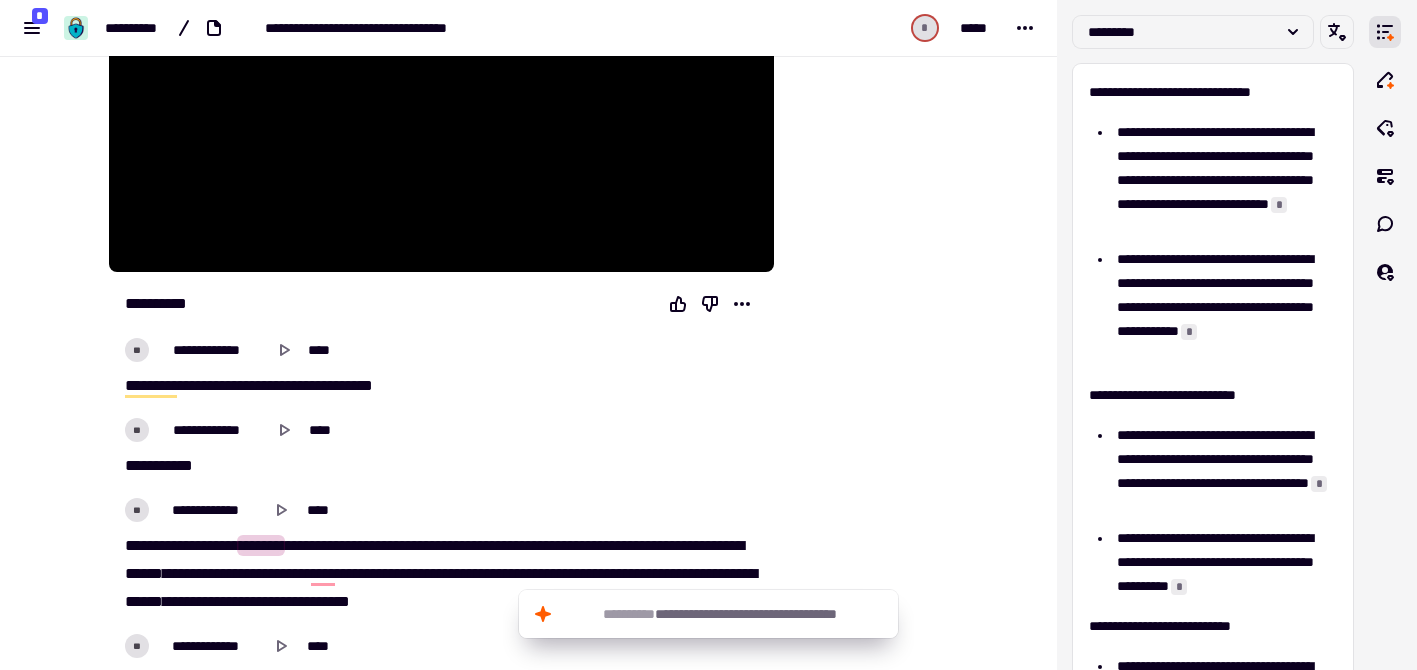 scroll, scrollTop: 336, scrollLeft: 0, axis: vertical 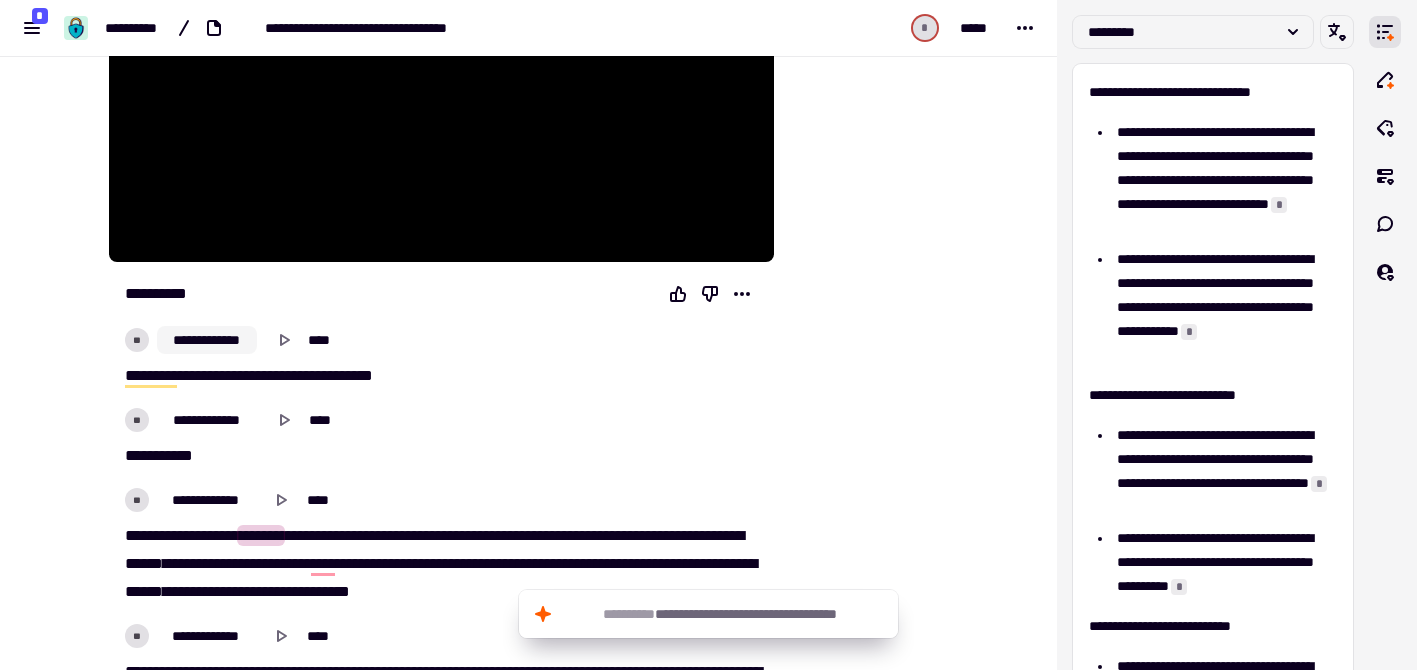 click on "**********" 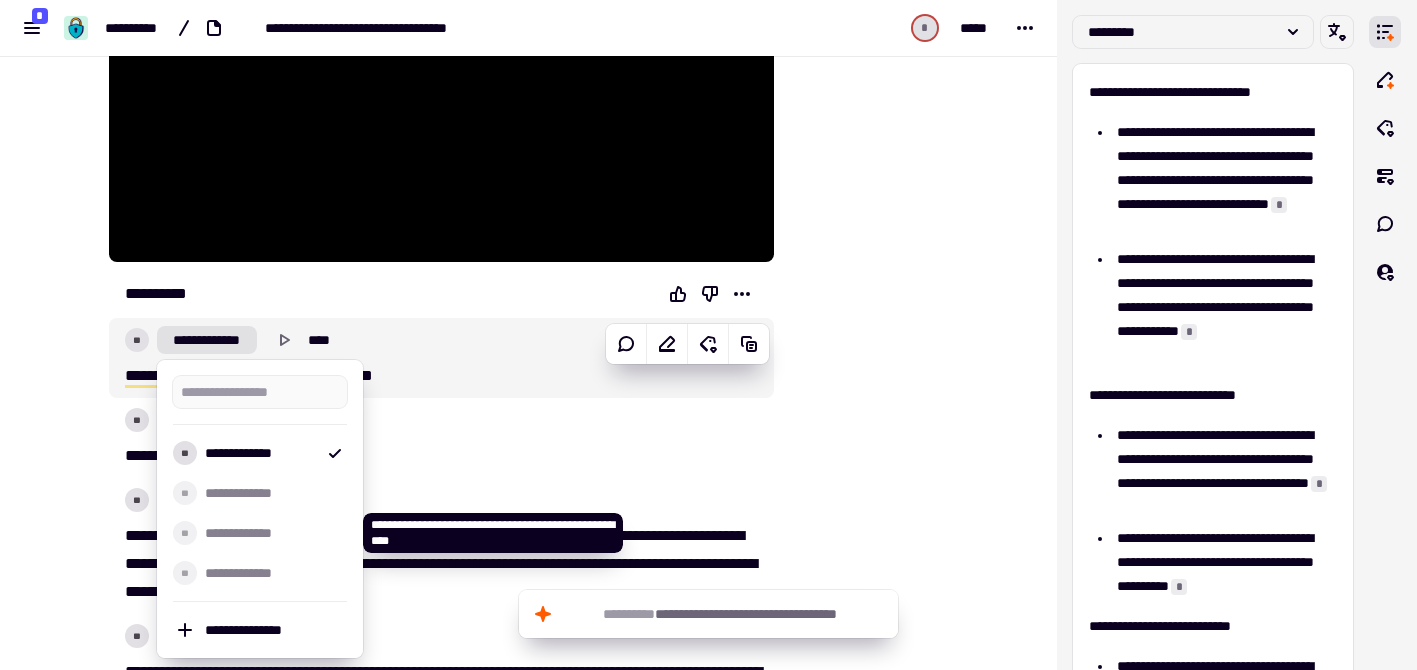 click on "**********" at bounding box center (272, 533) 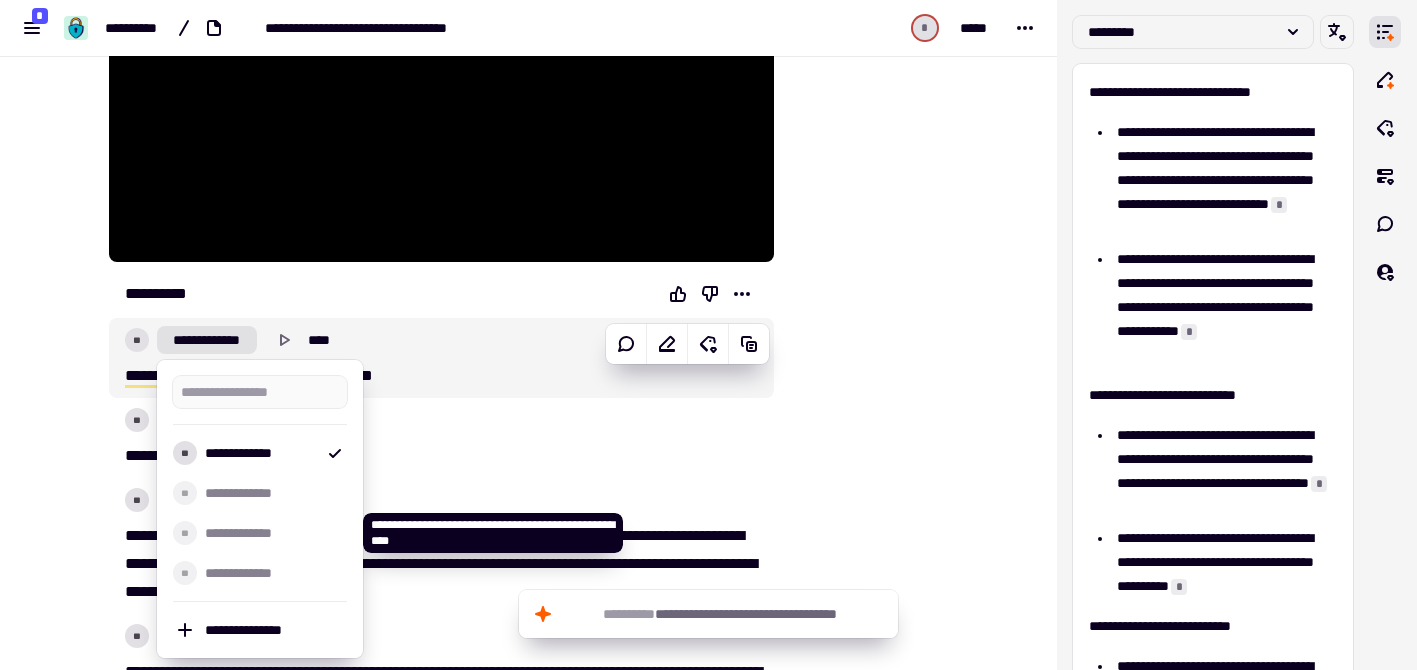 click on "**" at bounding box center [185, 533] 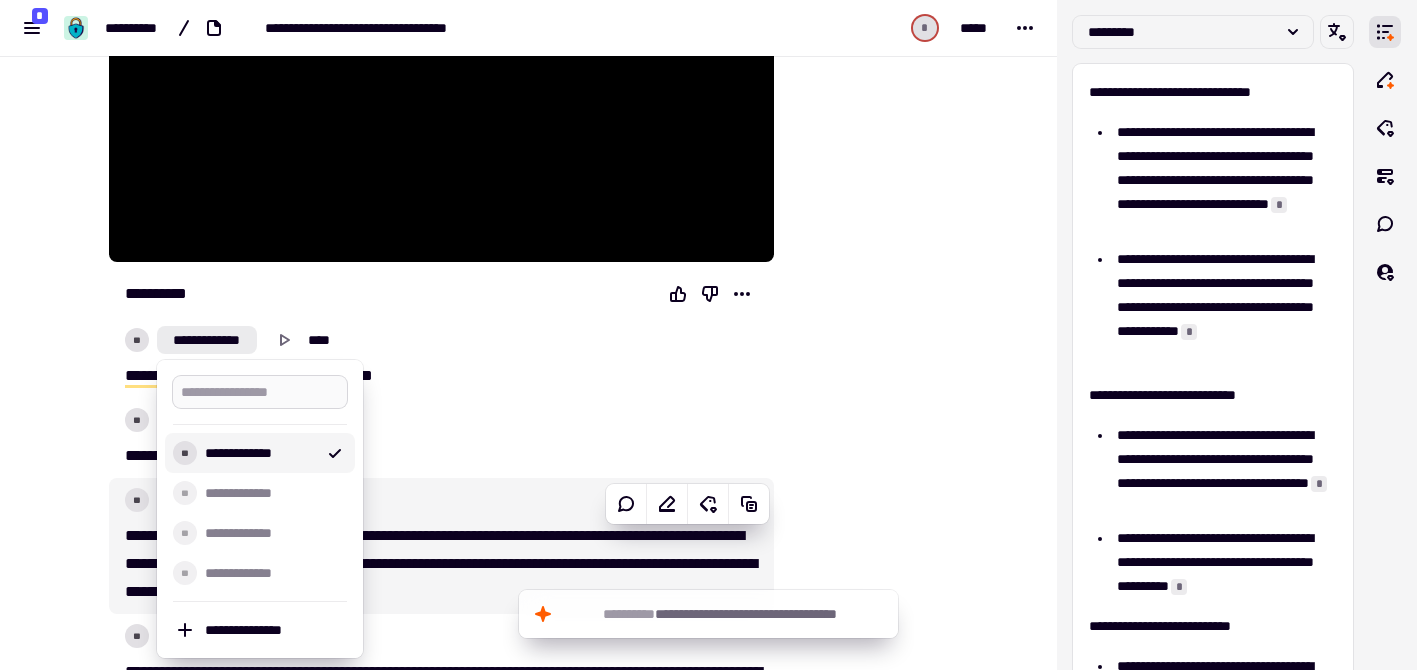 click at bounding box center (260, 392) 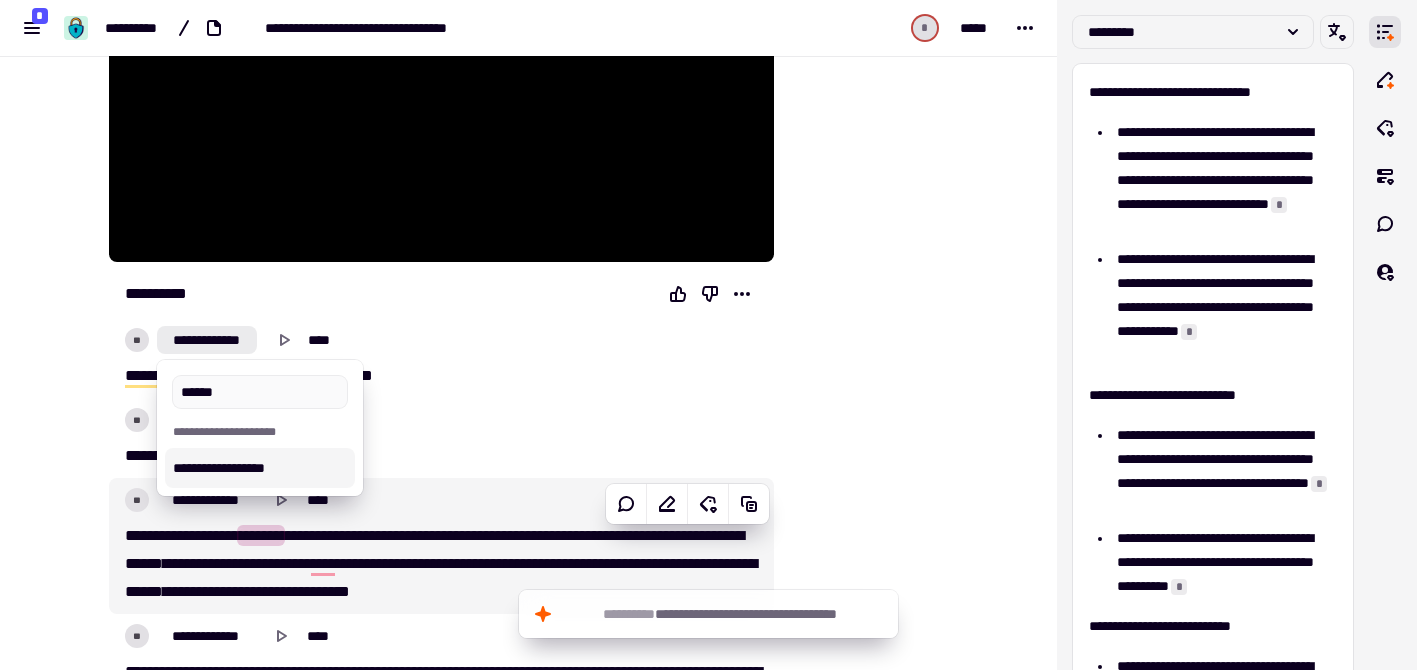 type on "******" 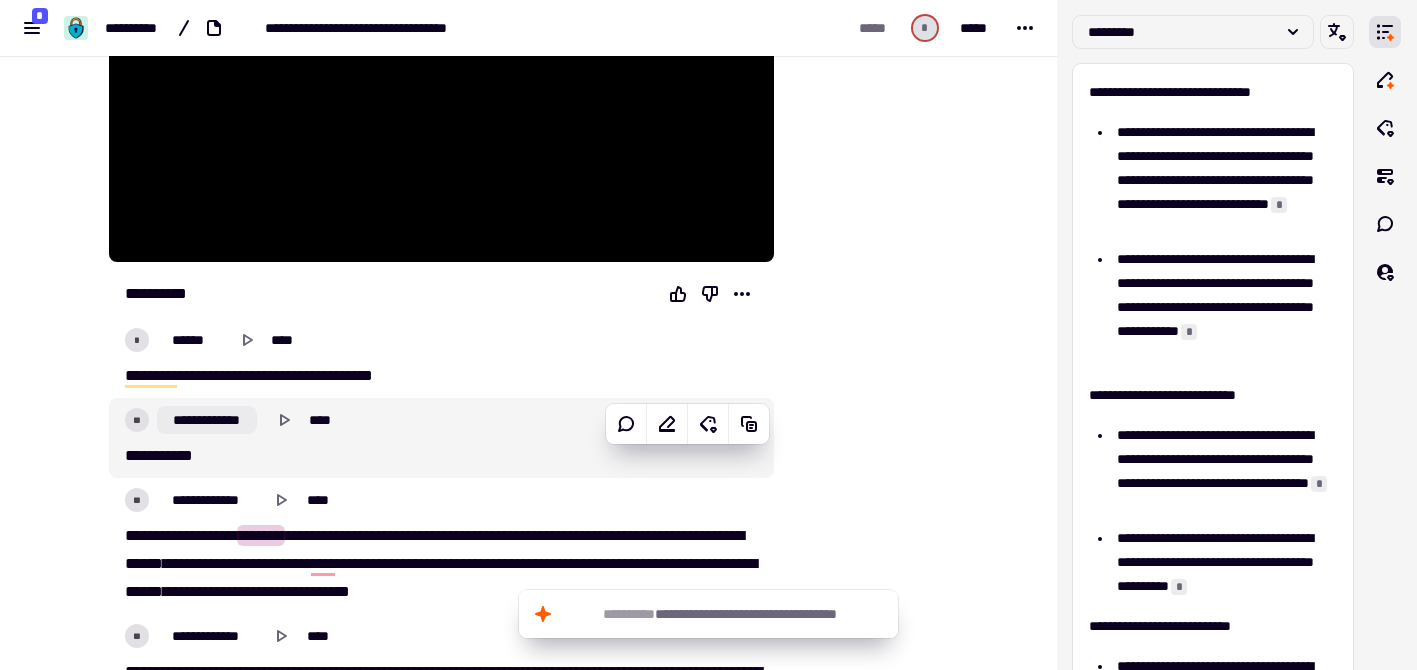 click on "**********" 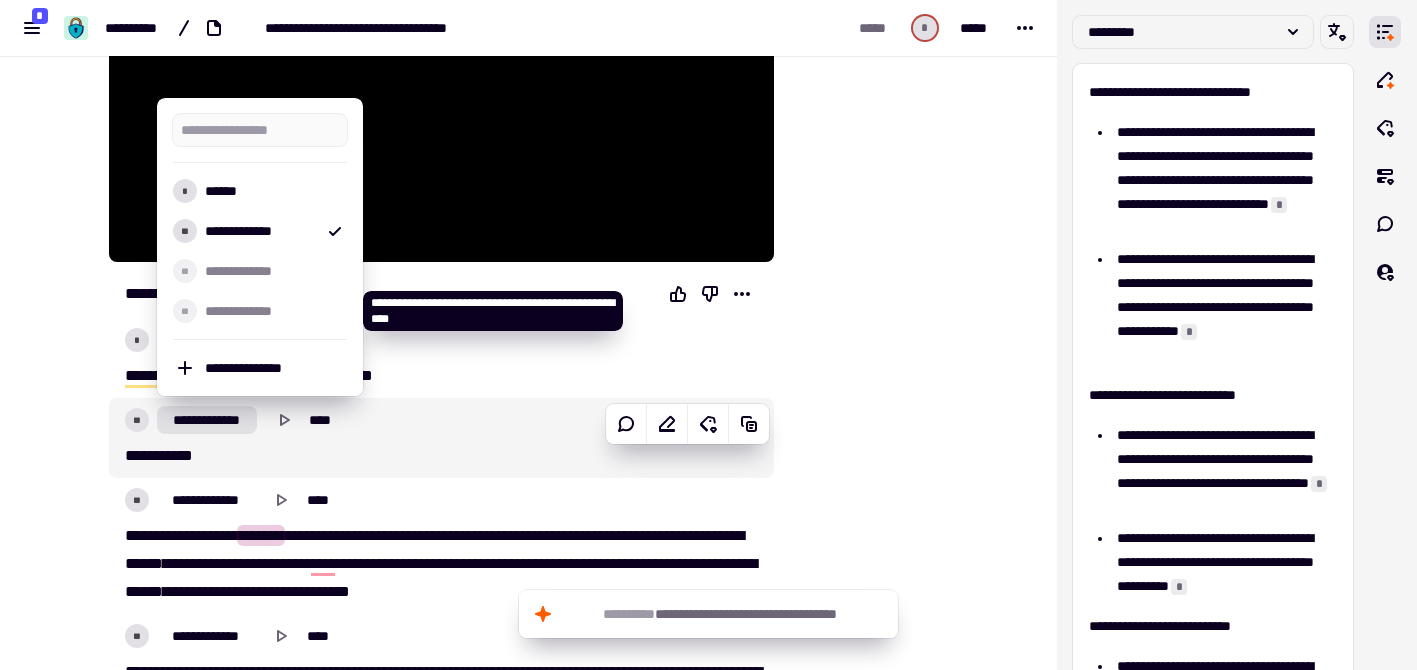 click on "**********" at bounding box center [272, 311] 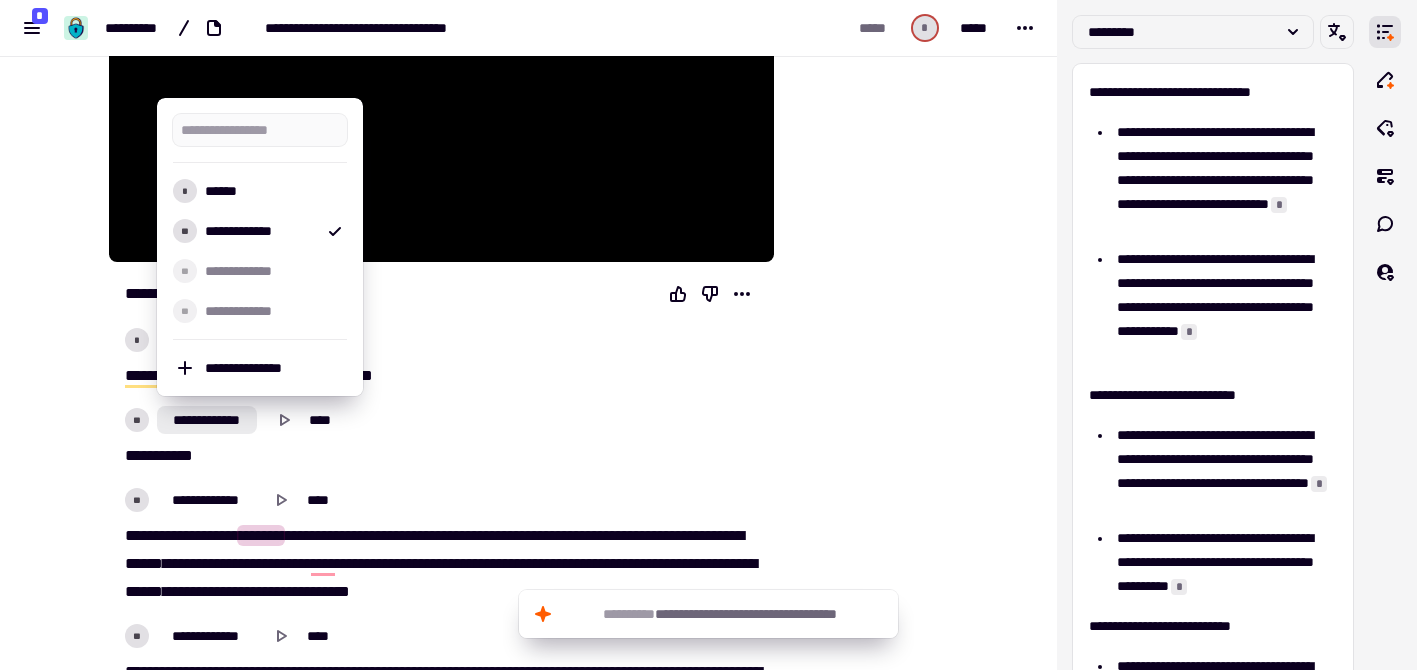 click on "**********" at bounding box center [528, 335] 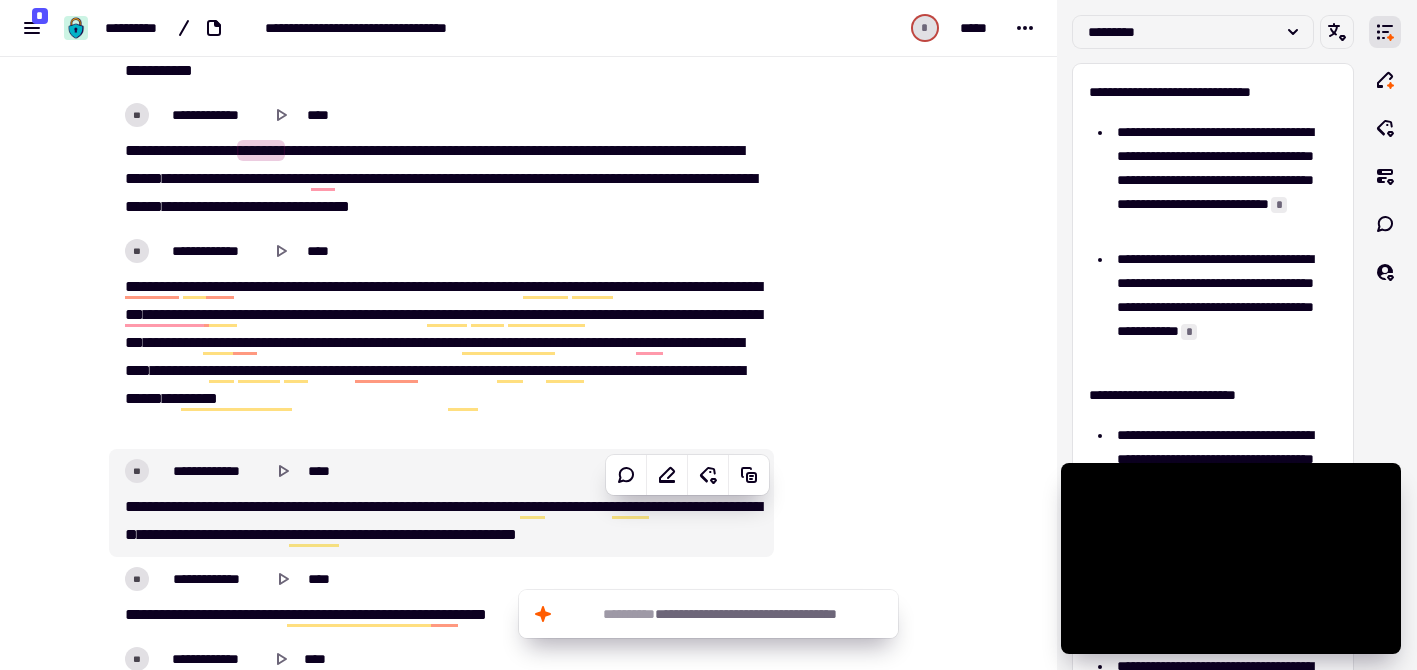 scroll, scrollTop: 754, scrollLeft: 0, axis: vertical 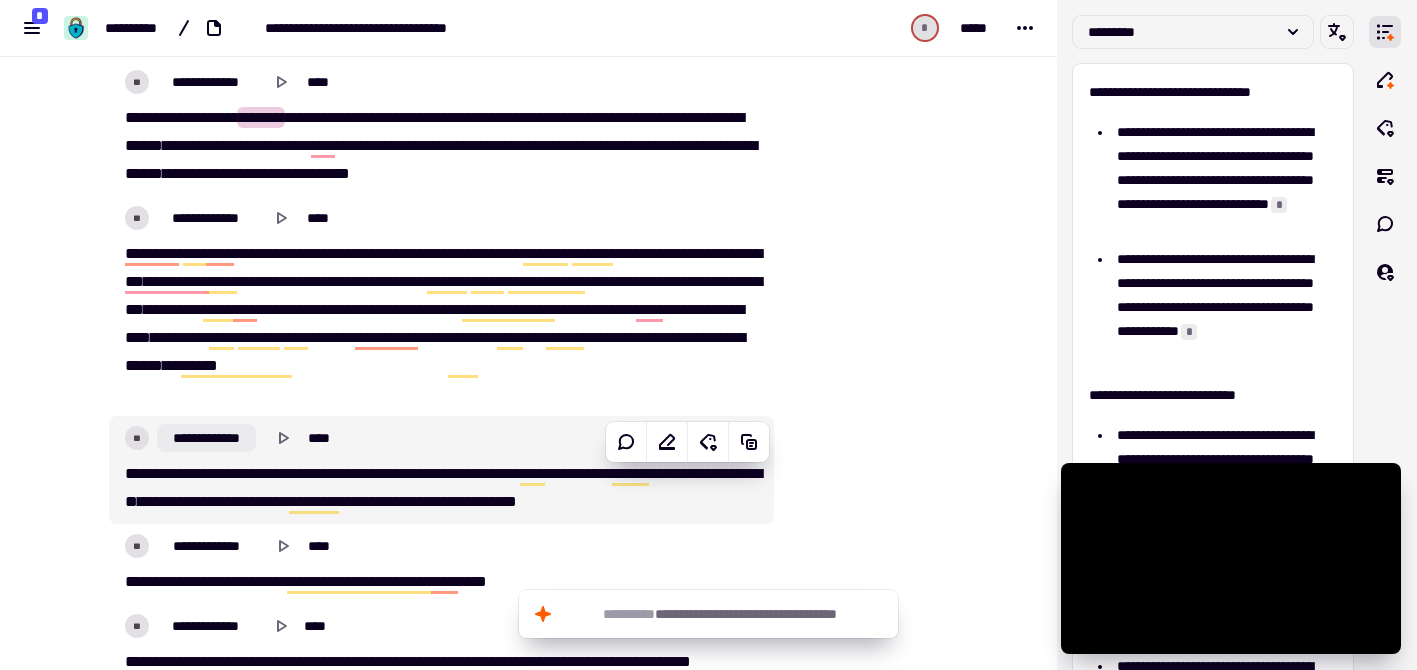 click on "**********" 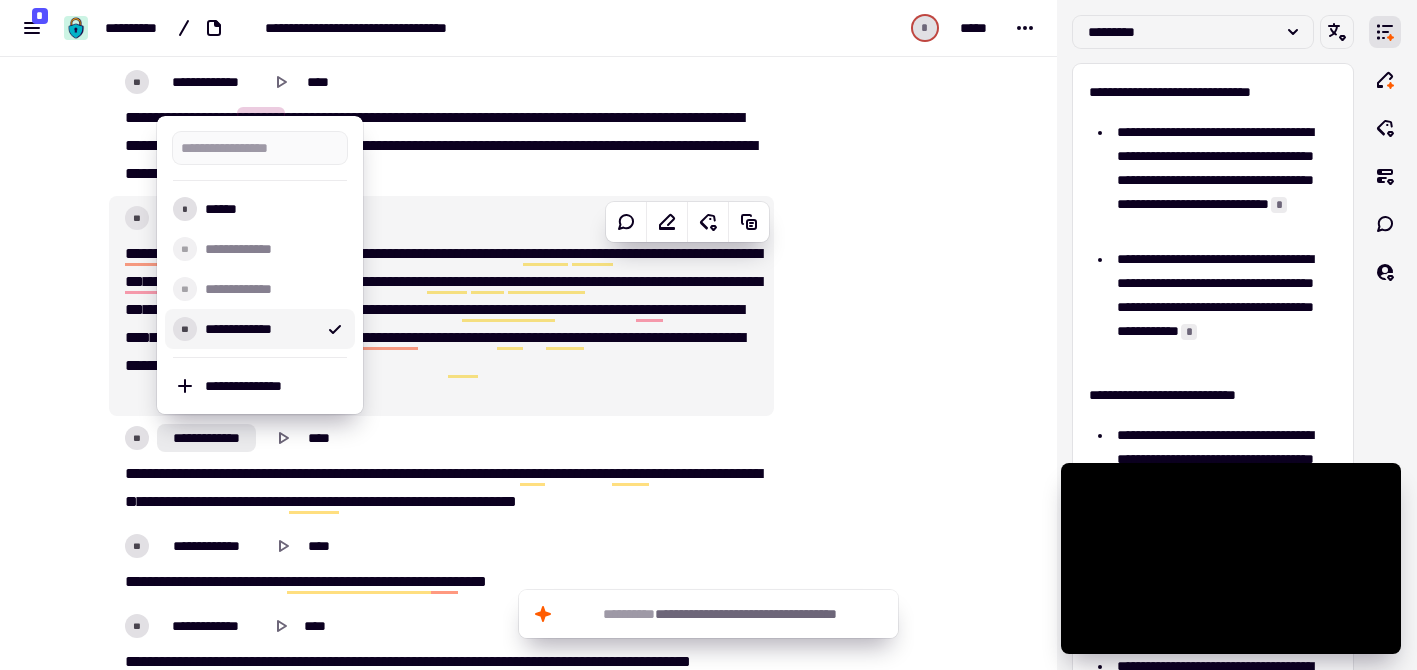 click on "**********" at bounding box center (260, 329) 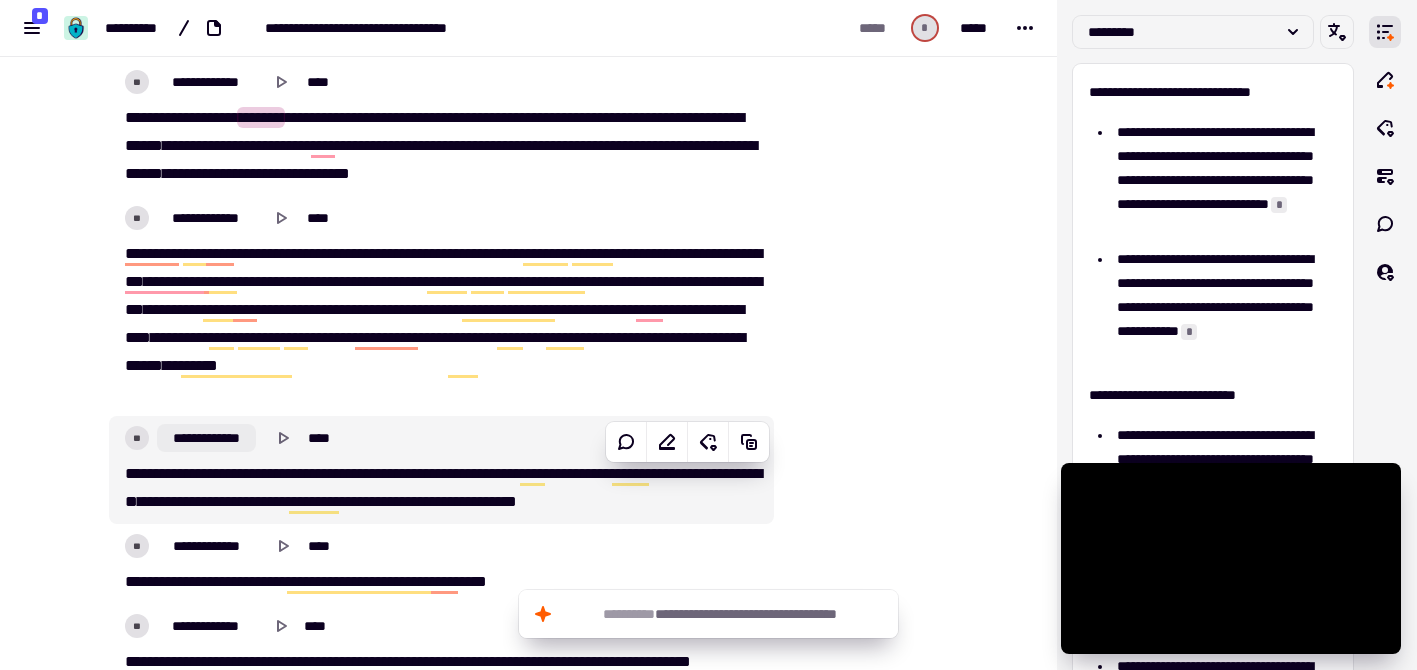 click on "**********" 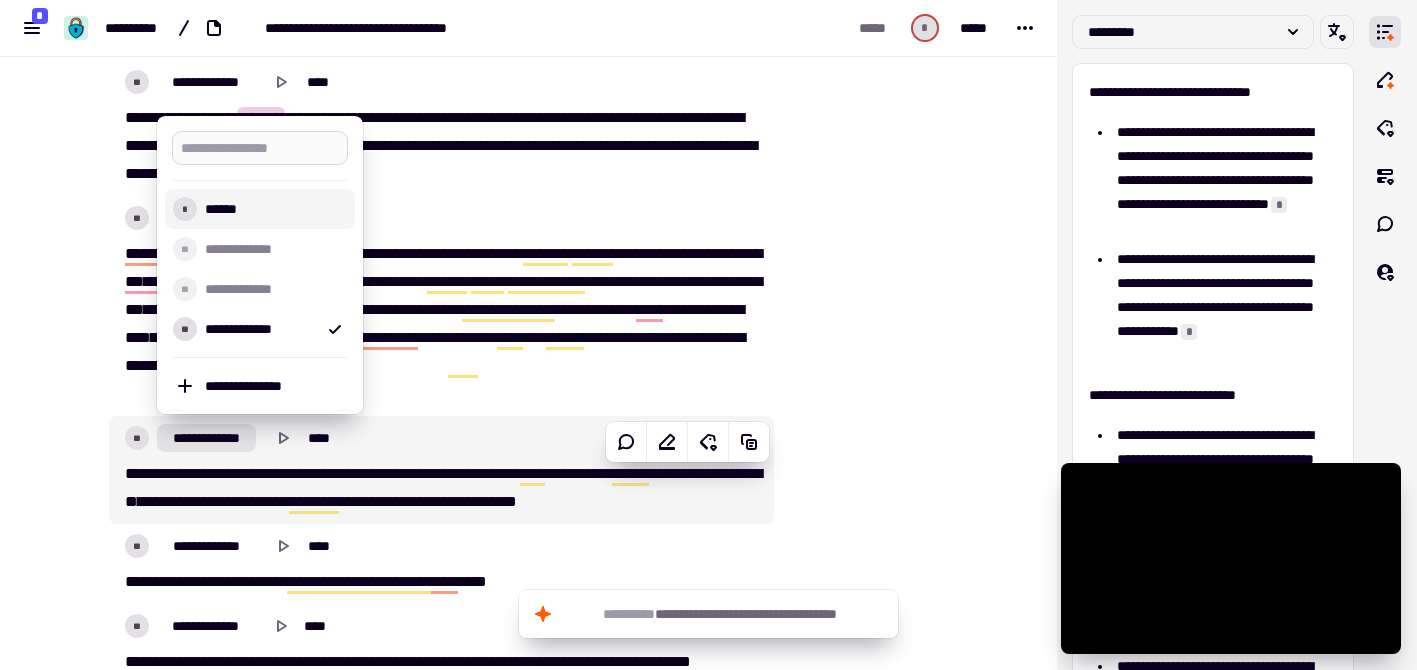 click at bounding box center (260, 148) 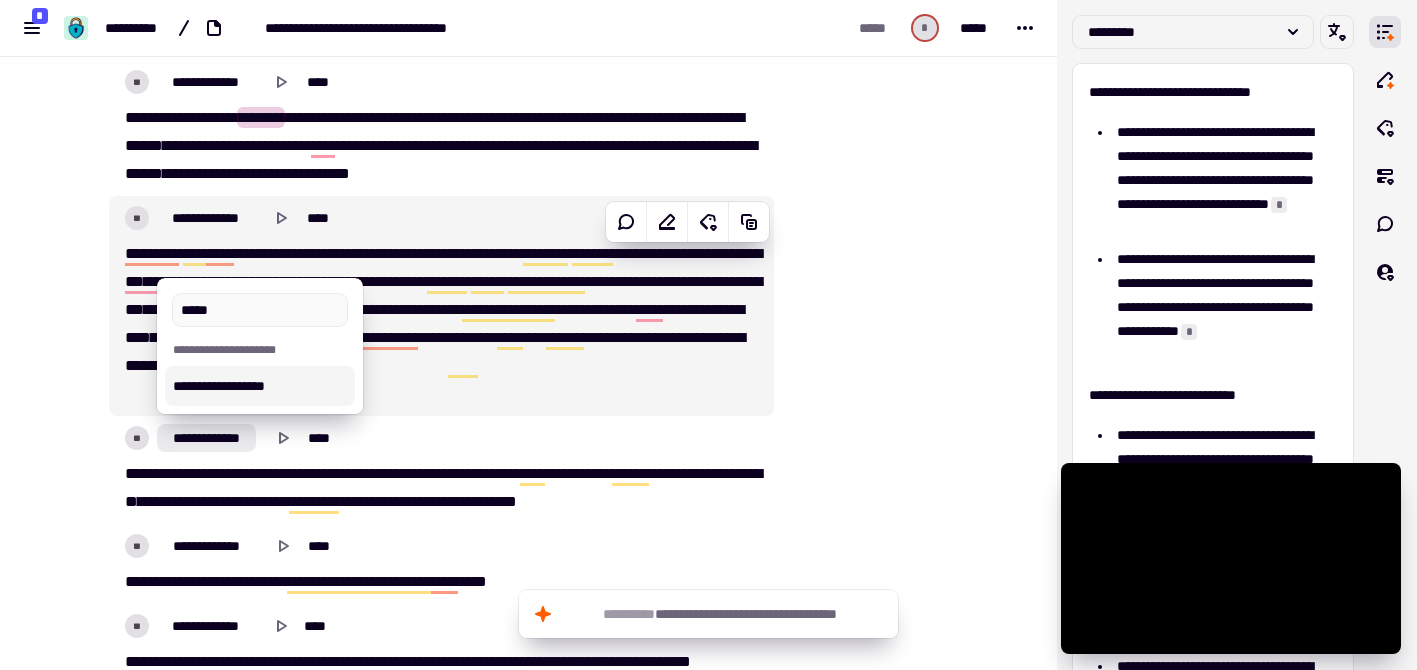 type on "*****" 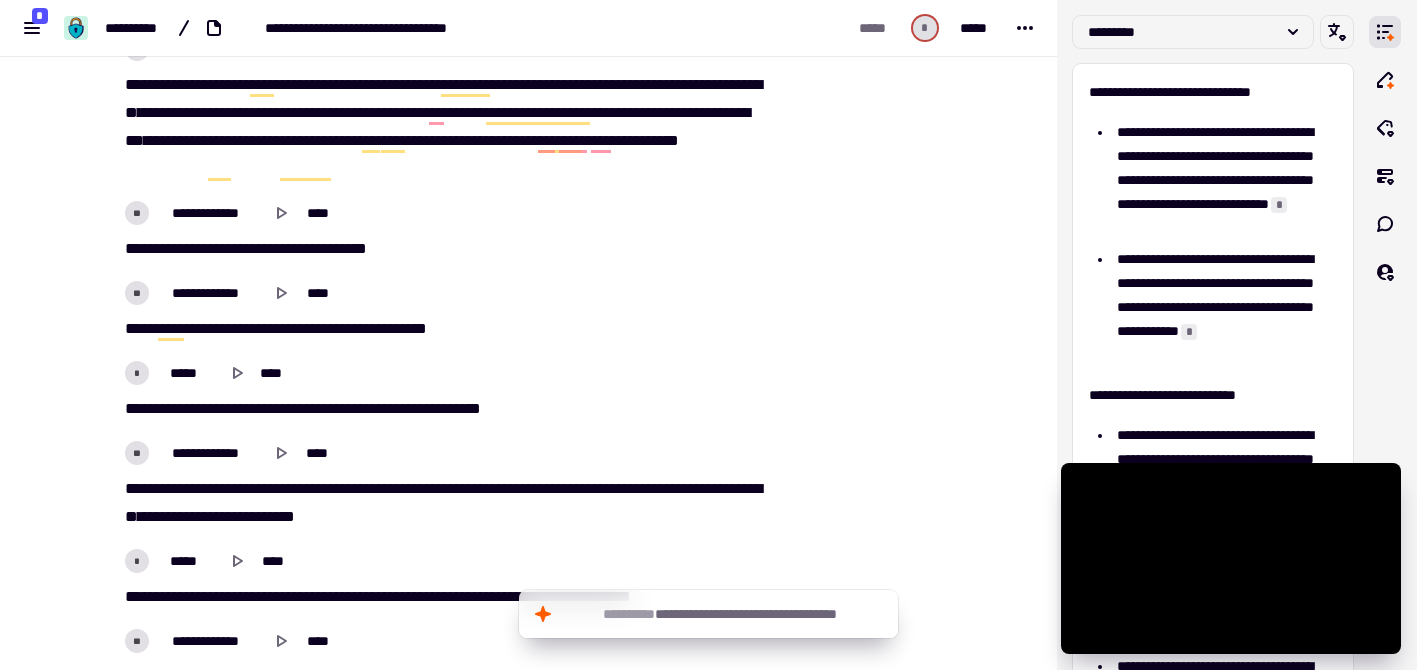 scroll, scrollTop: 1529, scrollLeft: 0, axis: vertical 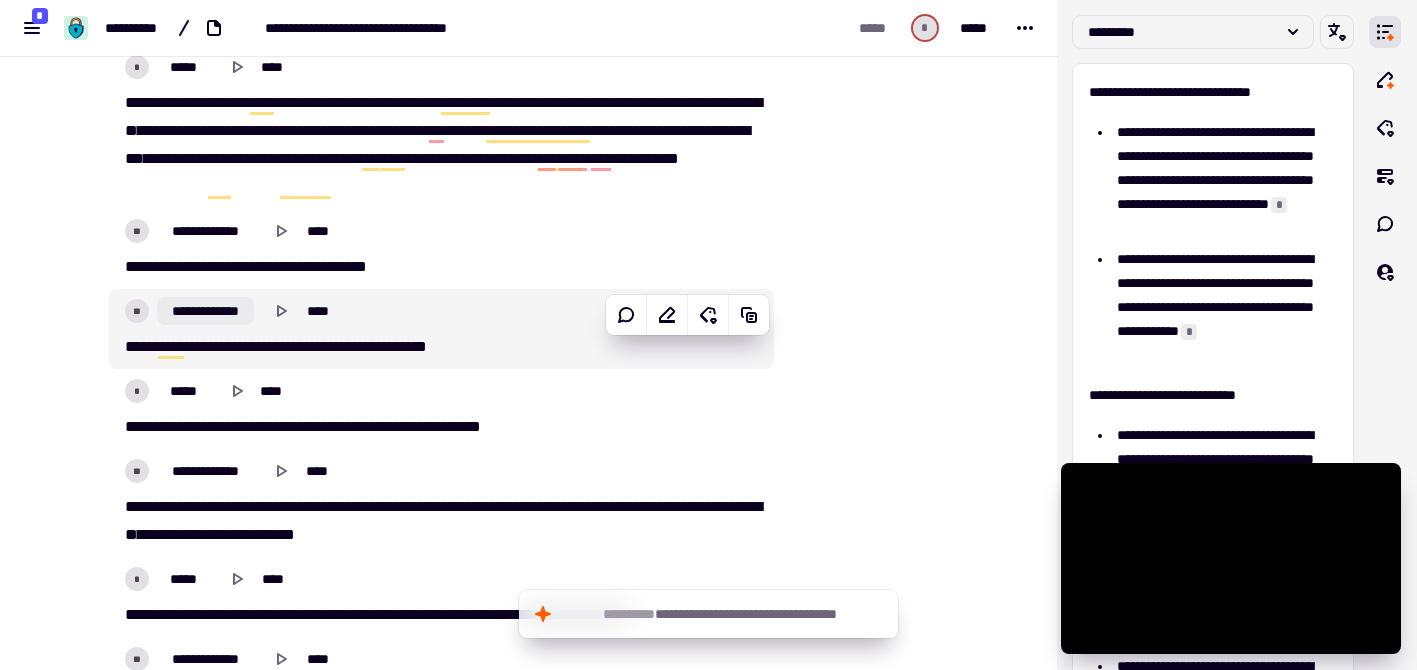 click on "**********" 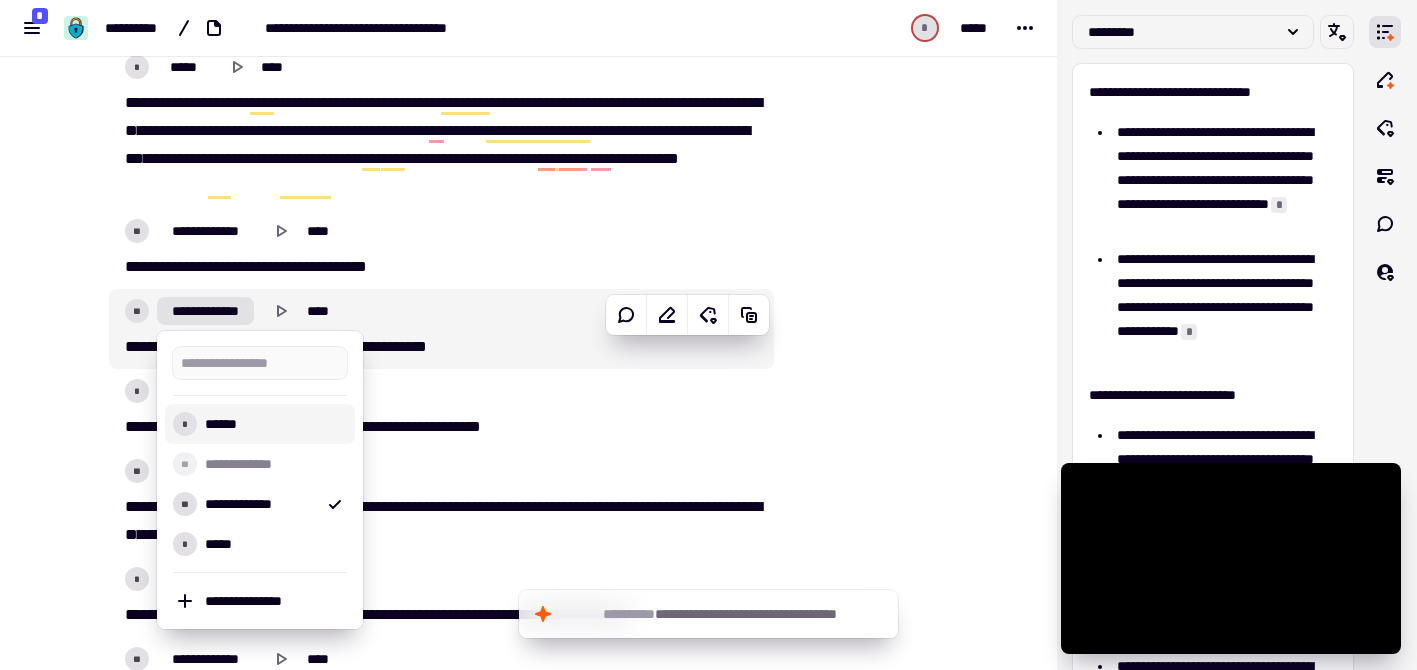click on "******" at bounding box center (272, 424) 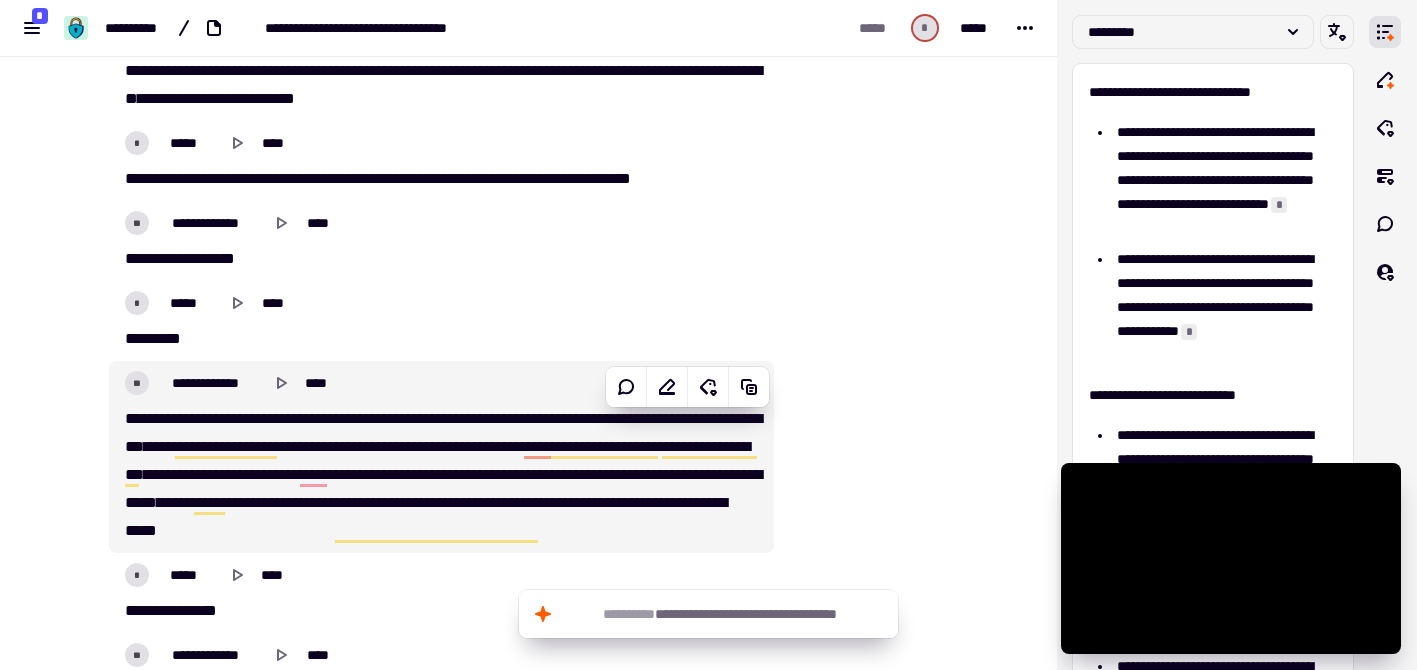 scroll, scrollTop: 1982, scrollLeft: 0, axis: vertical 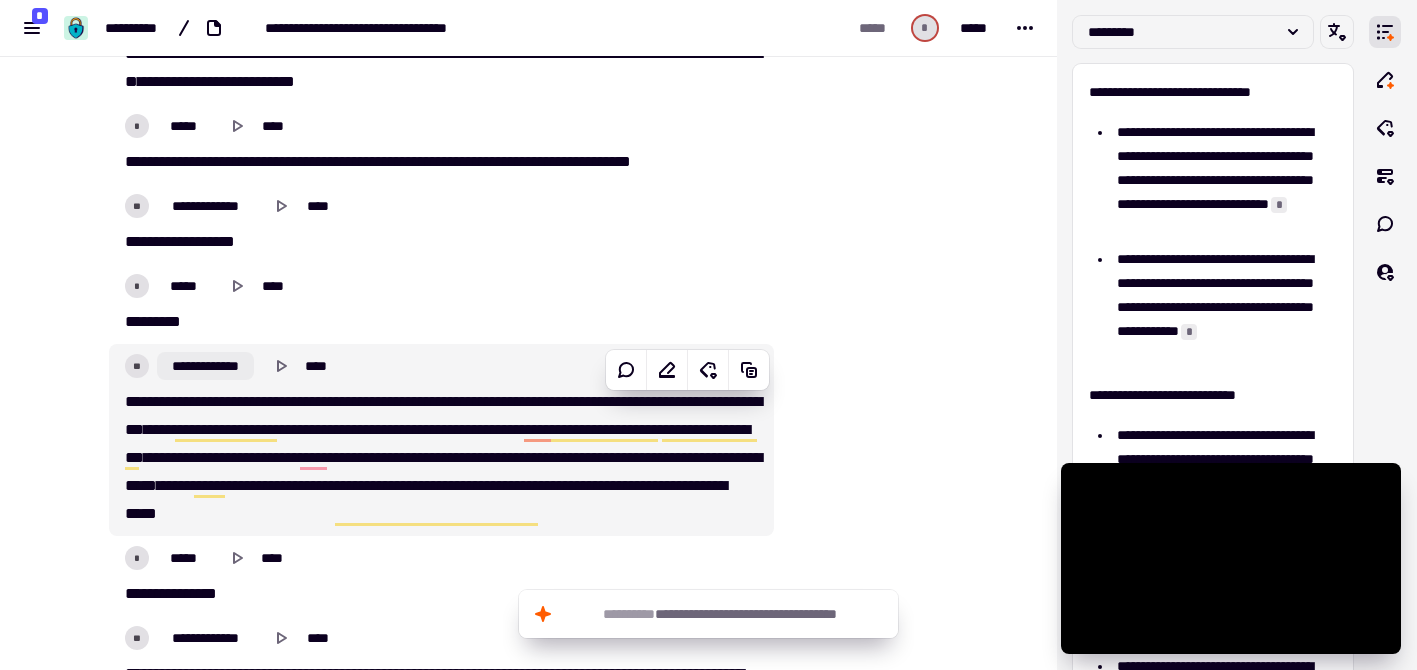 click on "**********" 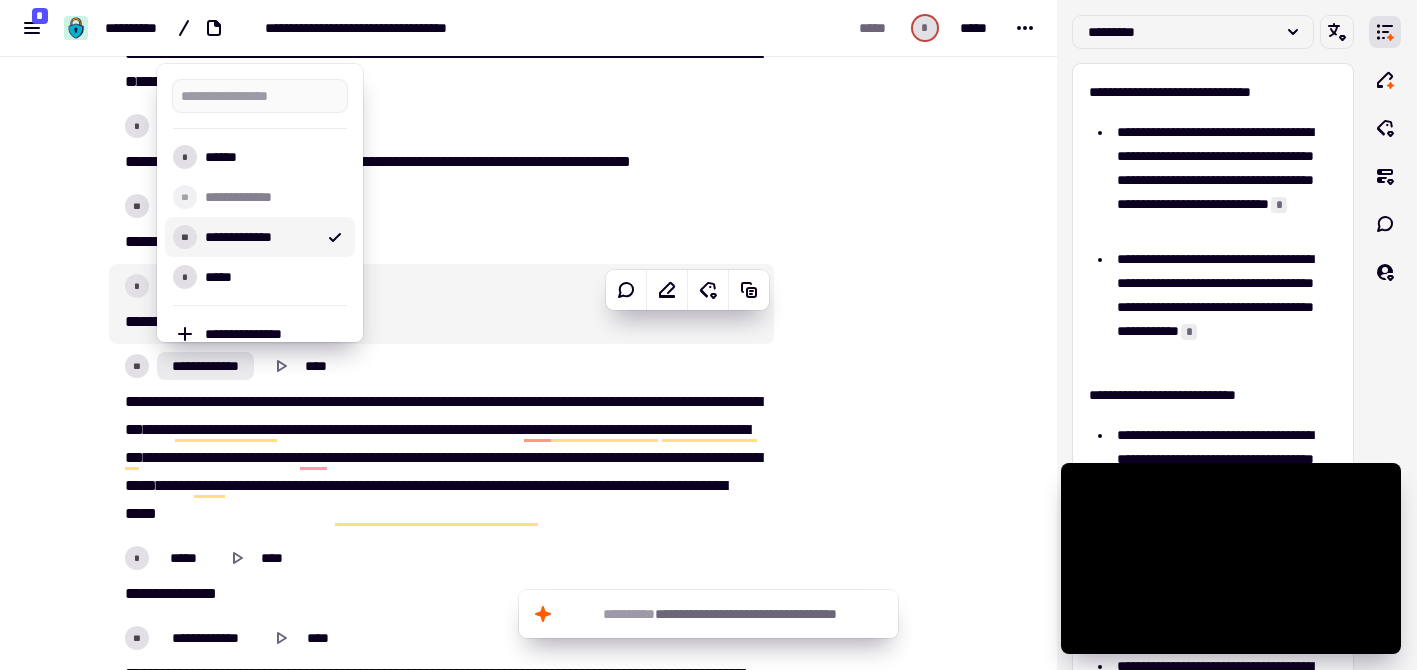 click on "**********" at bounding box center [260, 237] 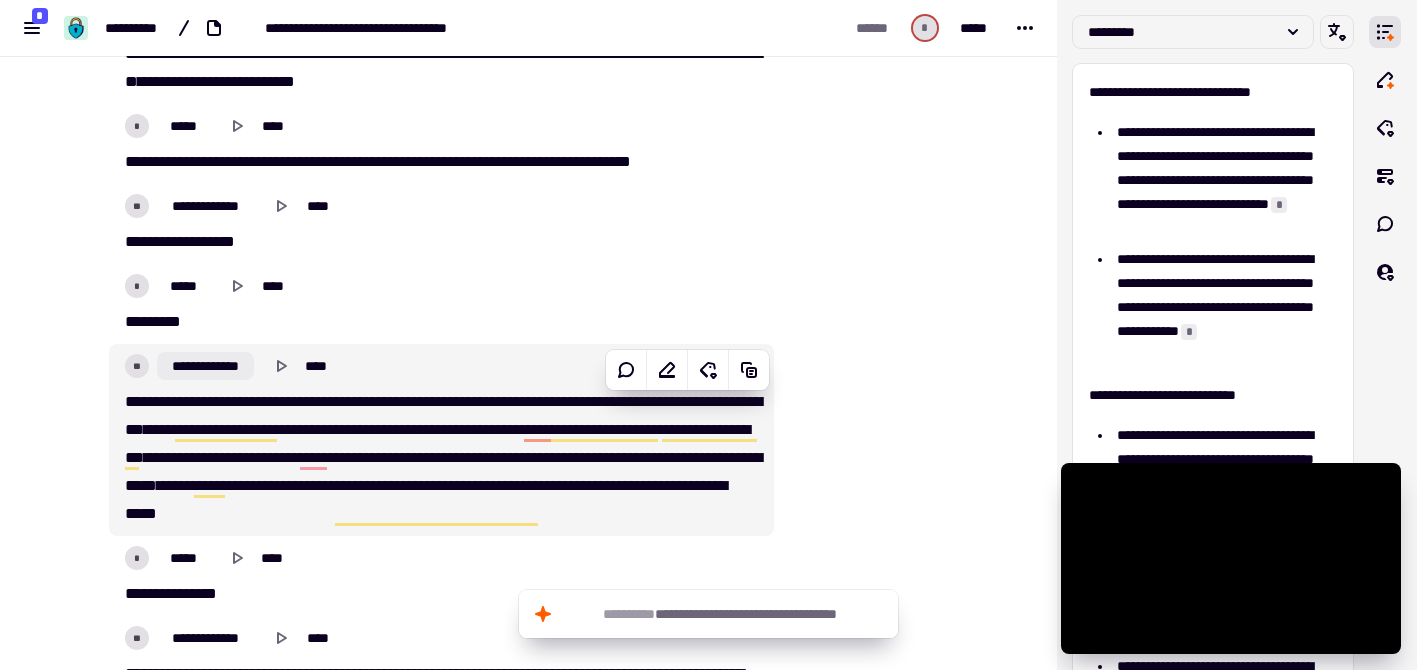 click on "**********" 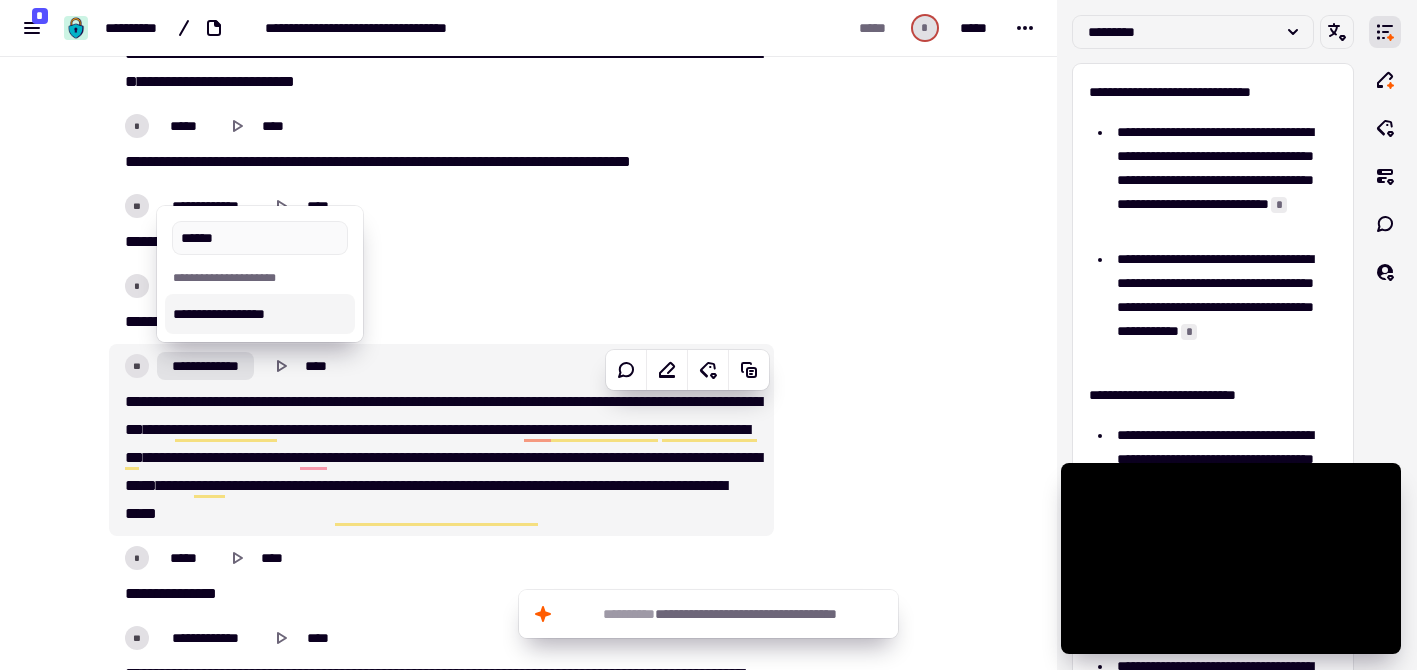 type on "******" 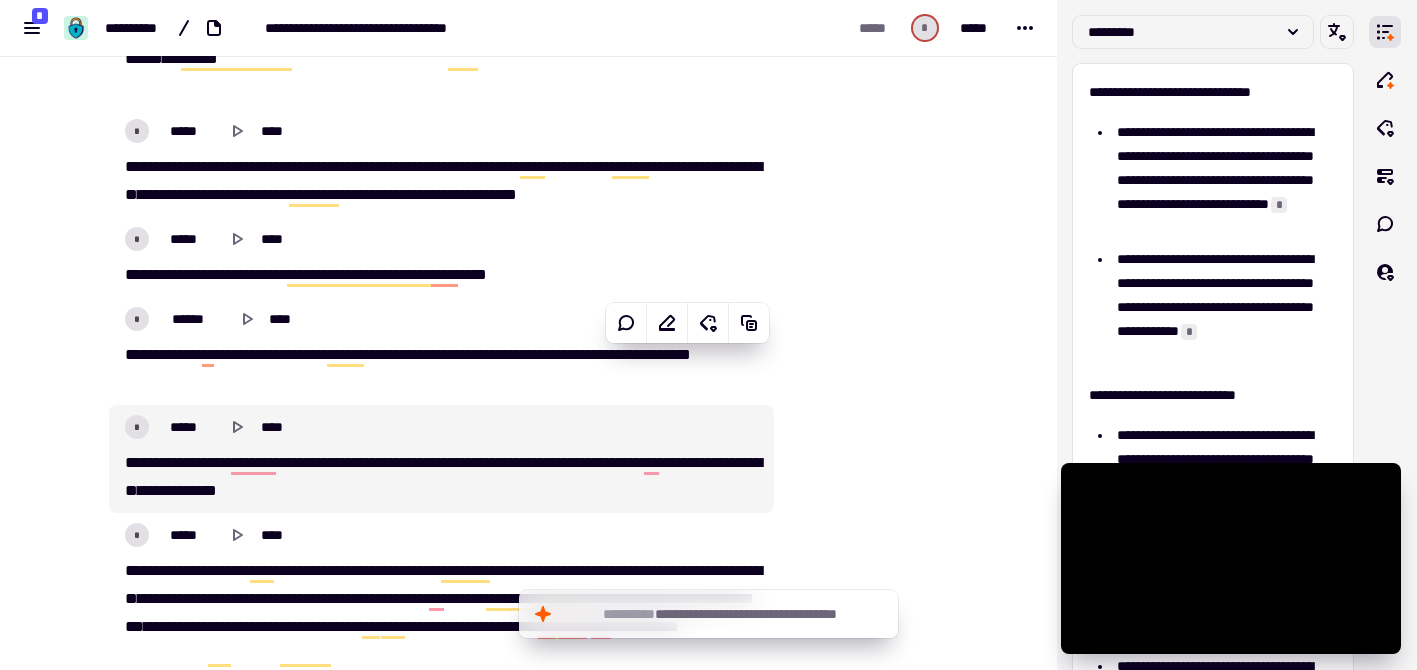 scroll, scrollTop: 0, scrollLeft: 0, axis: both 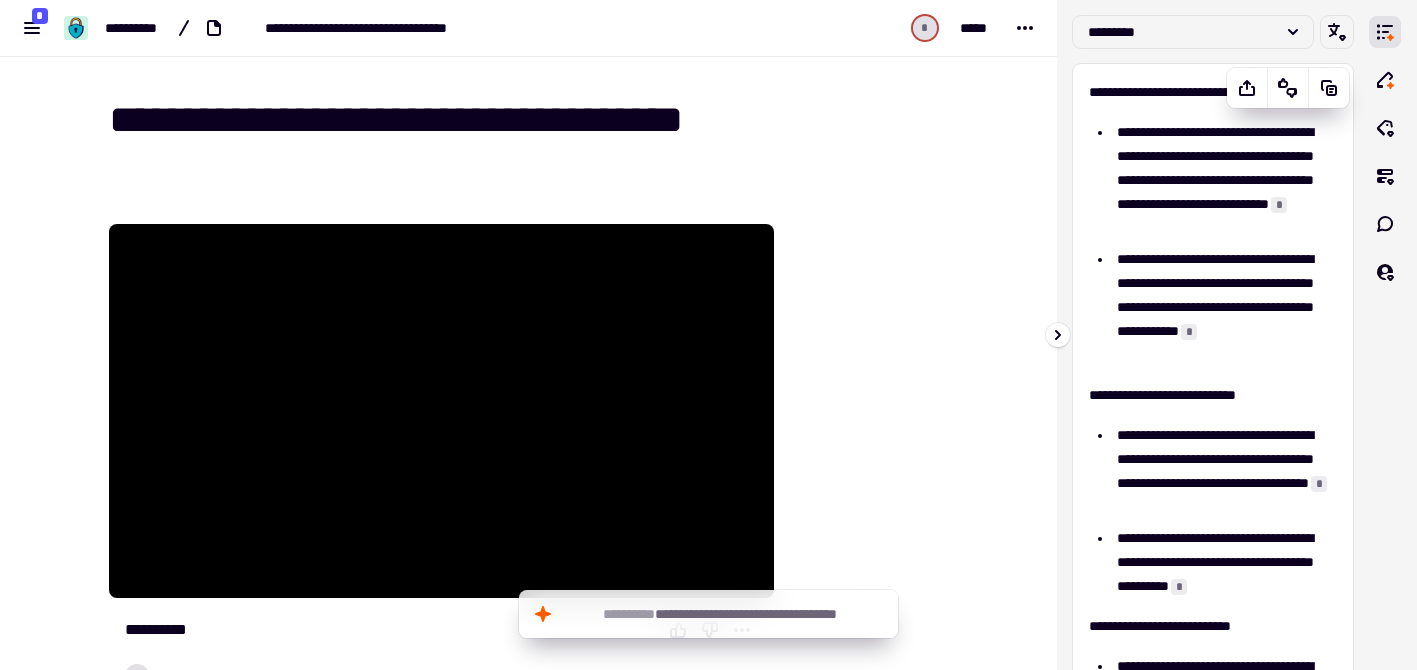 click on "**********" at bounding box center [1224, 180] 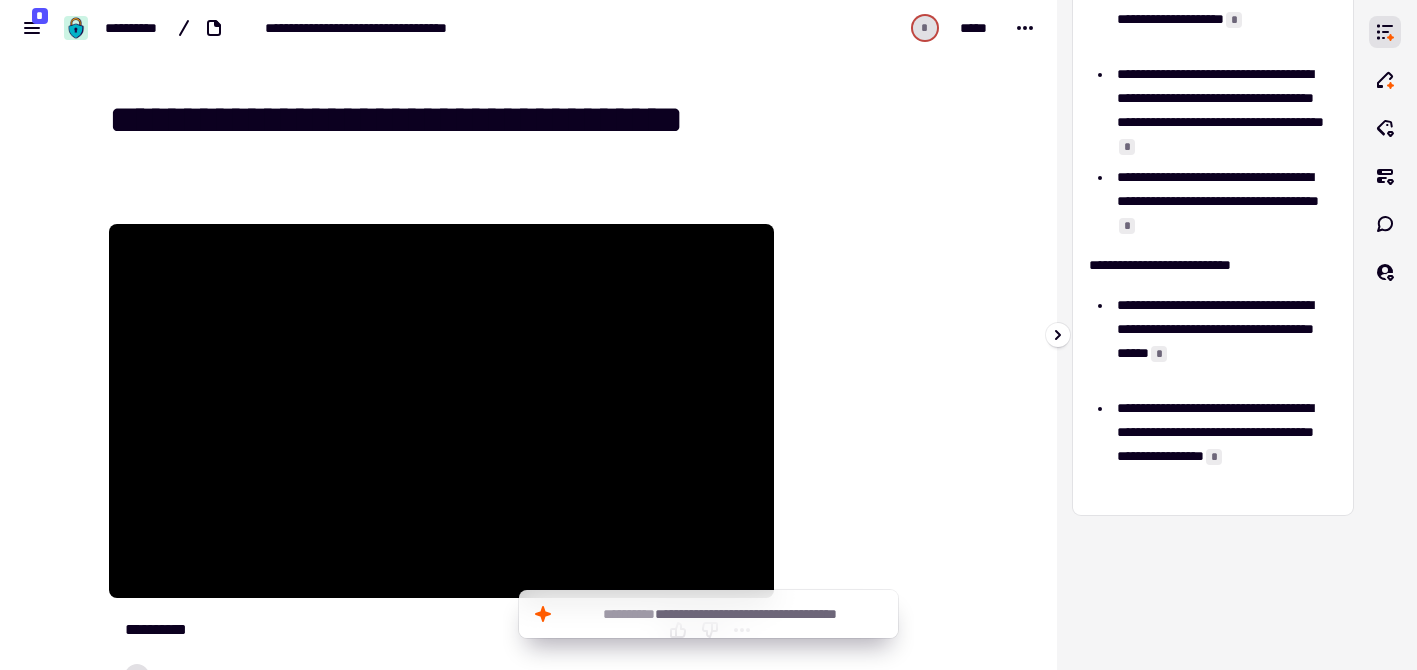 scroll, scrollTop: 741, scrollLeft: 0, axis: vertical 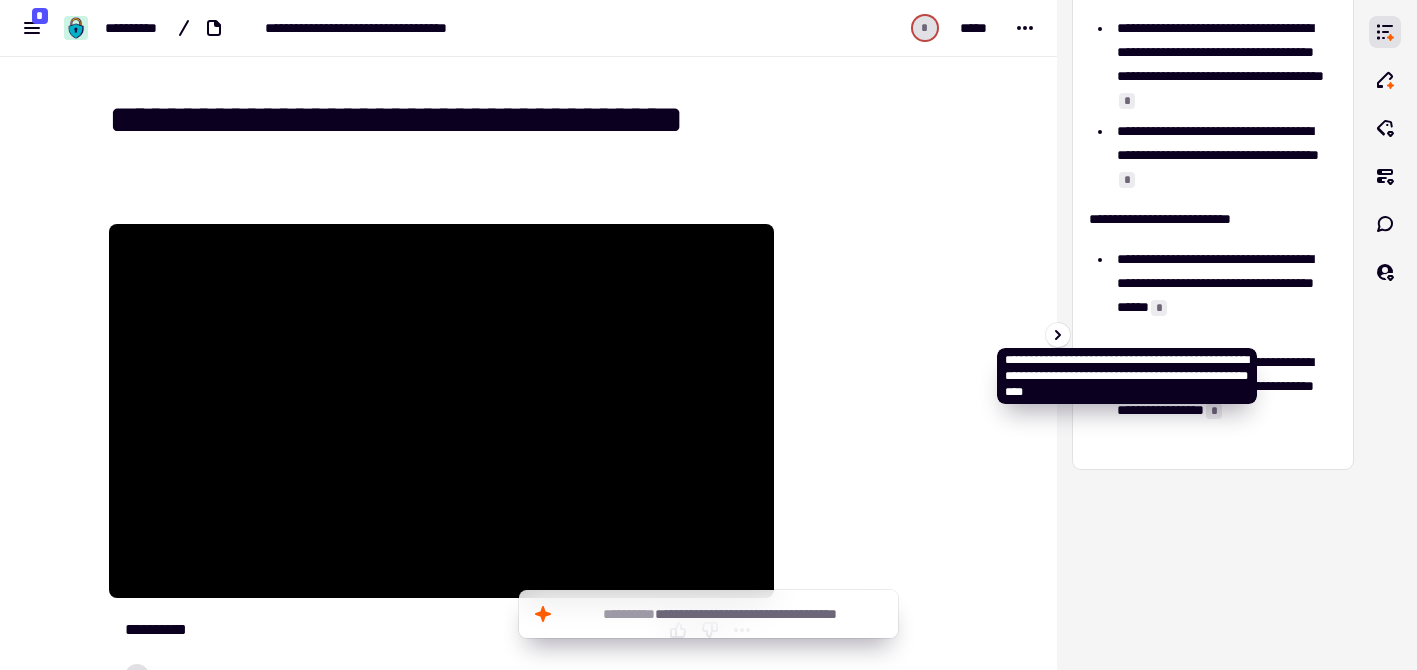 click on "*" at bounding box center (1159, 308) 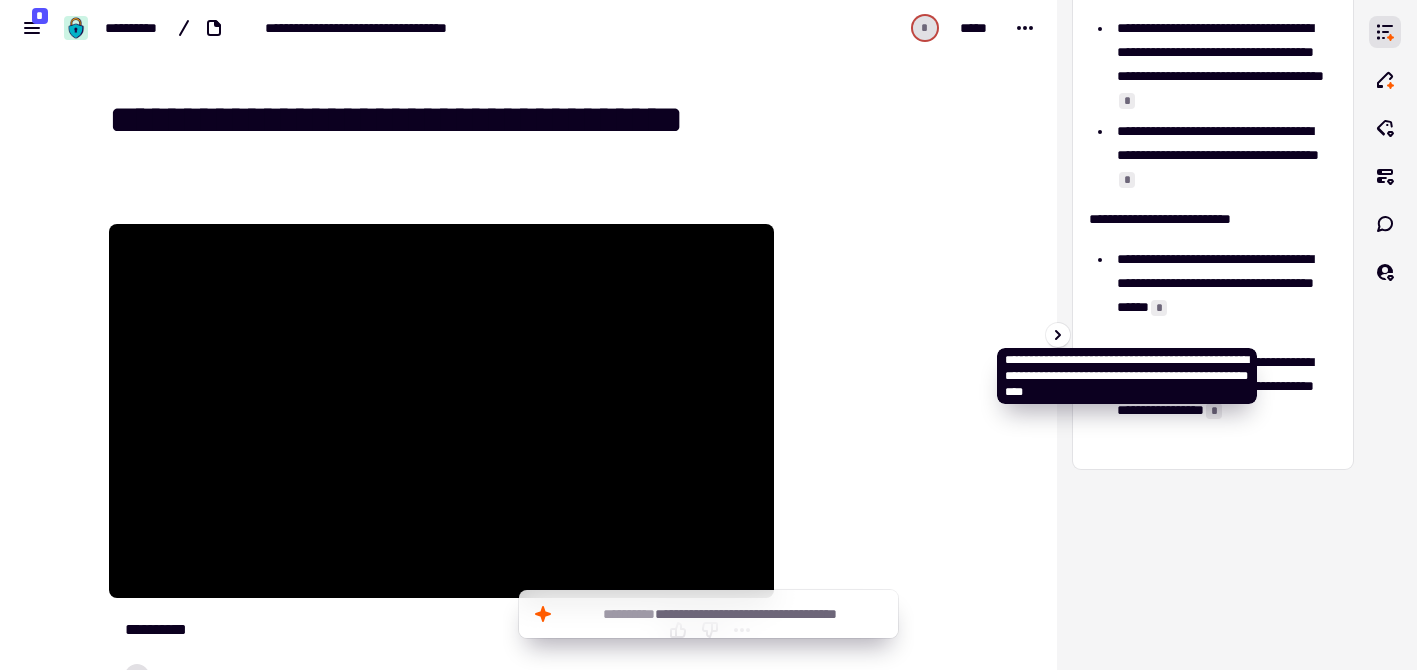 click on "*" at bounding box center [1159, 308] 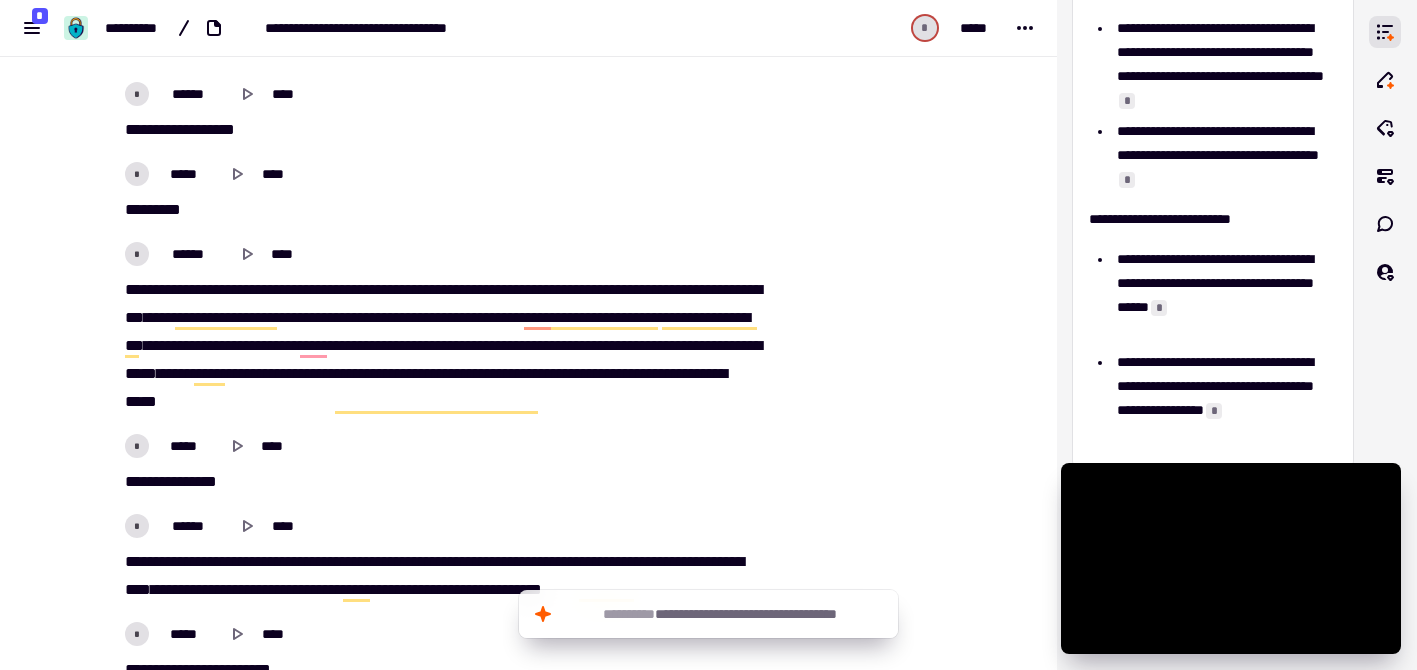 scroll, scrollTop: 2462, scrollLeft: 0, axis: vertical 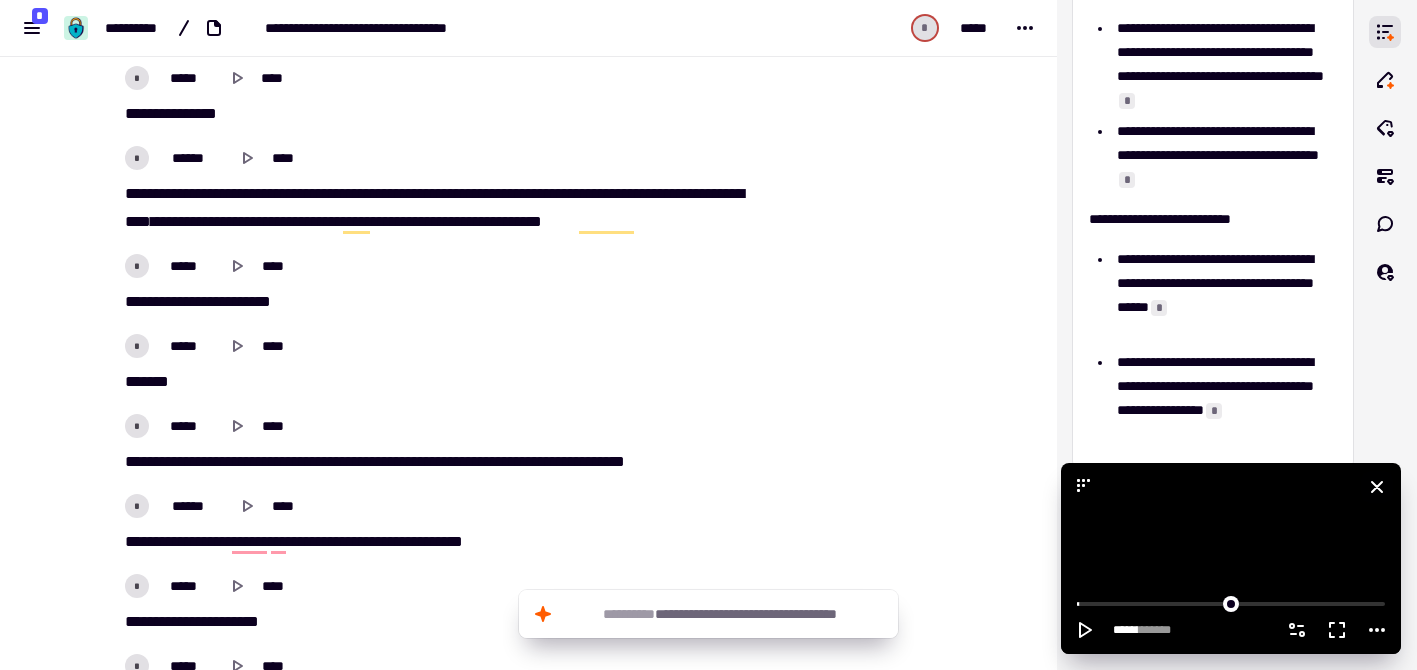 click 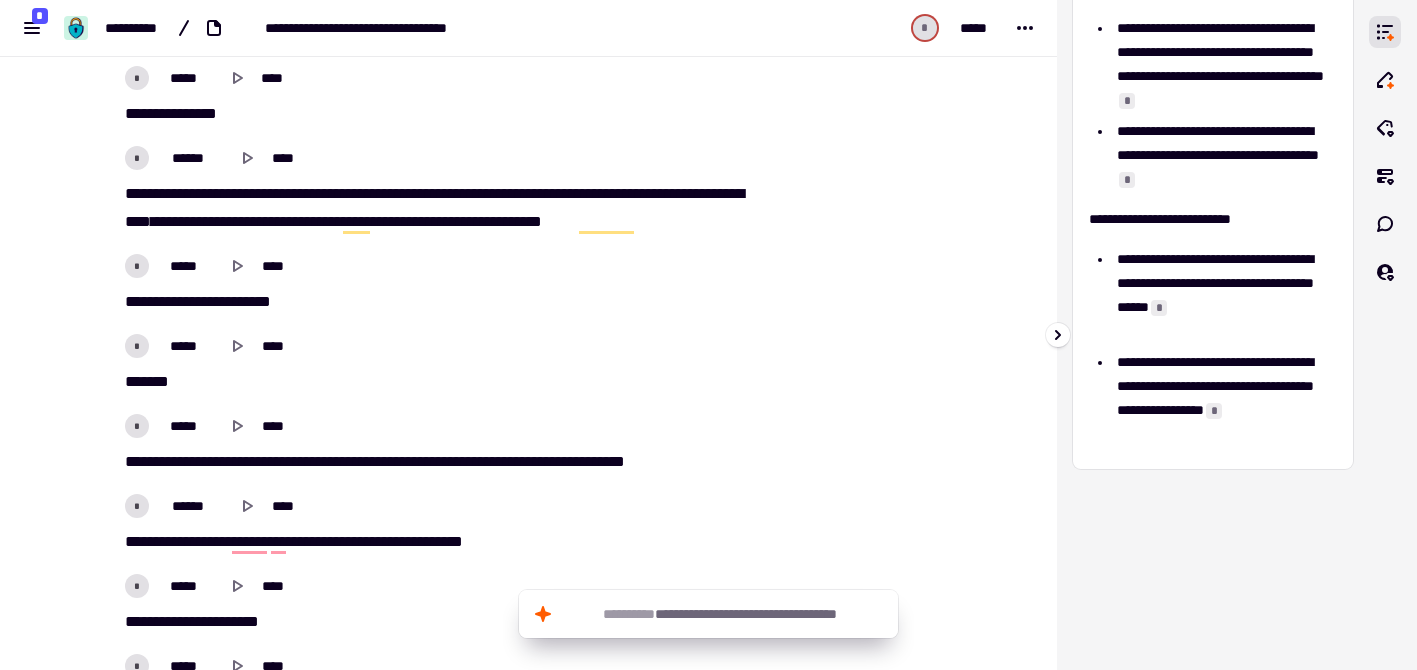 click on "*" at bounding box center (1214, 411) 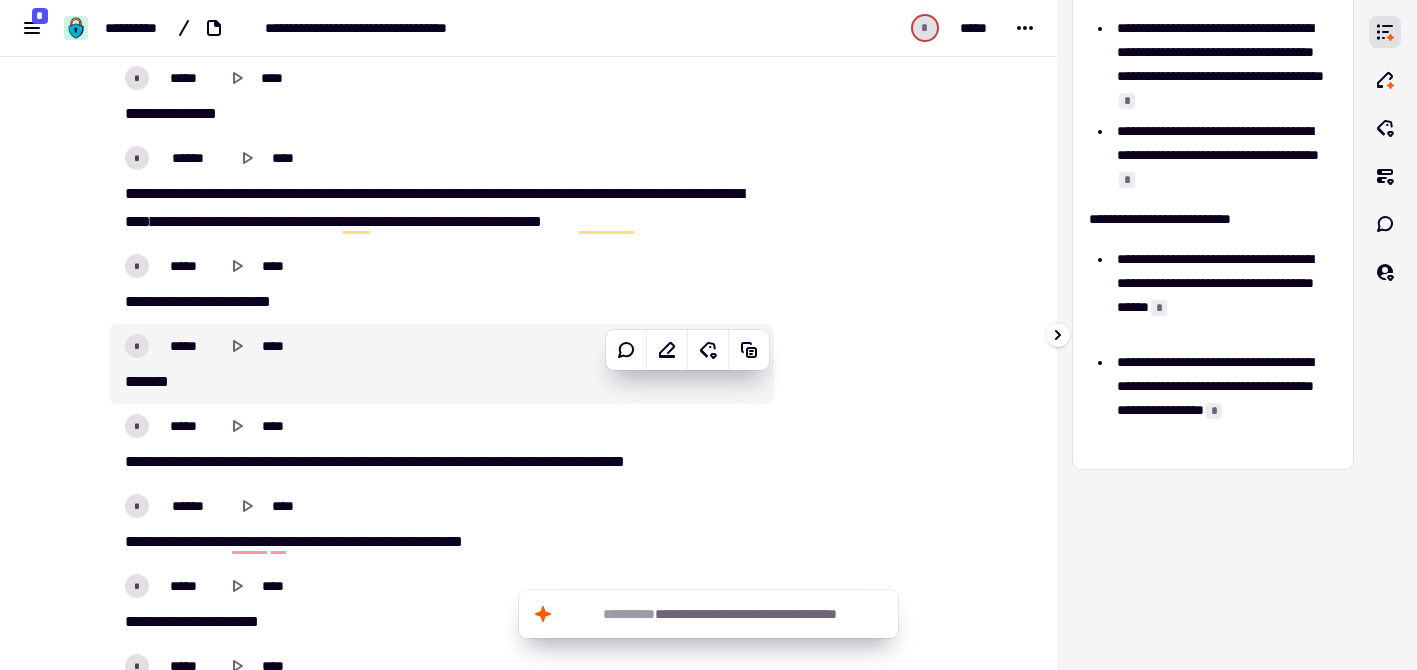 click on "*" at bounding box center (1214, 411) 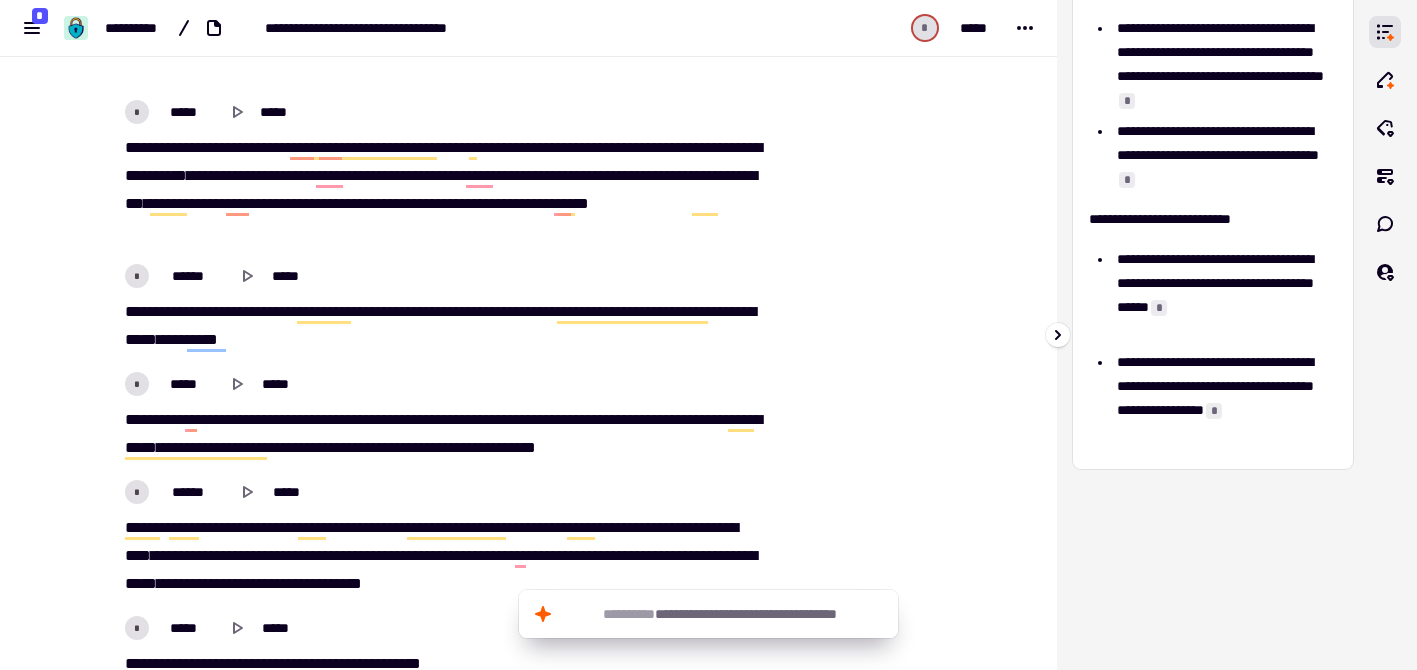 scroll, scrollTop: 11299, scrollLeft: 0, axis: vertical 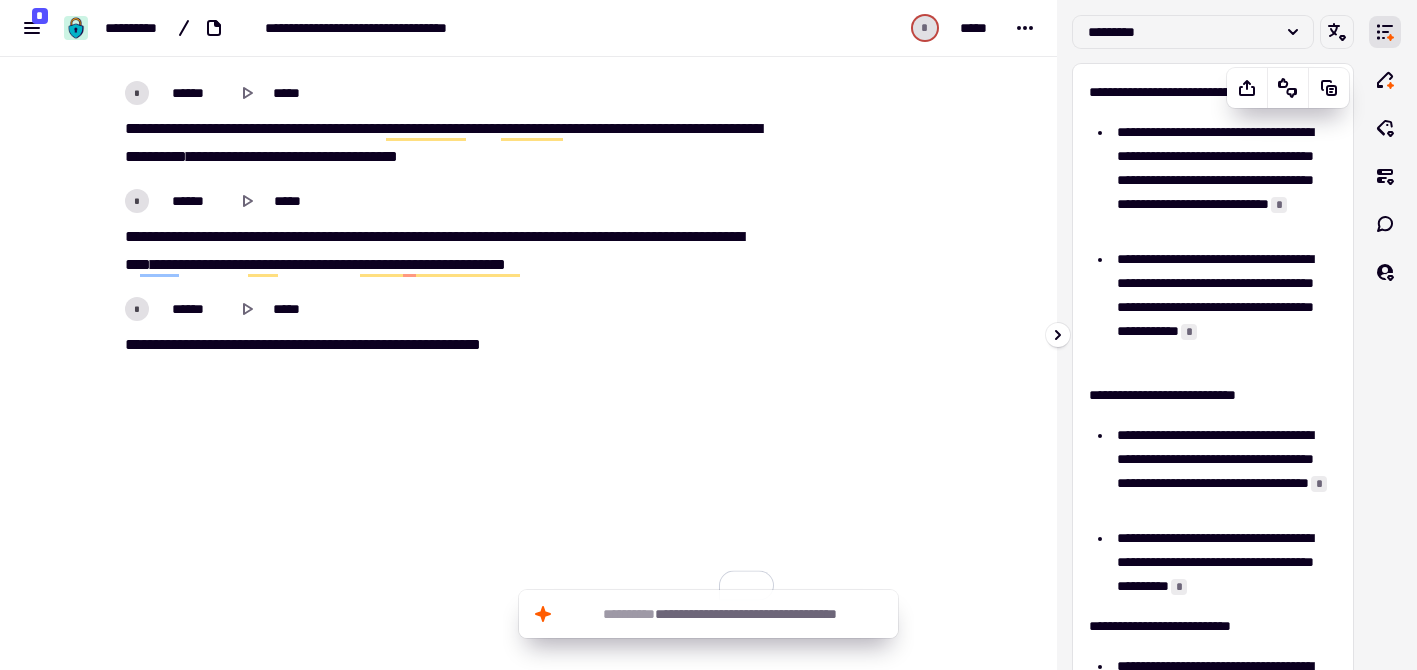 click on "*" at bounding box center [1189, 332] 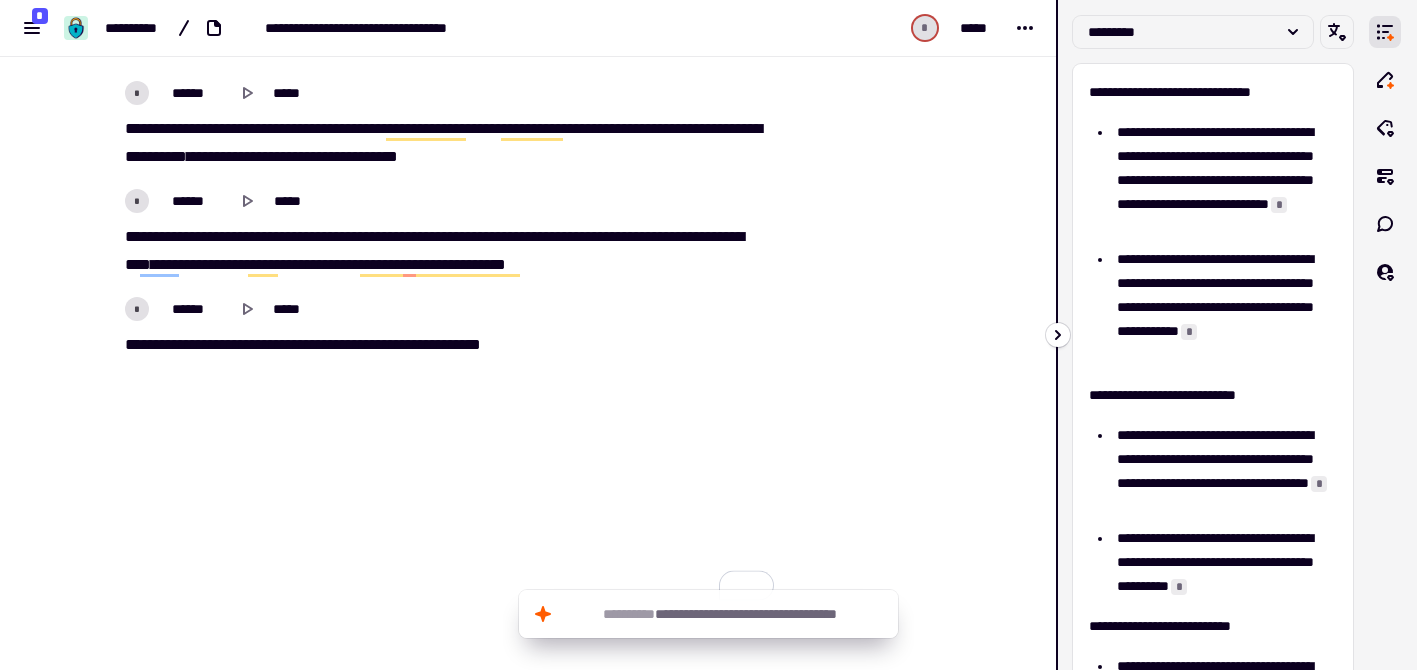 click 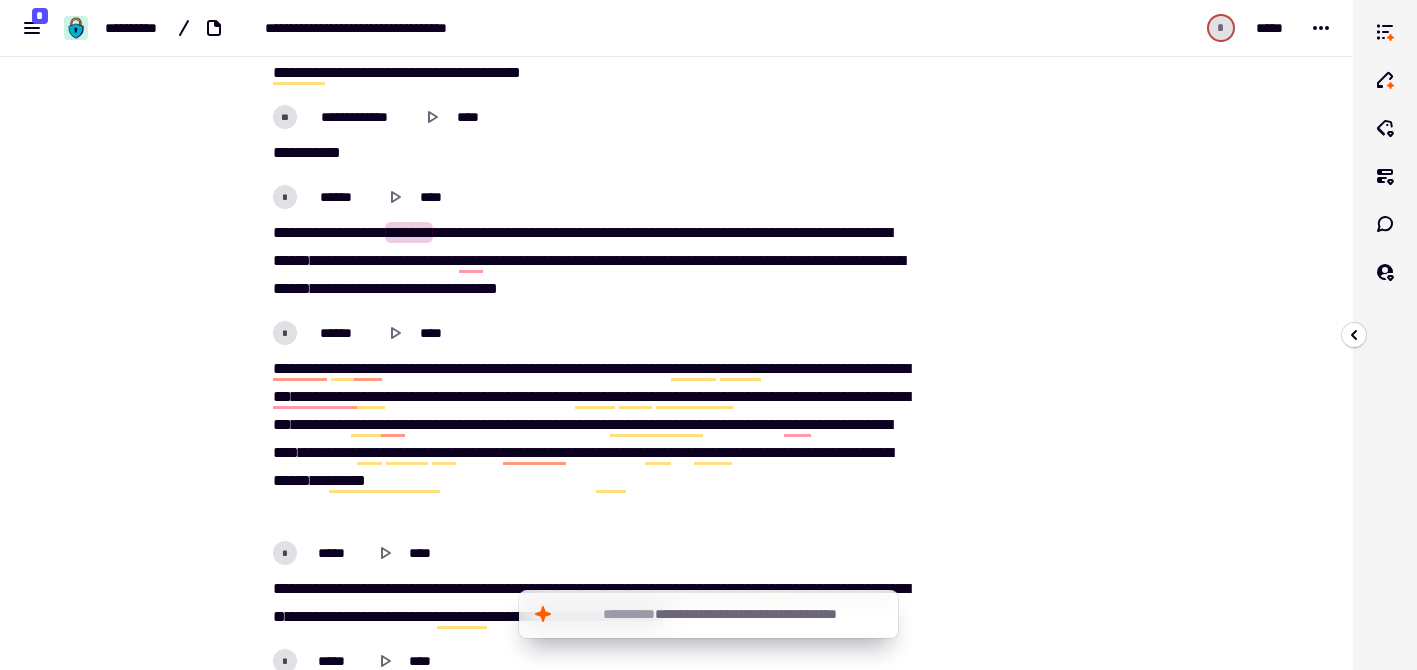 scroll, scrollTop: 0, scrollLeft: 0, axis: both 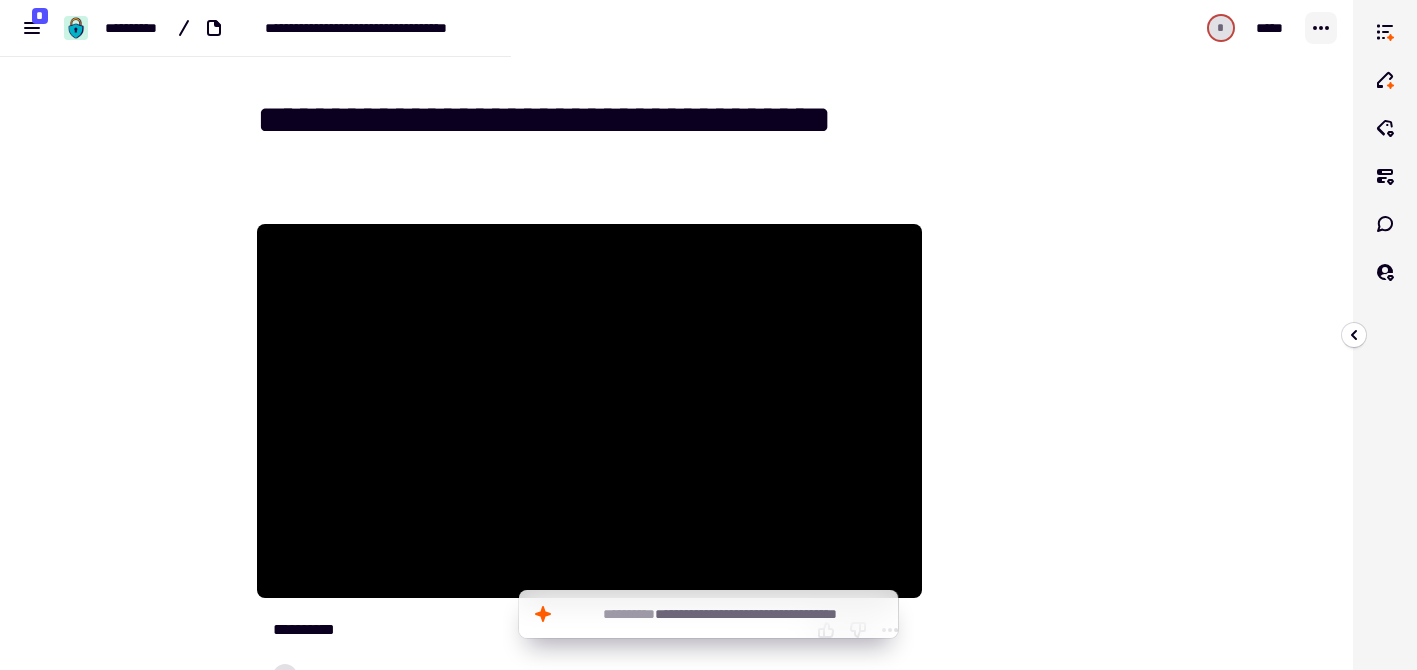 click 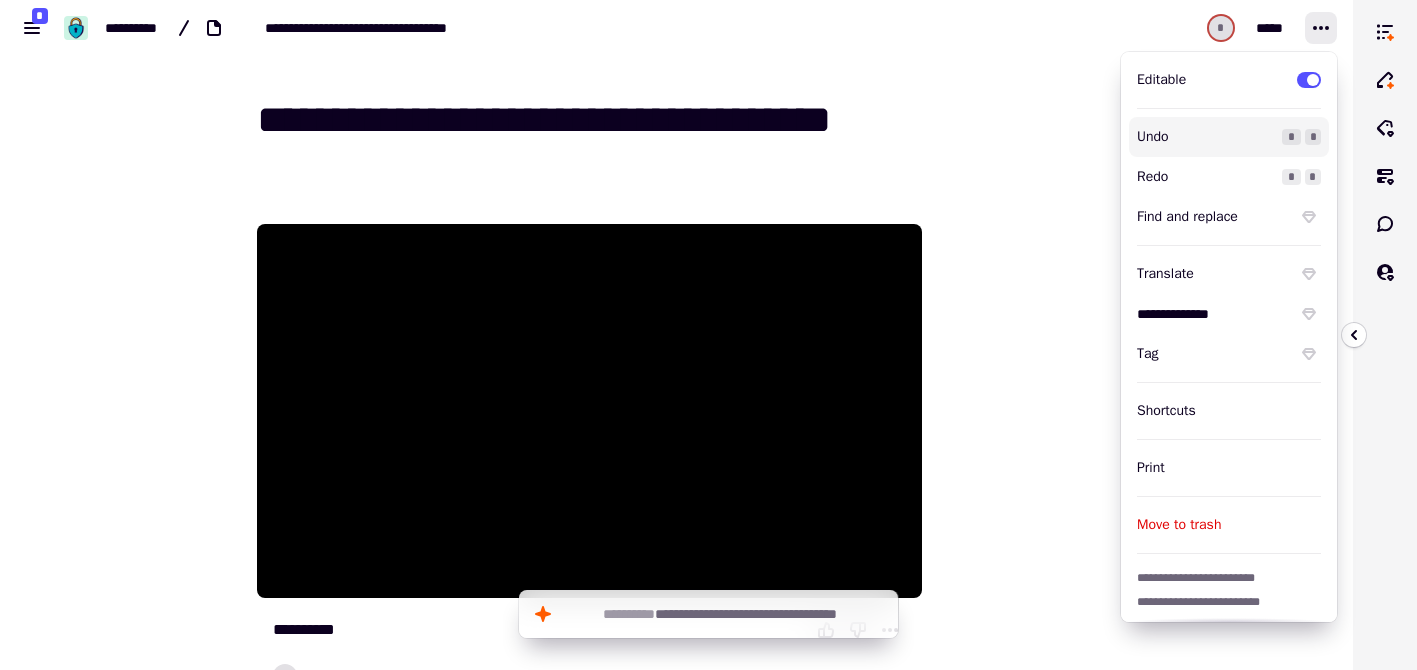 click on "Undo" at bounding box center [1205, 137] 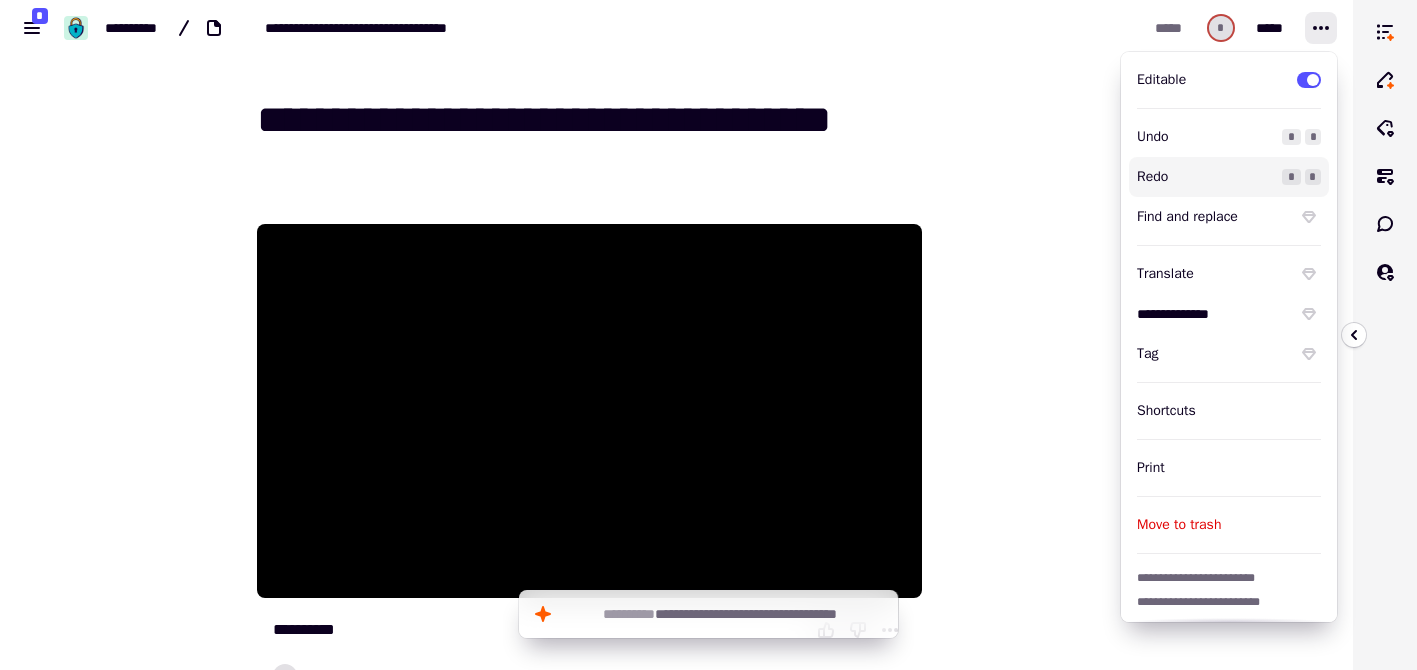 click at bounding box center [1023, 6021] 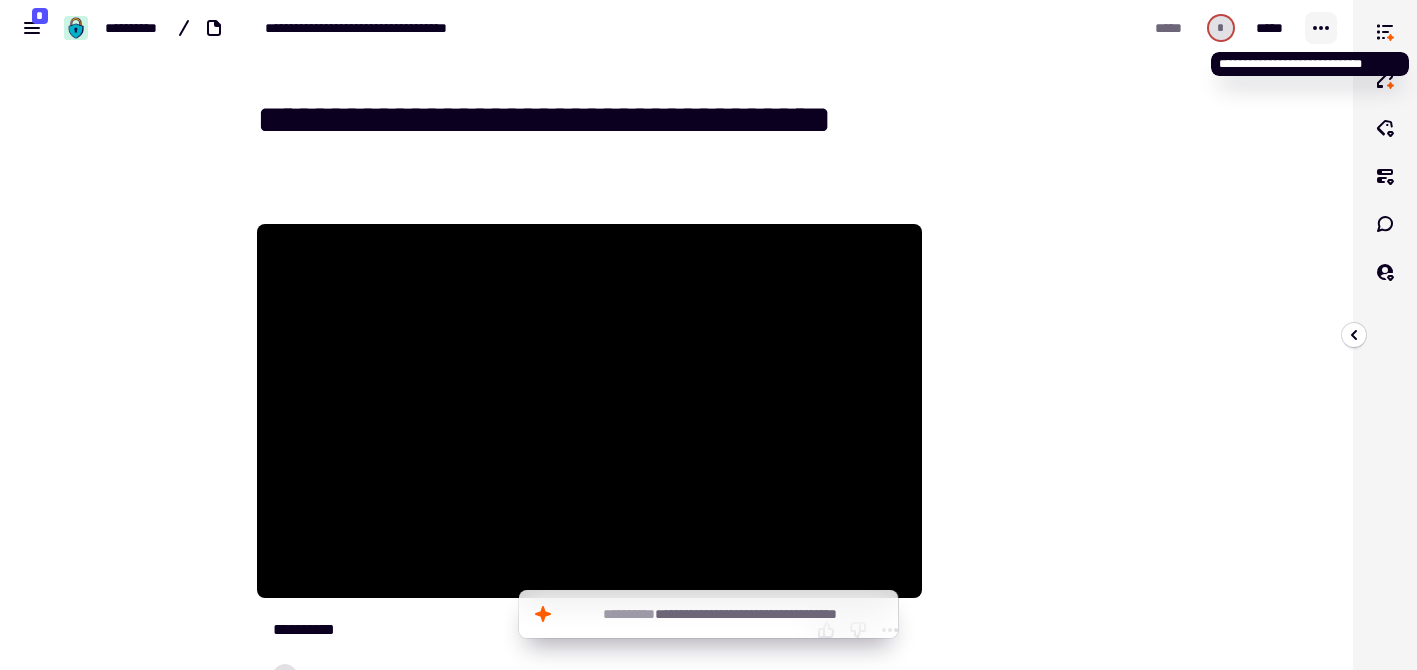 click 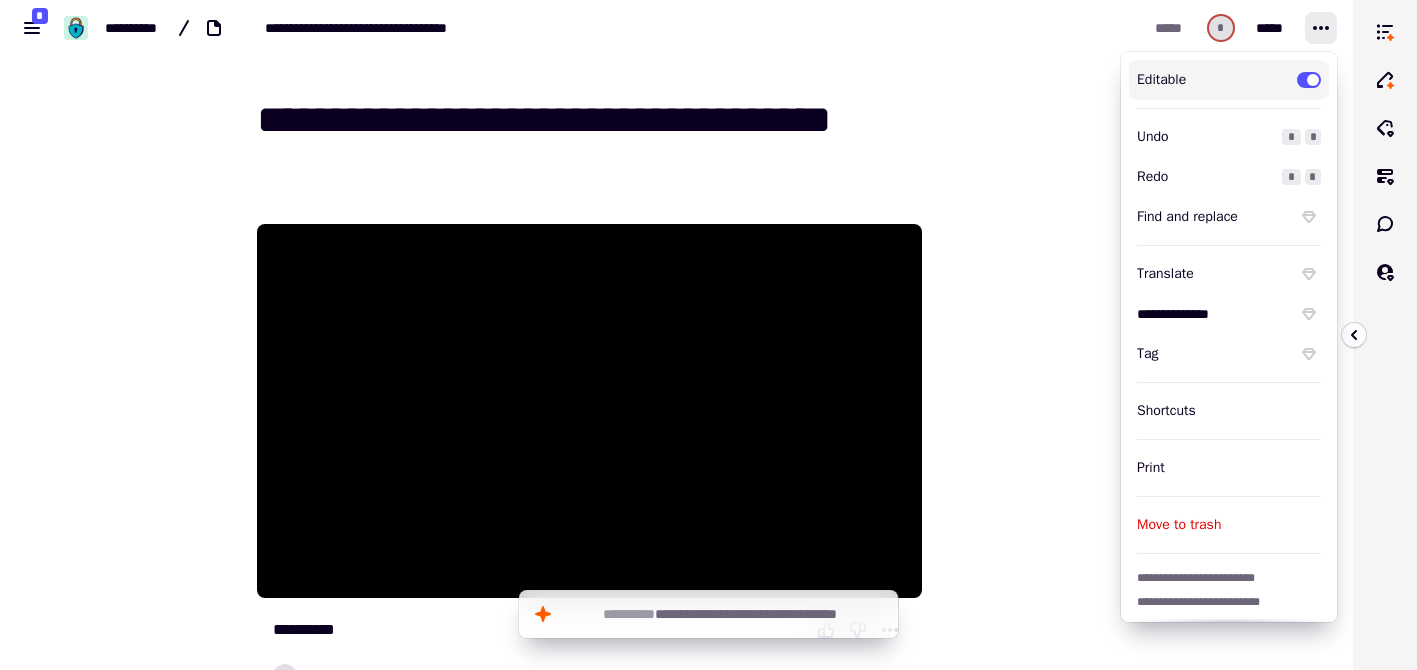 click at bounding box center (1023, 6021) 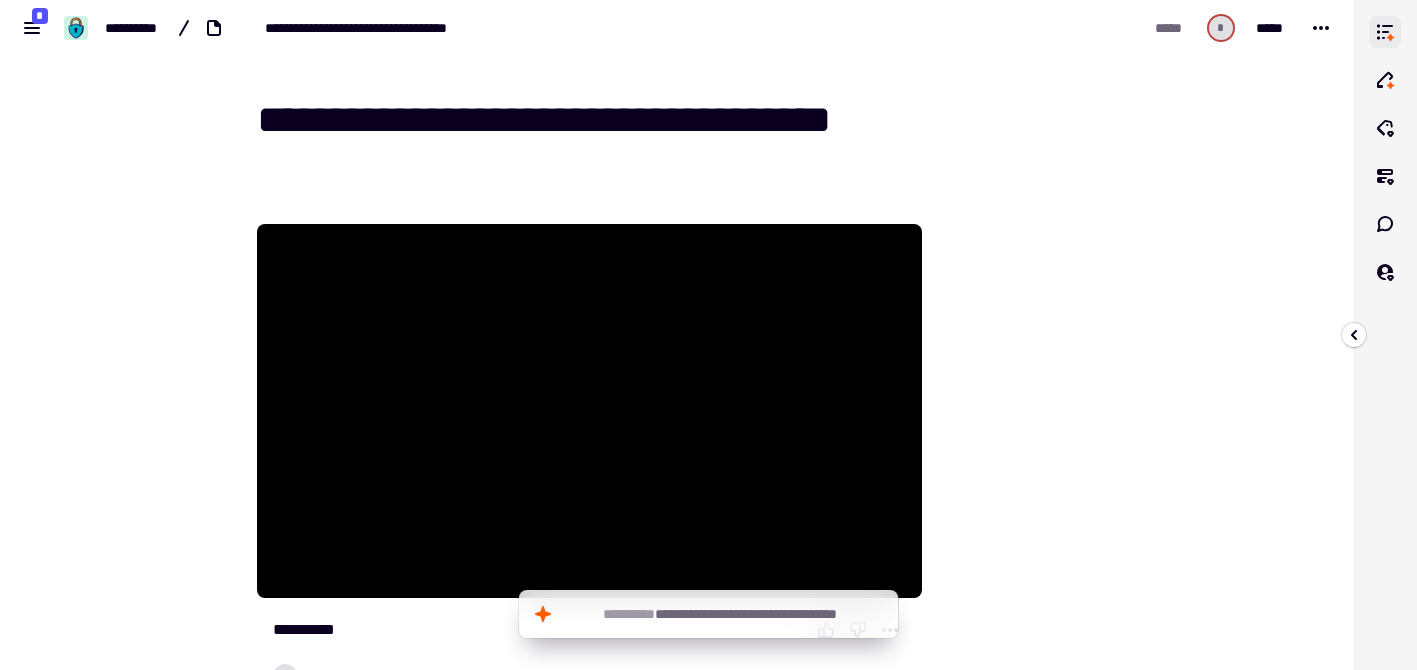 click 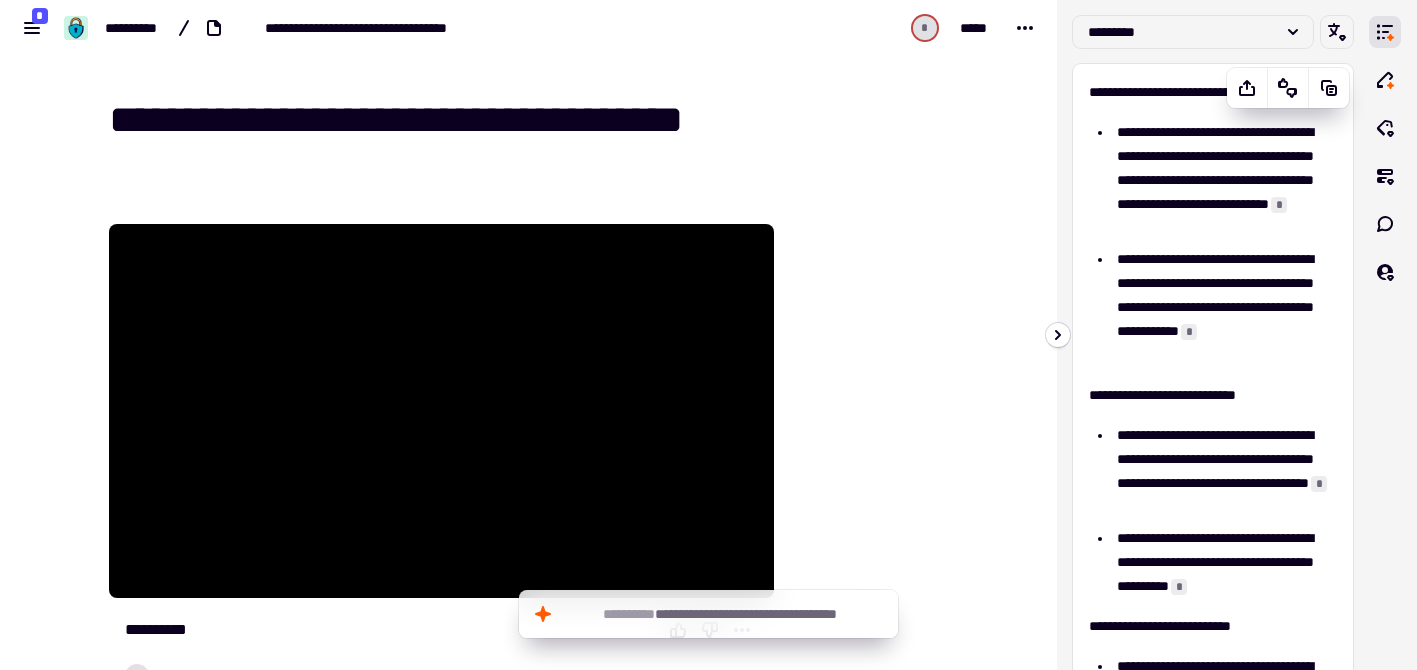 click on "*" at bounding box center (1189, 332) 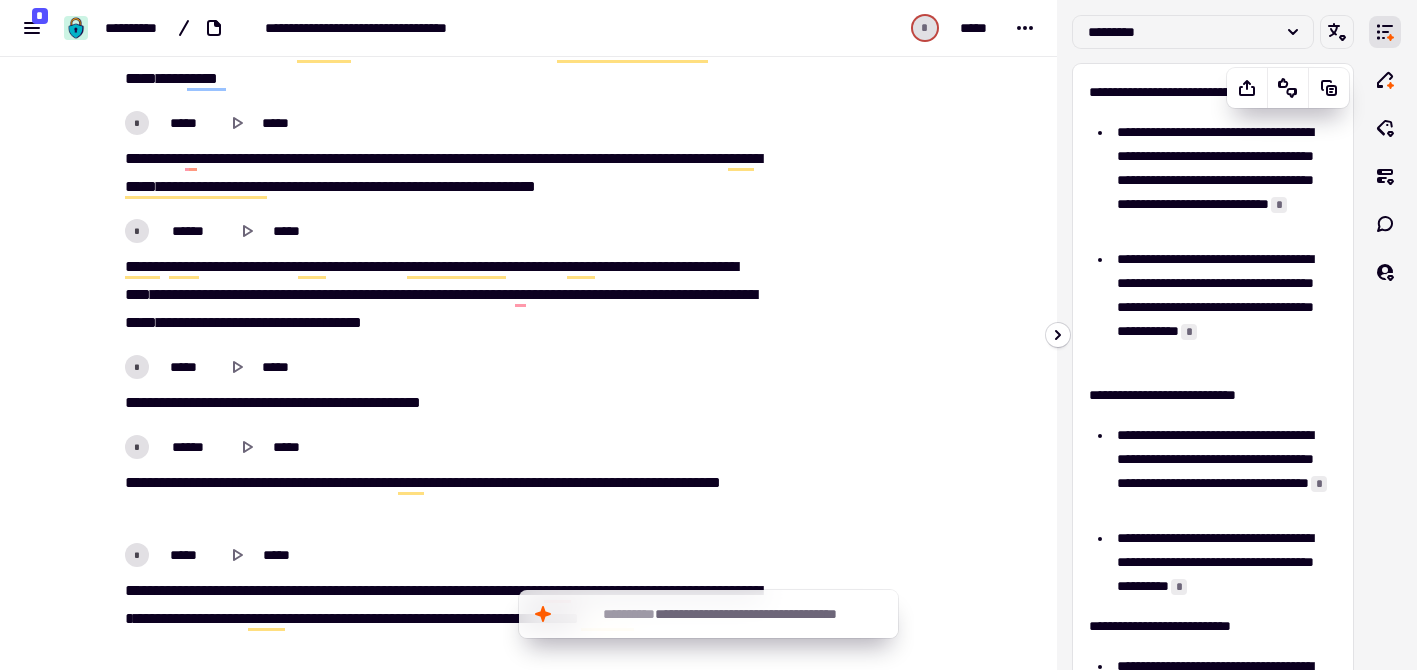 scroll, scrollTop: 10237, scrollLeft: 0, axis: vertical 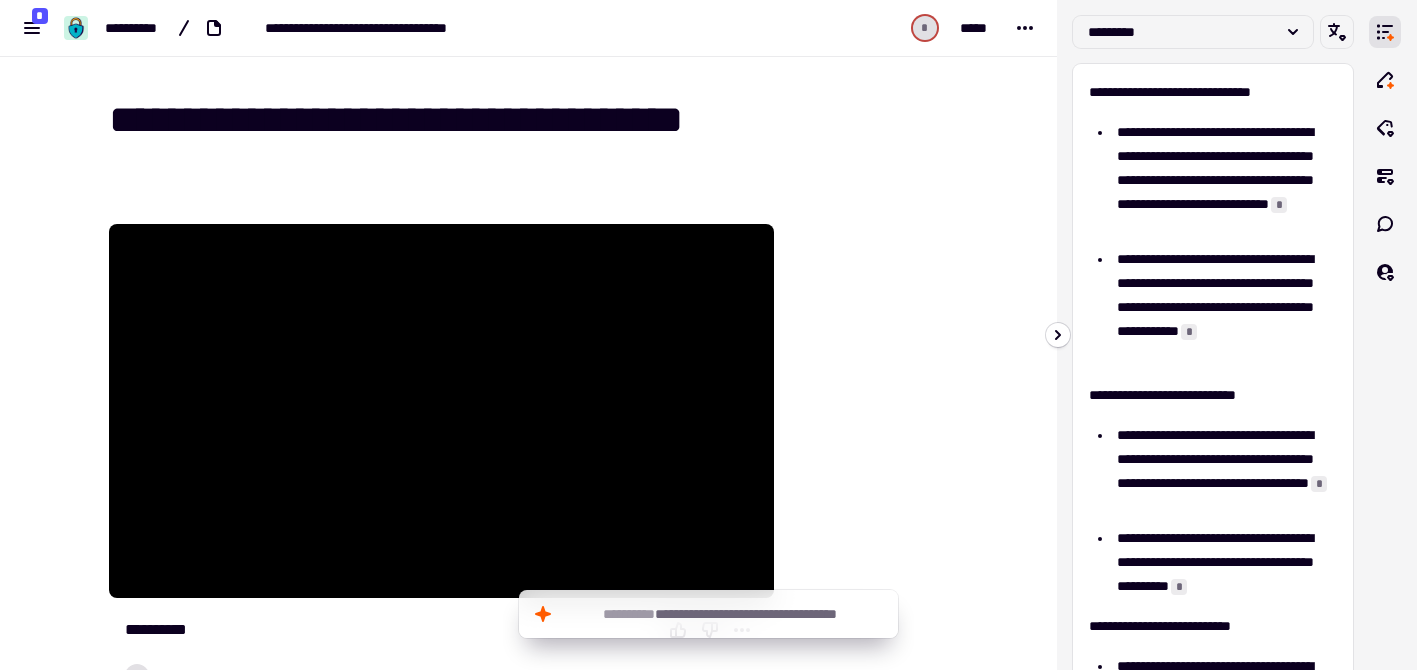 click on "**********" at bounding box center (541, 120) 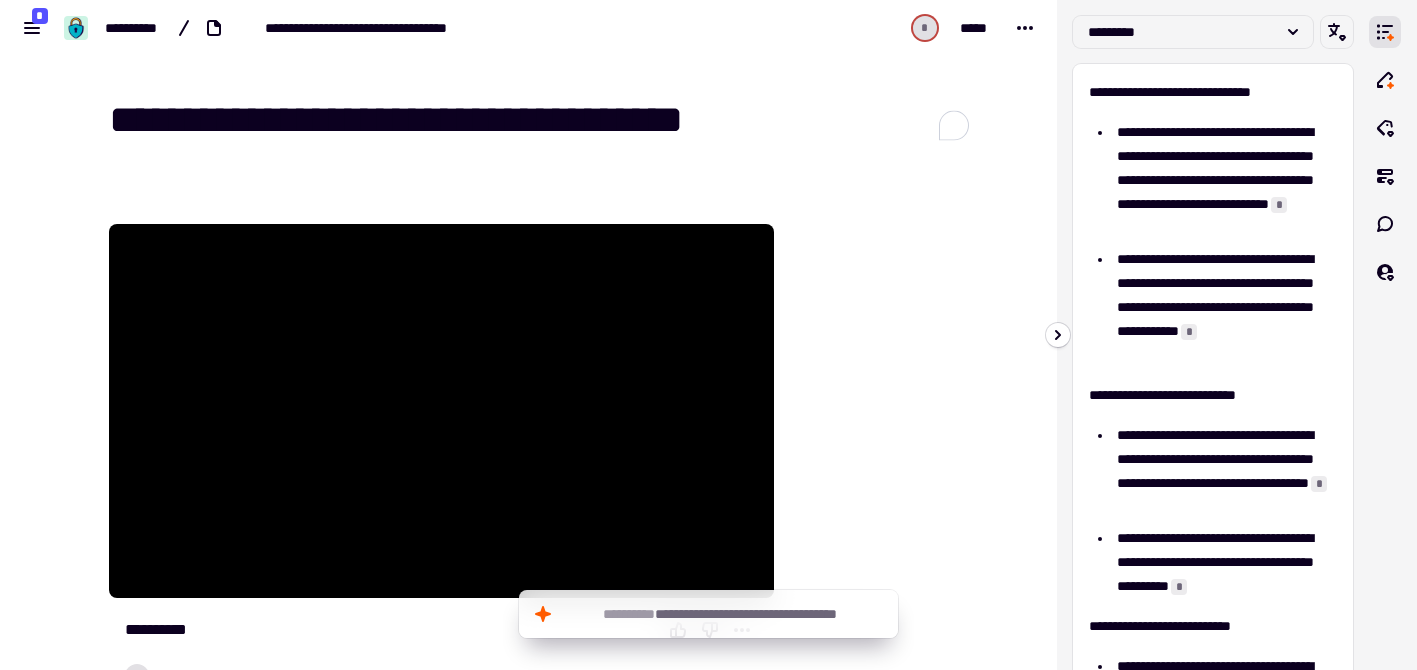 click on "**********" 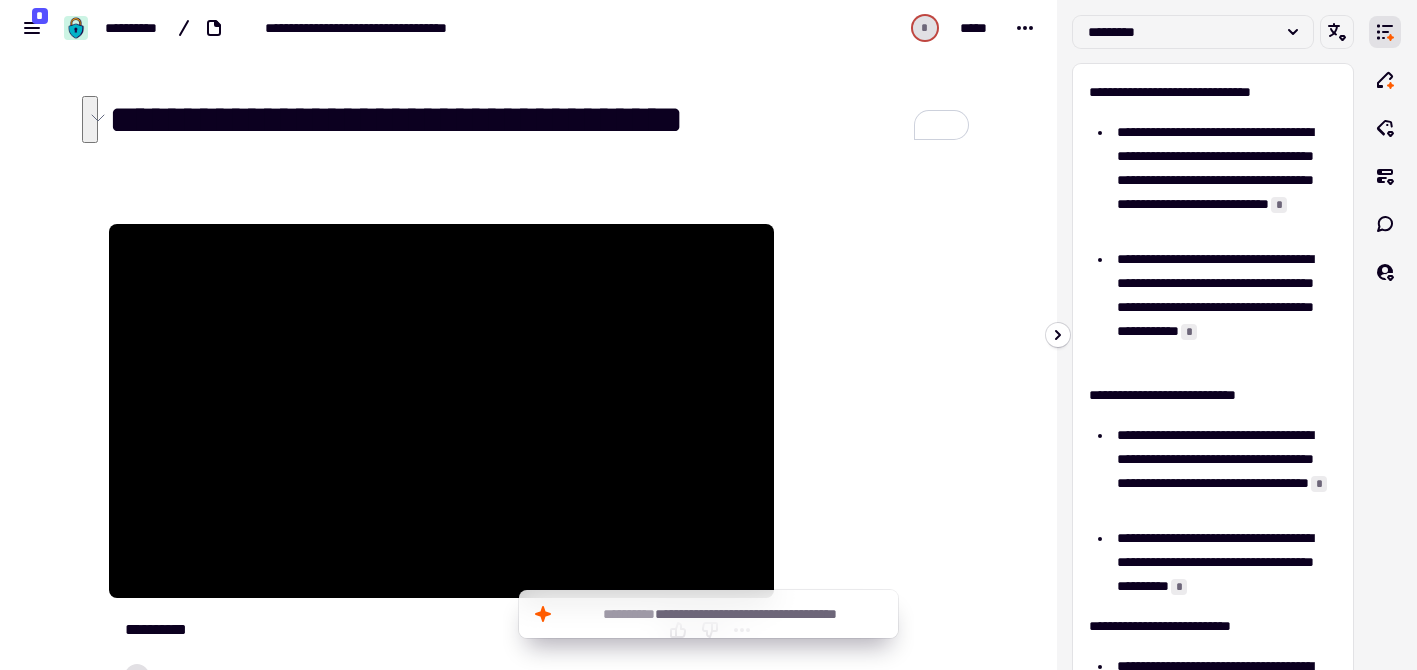 drag, startPoint x: 116, startPoint y: 115, endPoint x: 807, endPoint y: 143, distance: 691.5671 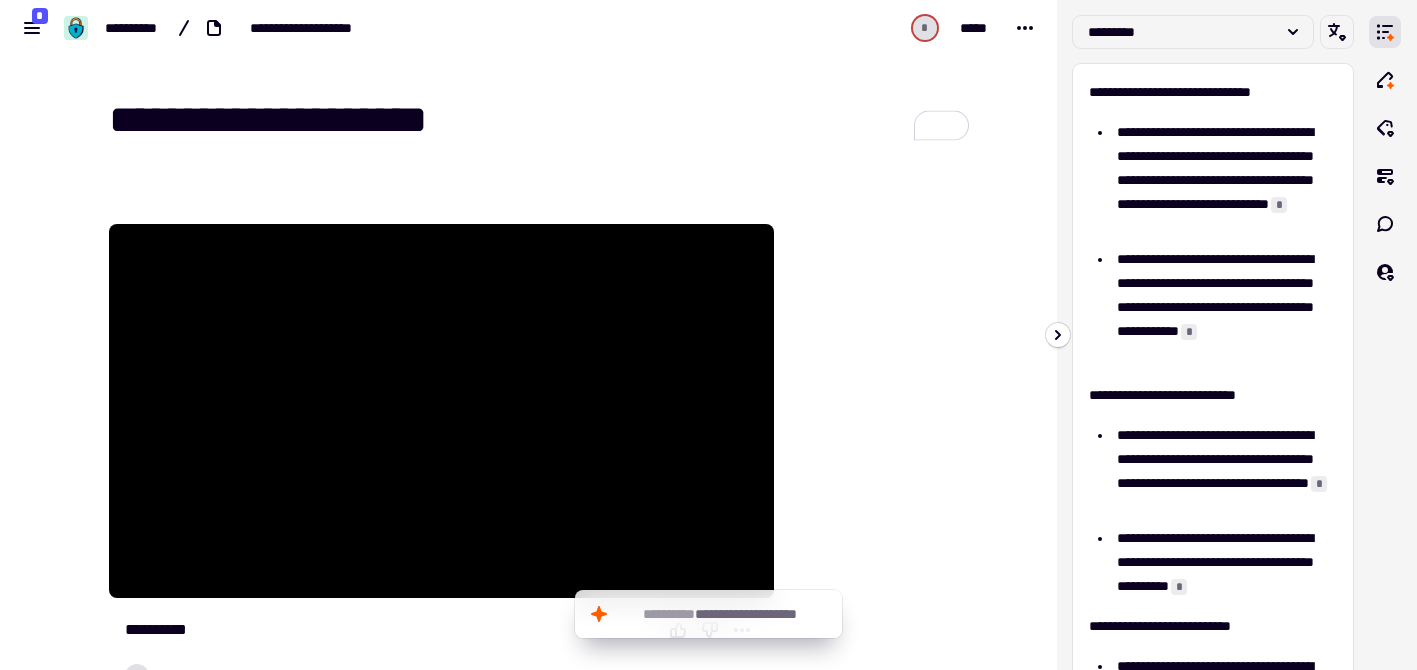 type on "**********" 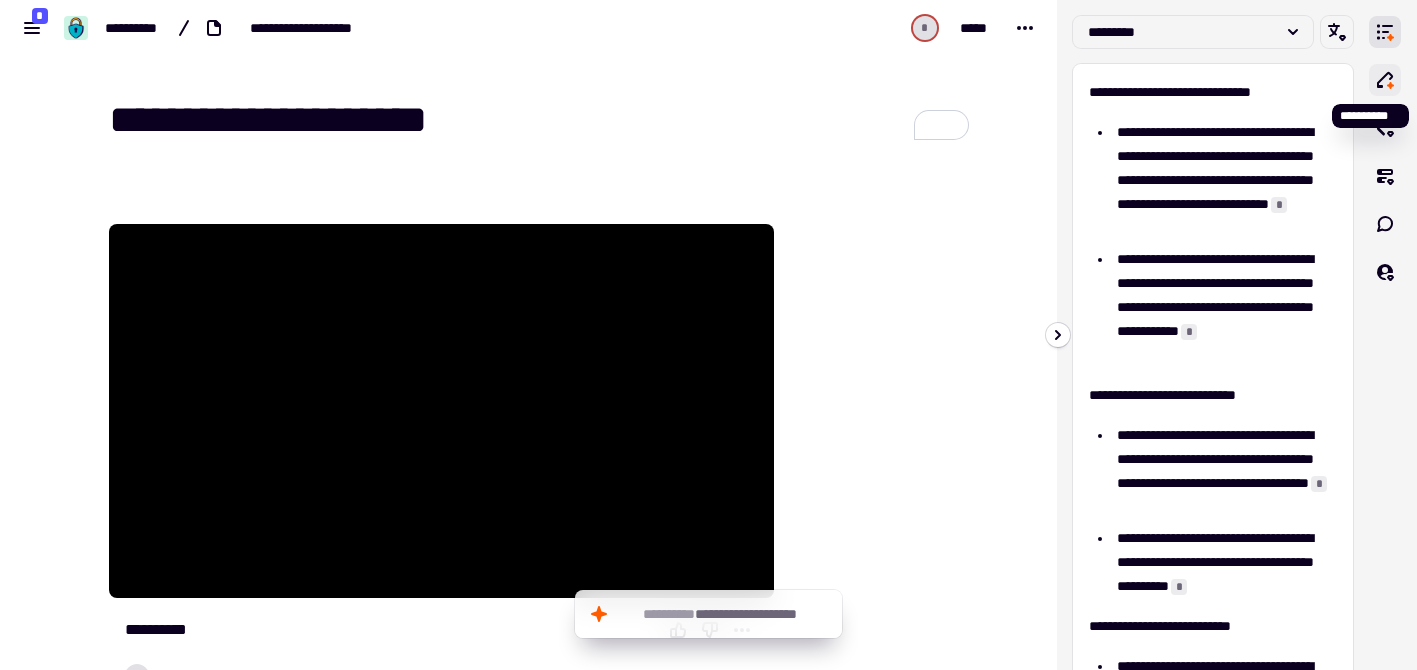 click 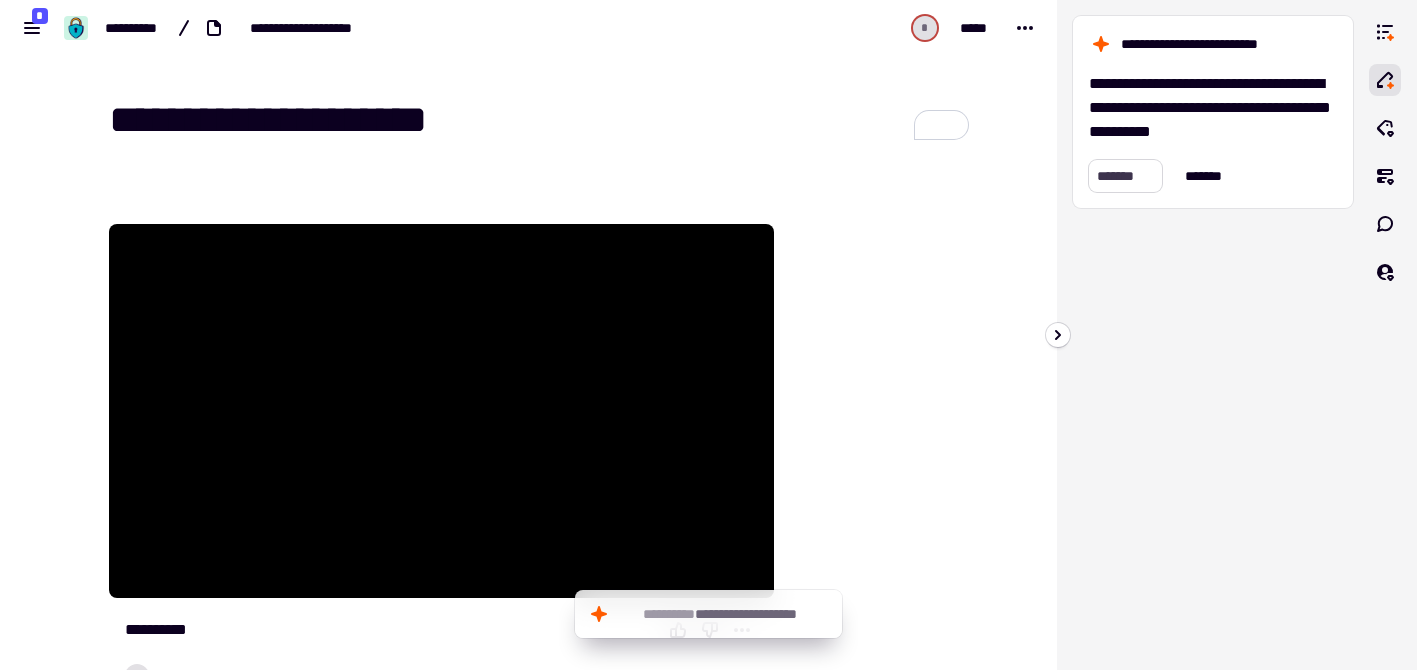 click on "*******" 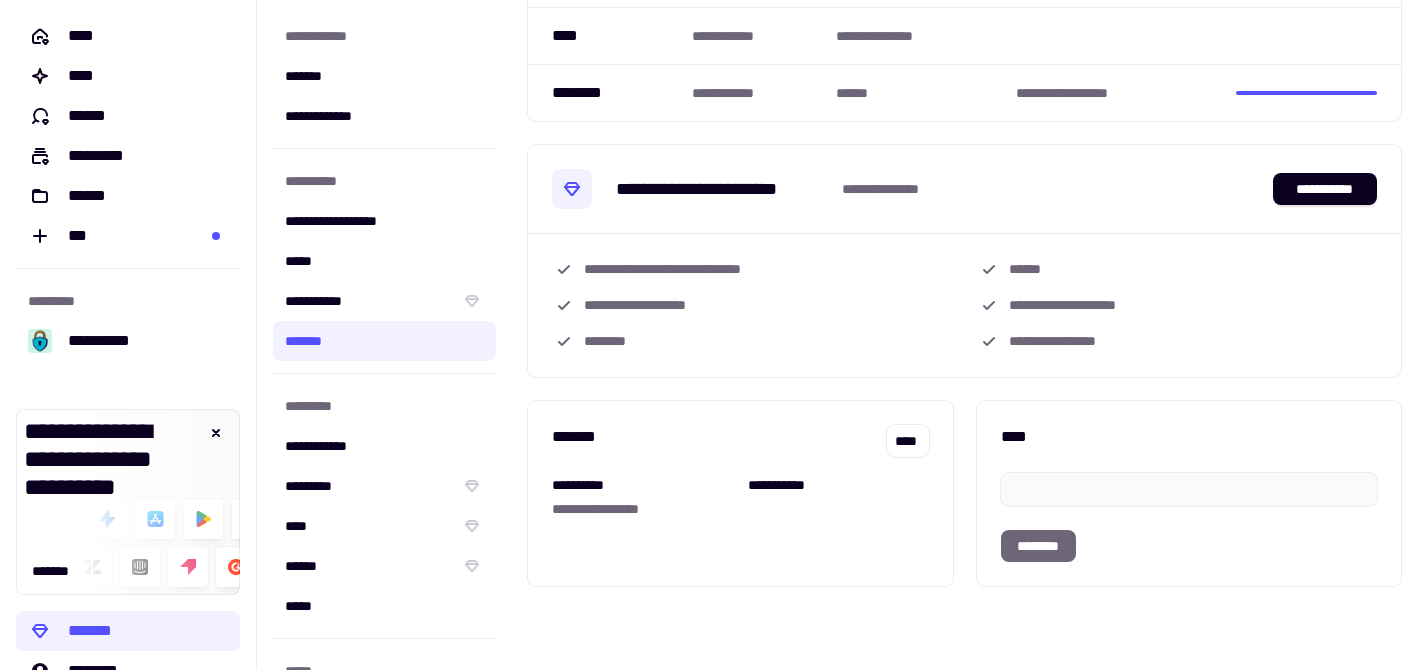 scroll, scrollTop: 0, scrollLeft: 0, axis: both 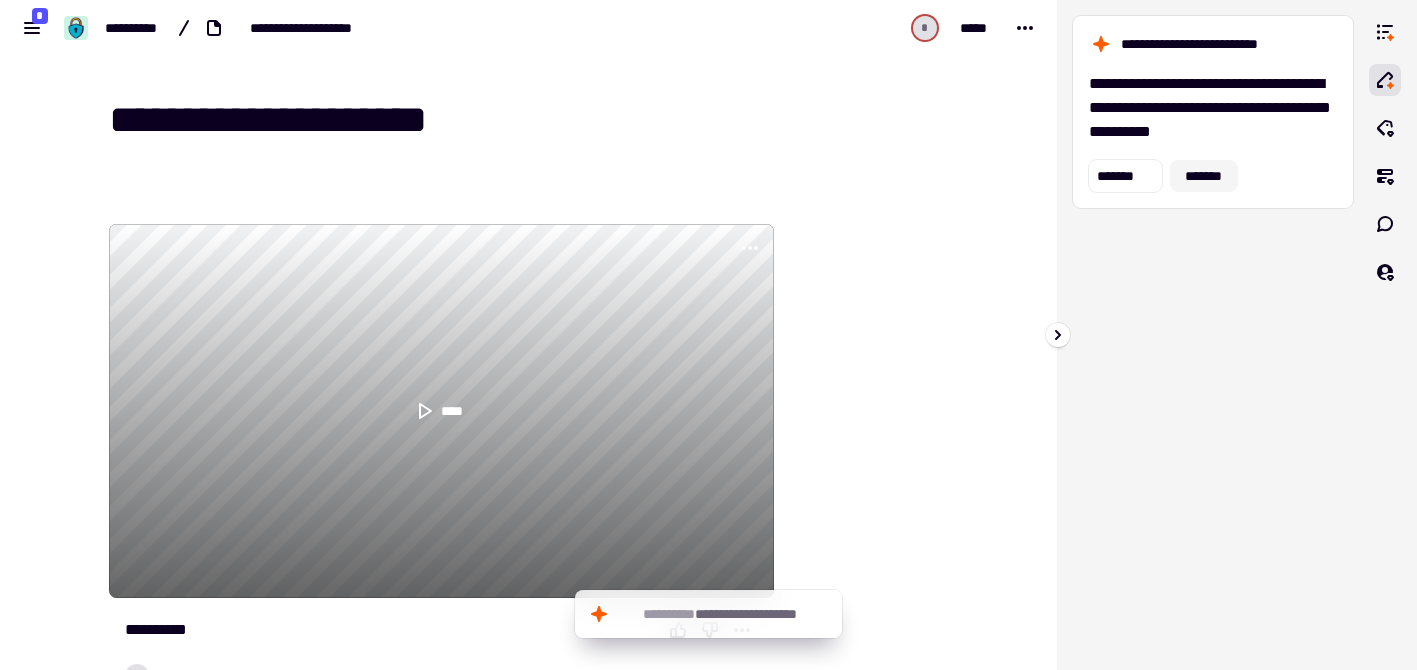 click on "*******" 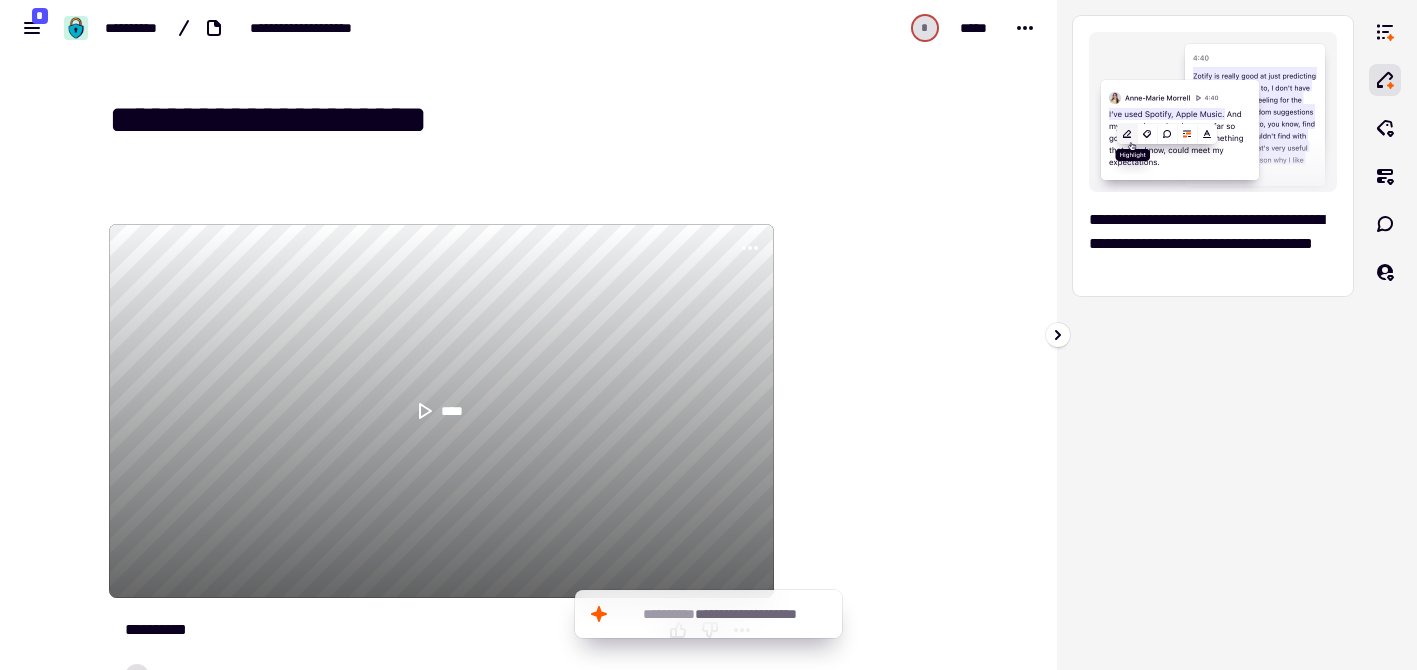 click on "**********" at bounding box center [1213, 335] 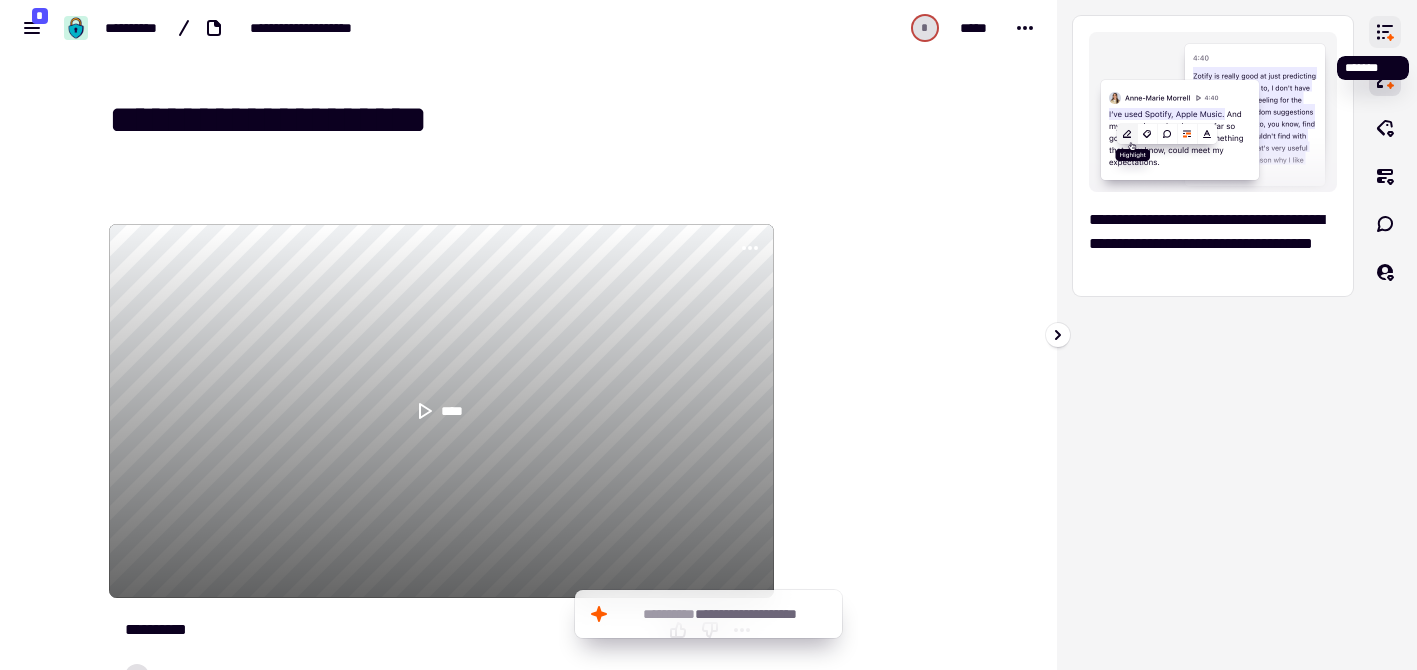 click 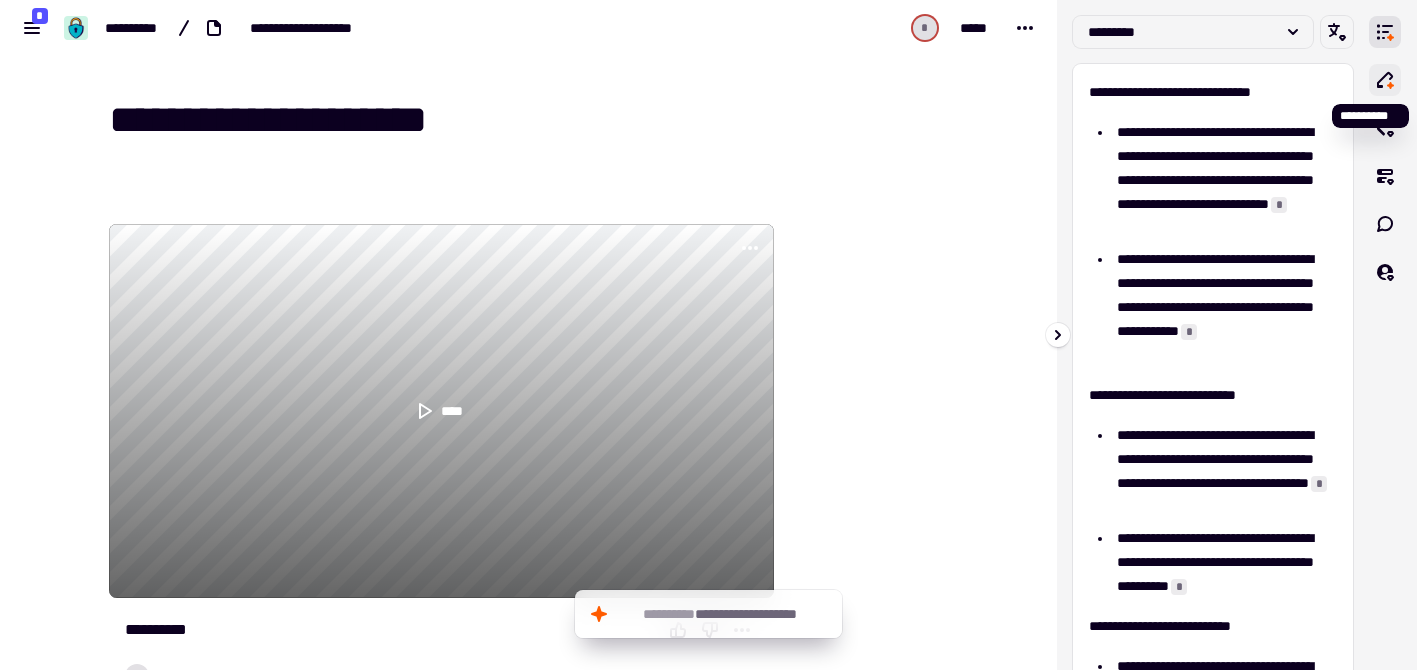 click 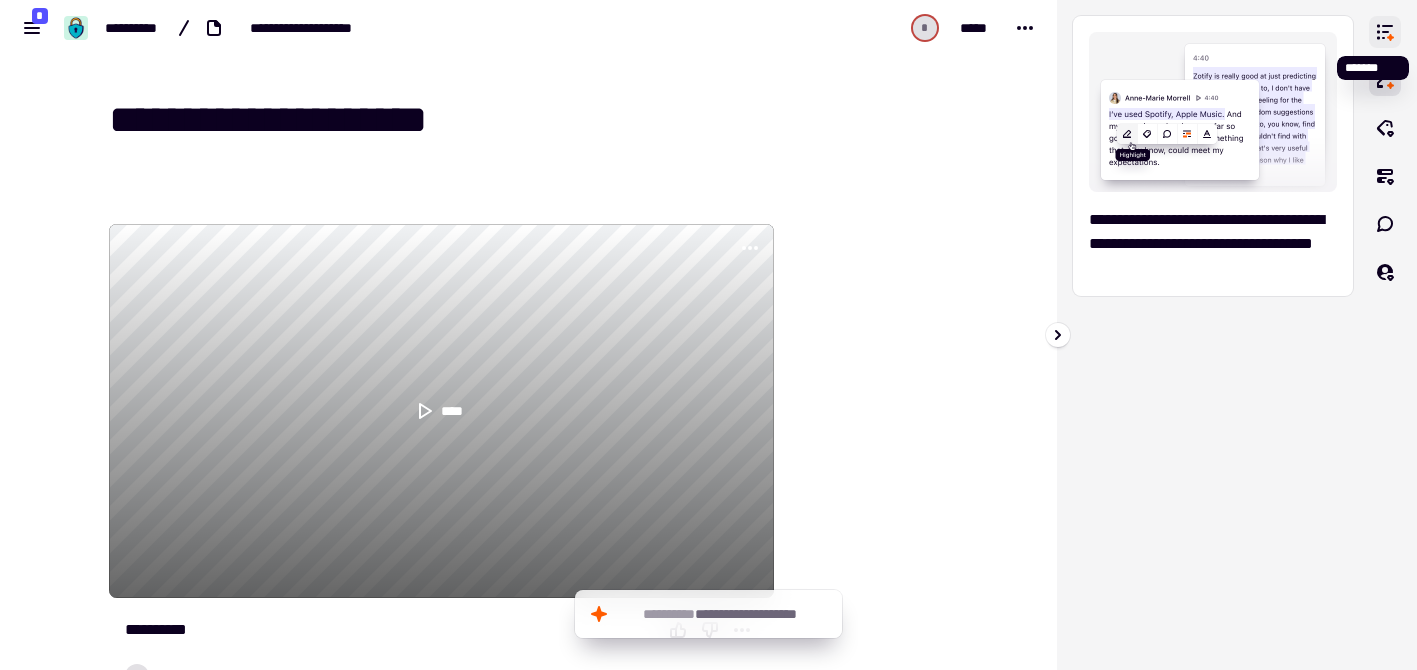 click 